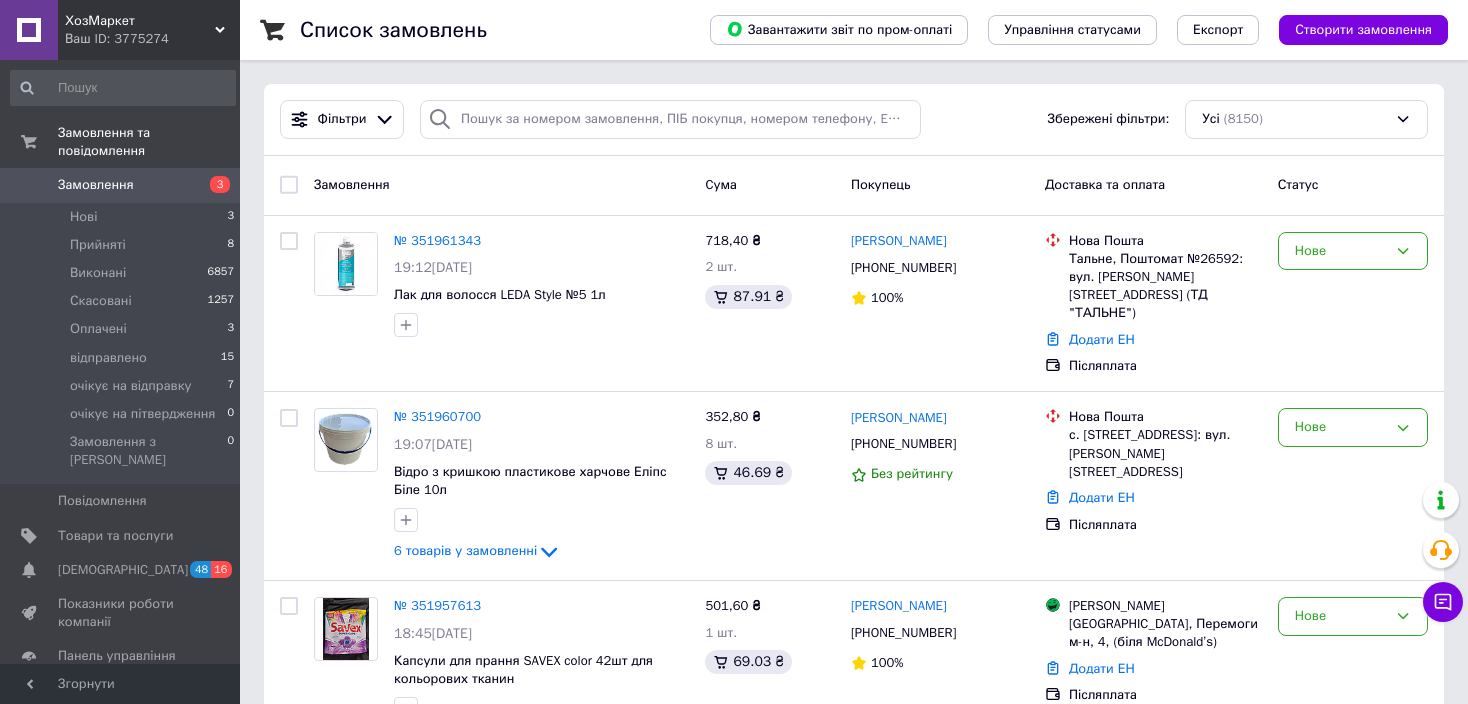 scroll, scrollTop: 0, scrollLeft: 0, axis: both 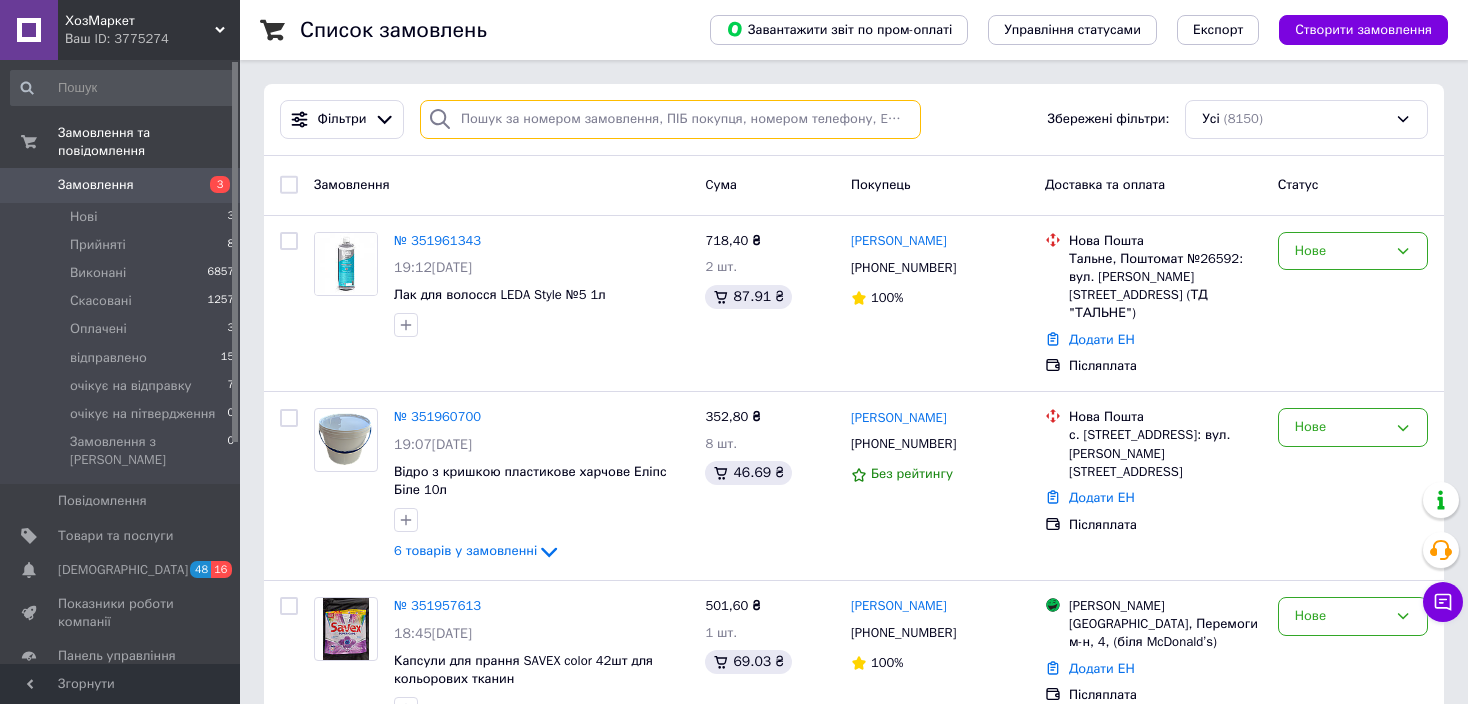 click at bounding box center [670, 119] 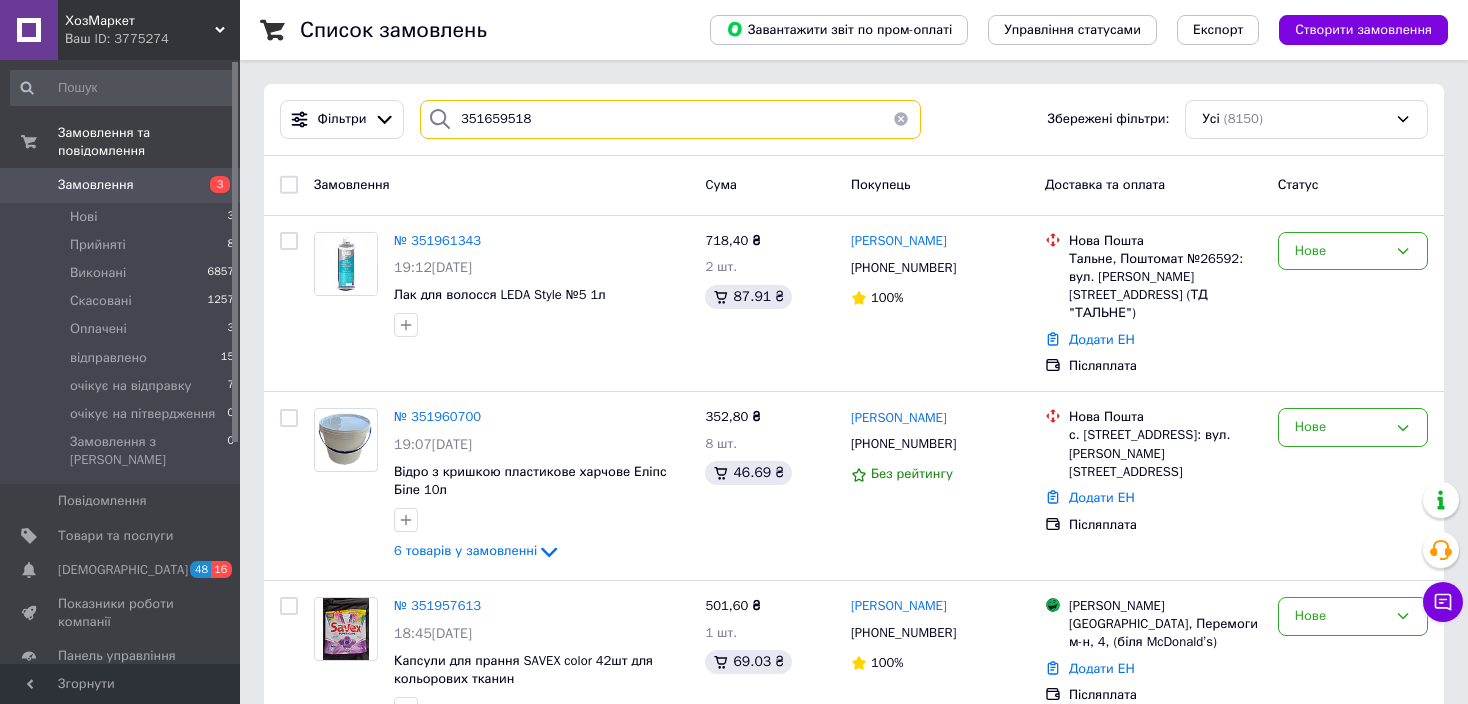 type on "351659518" 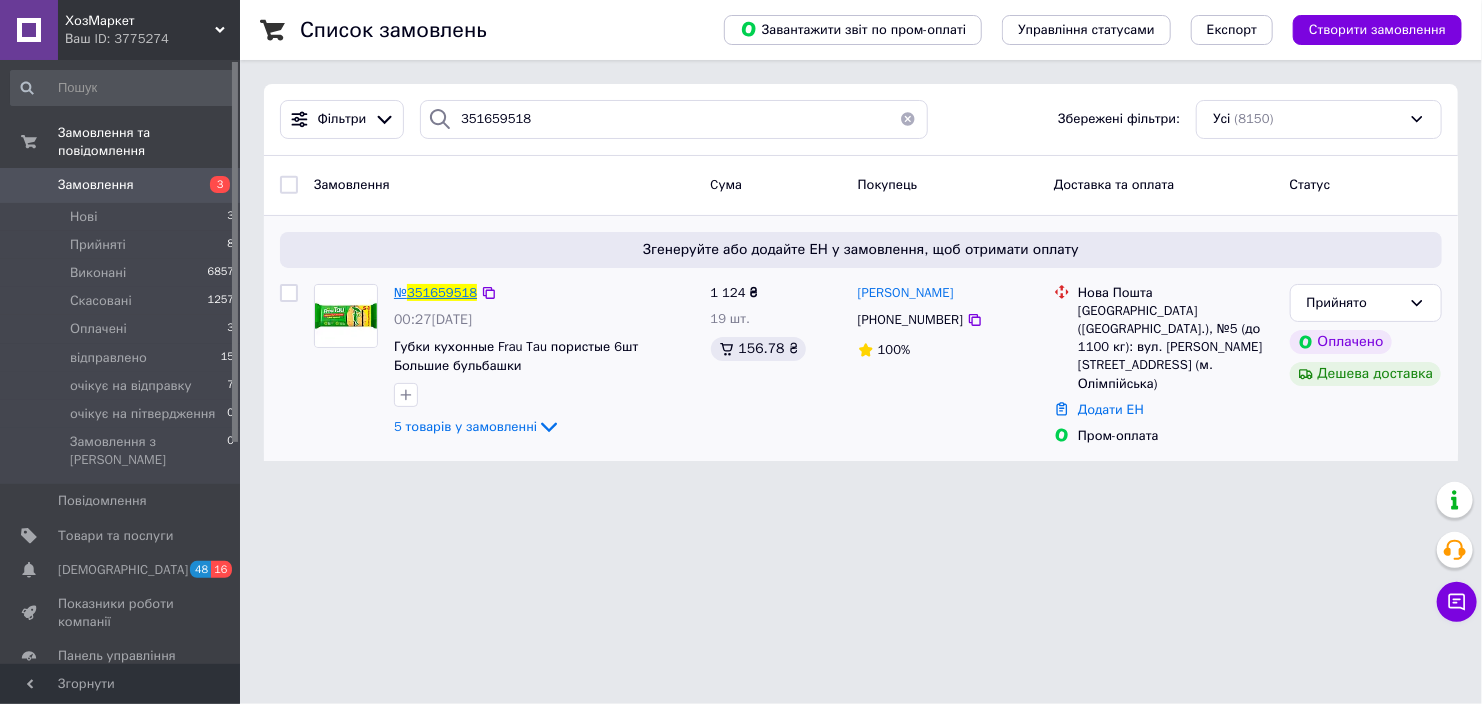 click on "351659518" at bounding box center (442, 292) 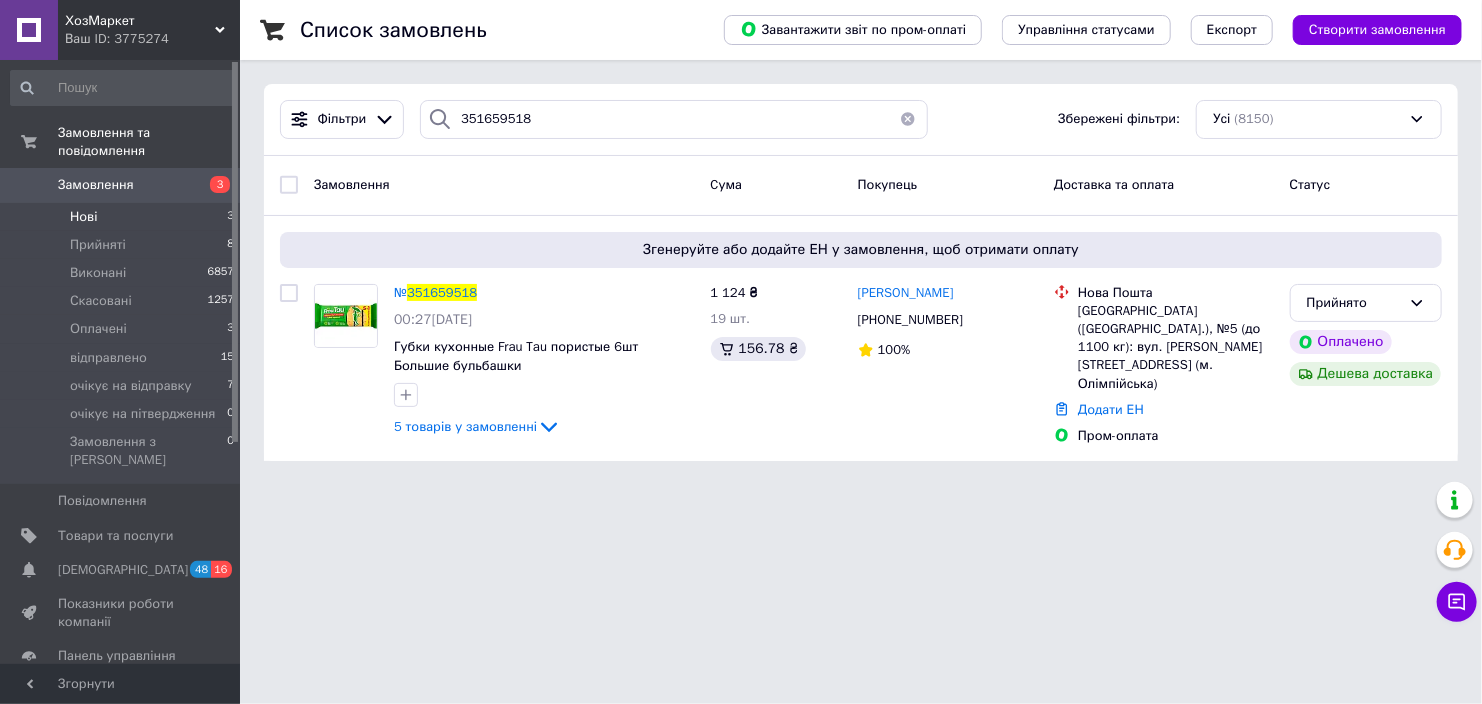 click on "Нові 3" at bounding box center (123, 217) 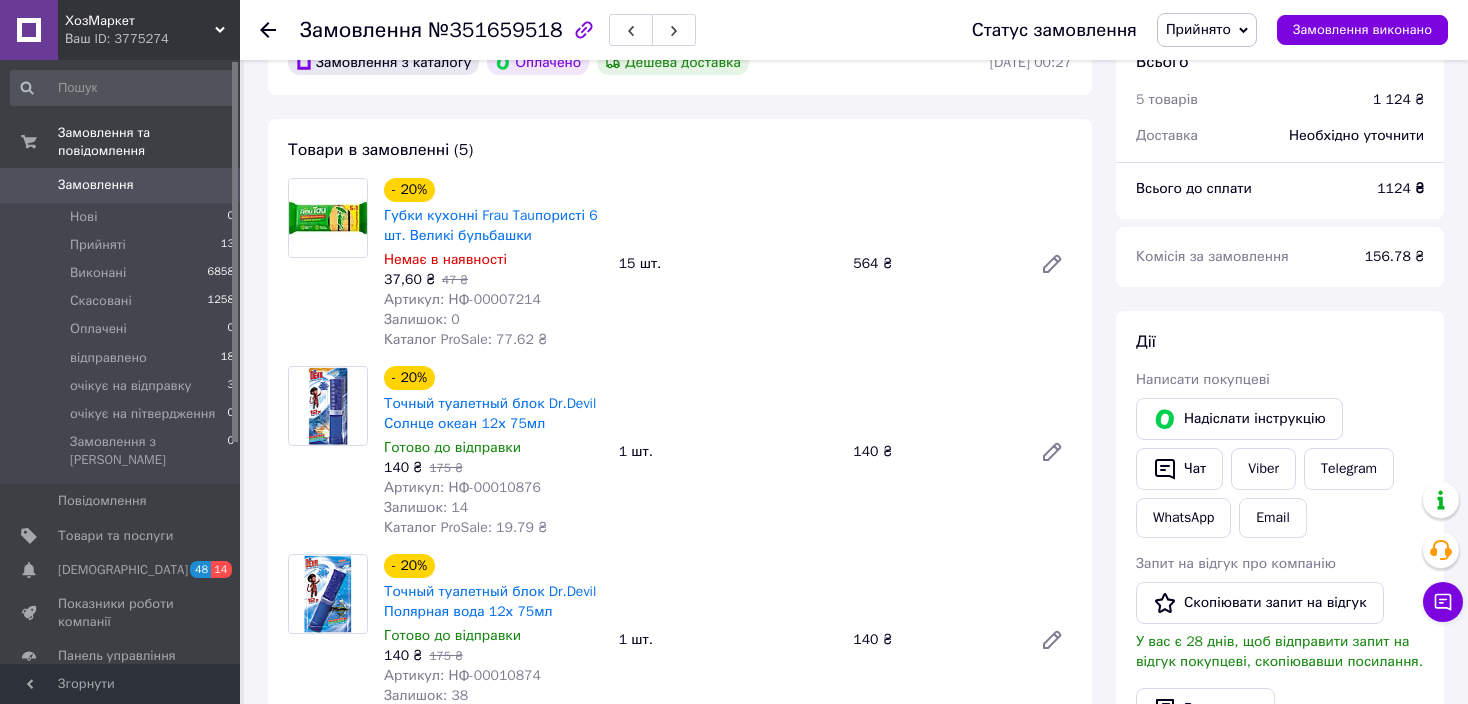 scroll, scrollTop: 110, scrollLeft: 0, axis: vertical 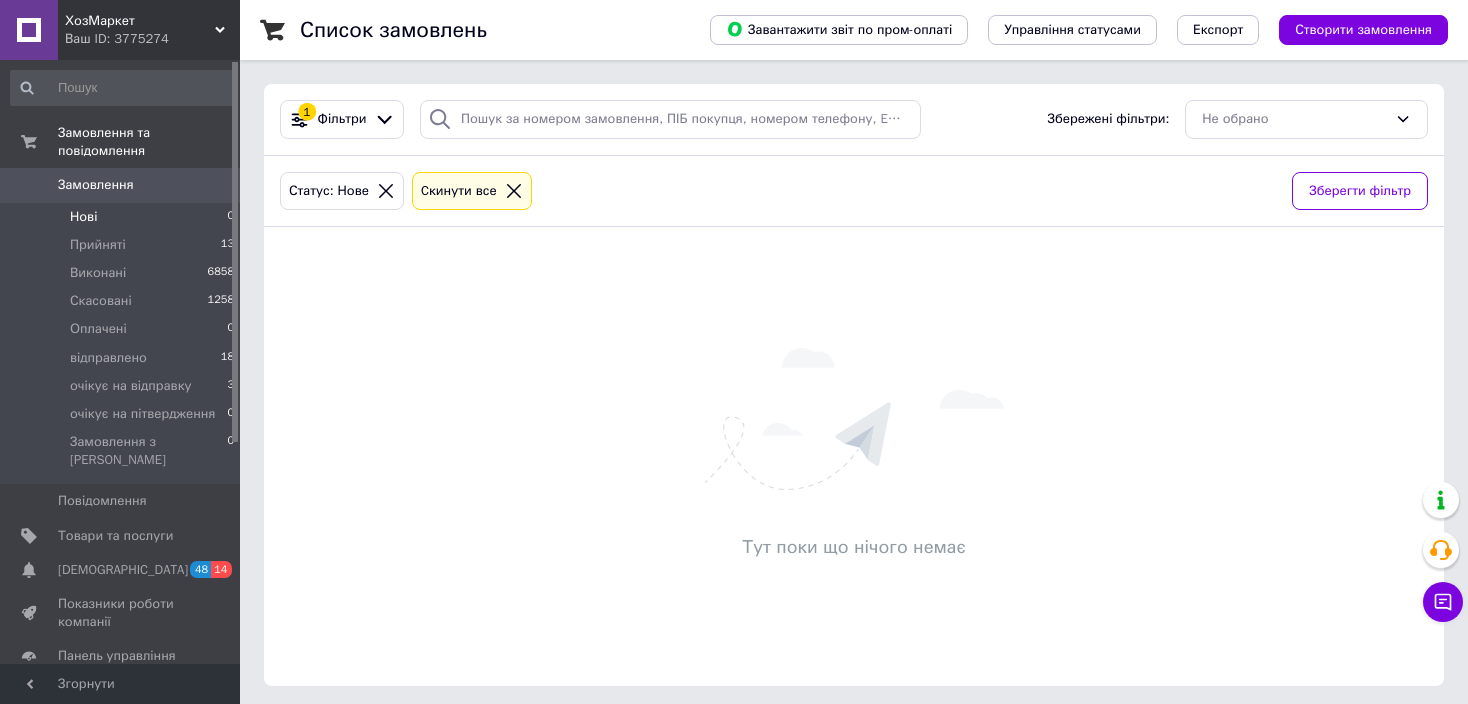 click on "Нові" at bounding box center (83, 217) 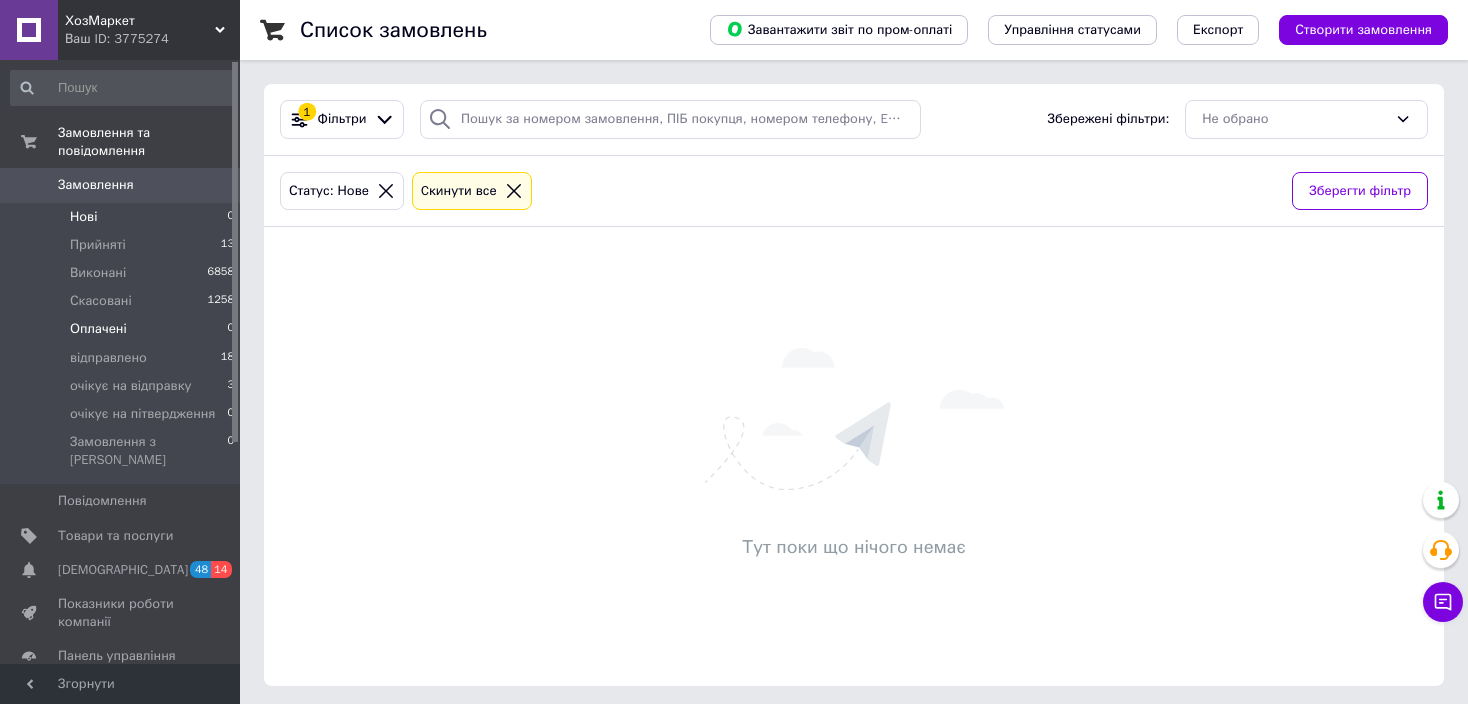 click on "Оплачені" at bounding box center [98, 329] 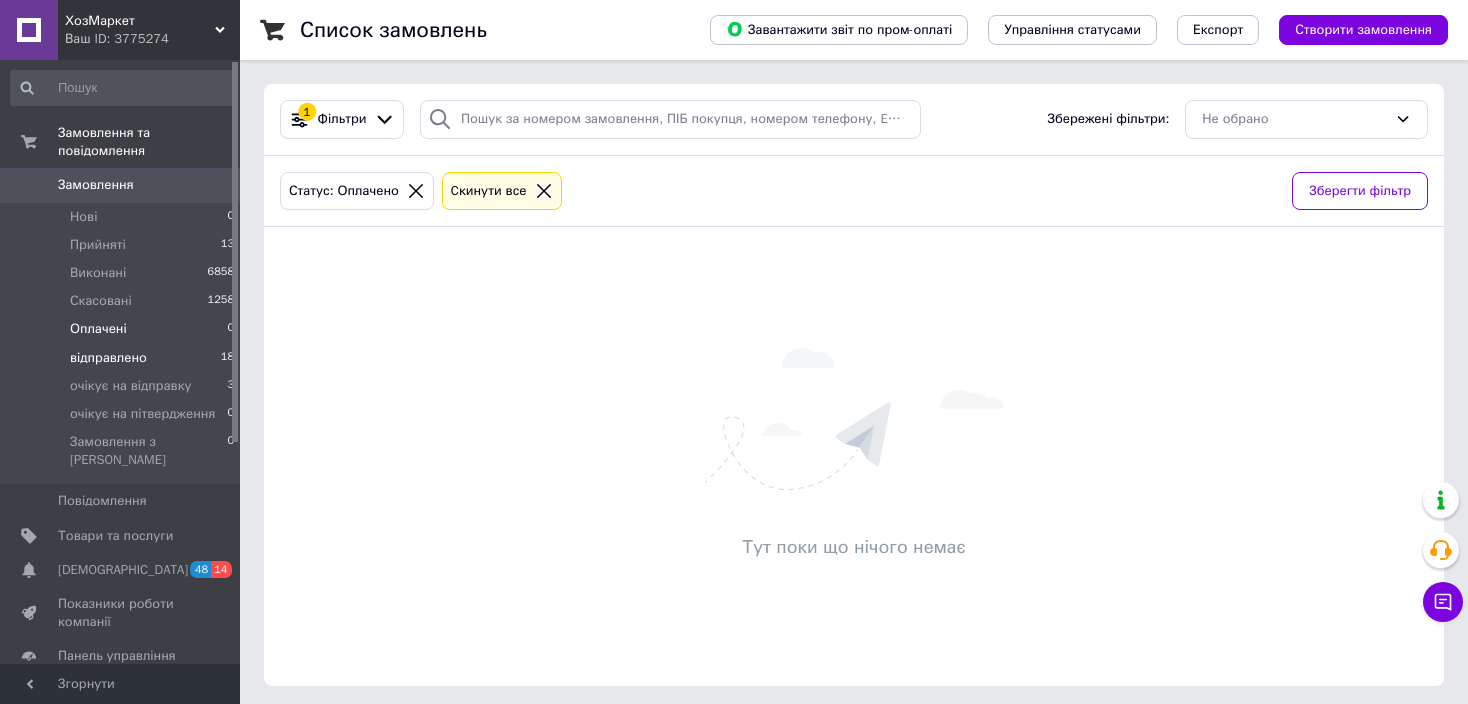 click on "відправлено 18" at bounding box center [123, 358] 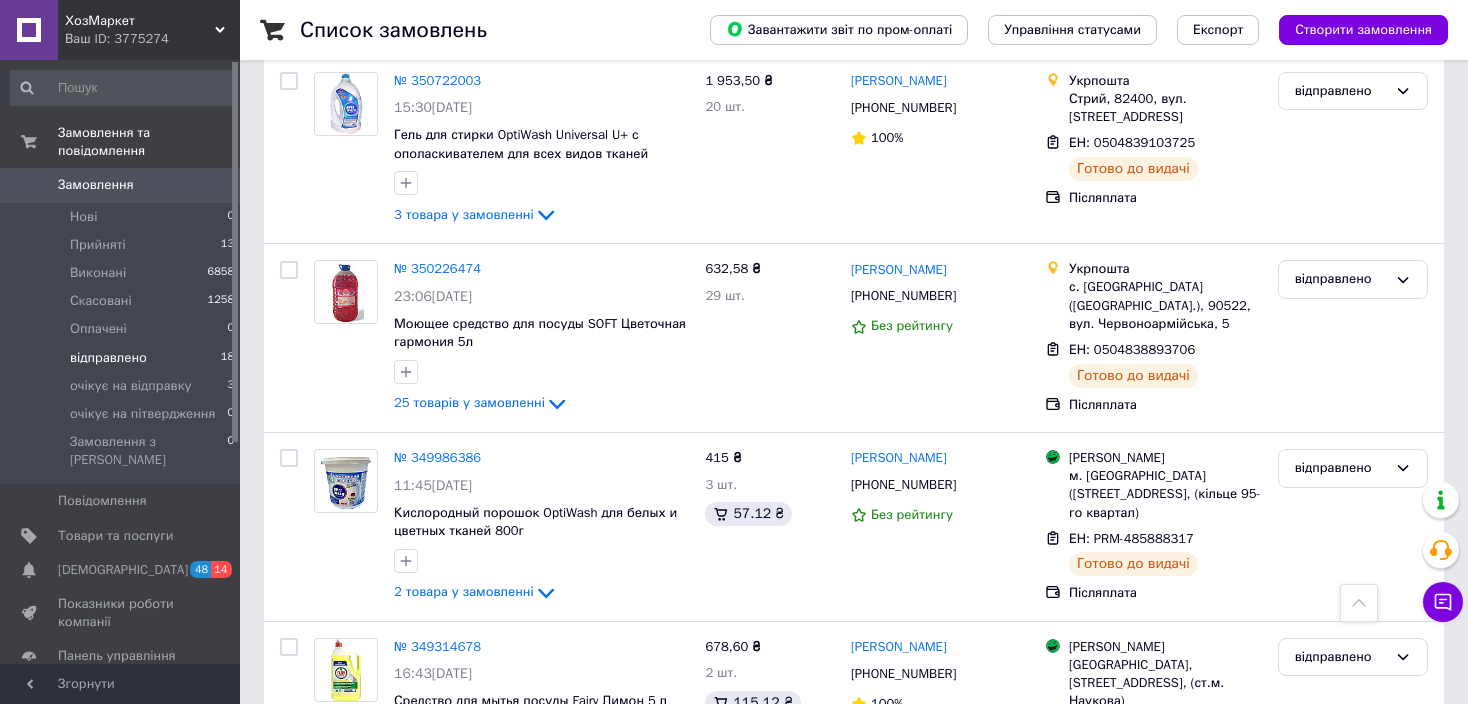 scroll, scrollTop: 2937, scrollLeft: 0, axis: vertical 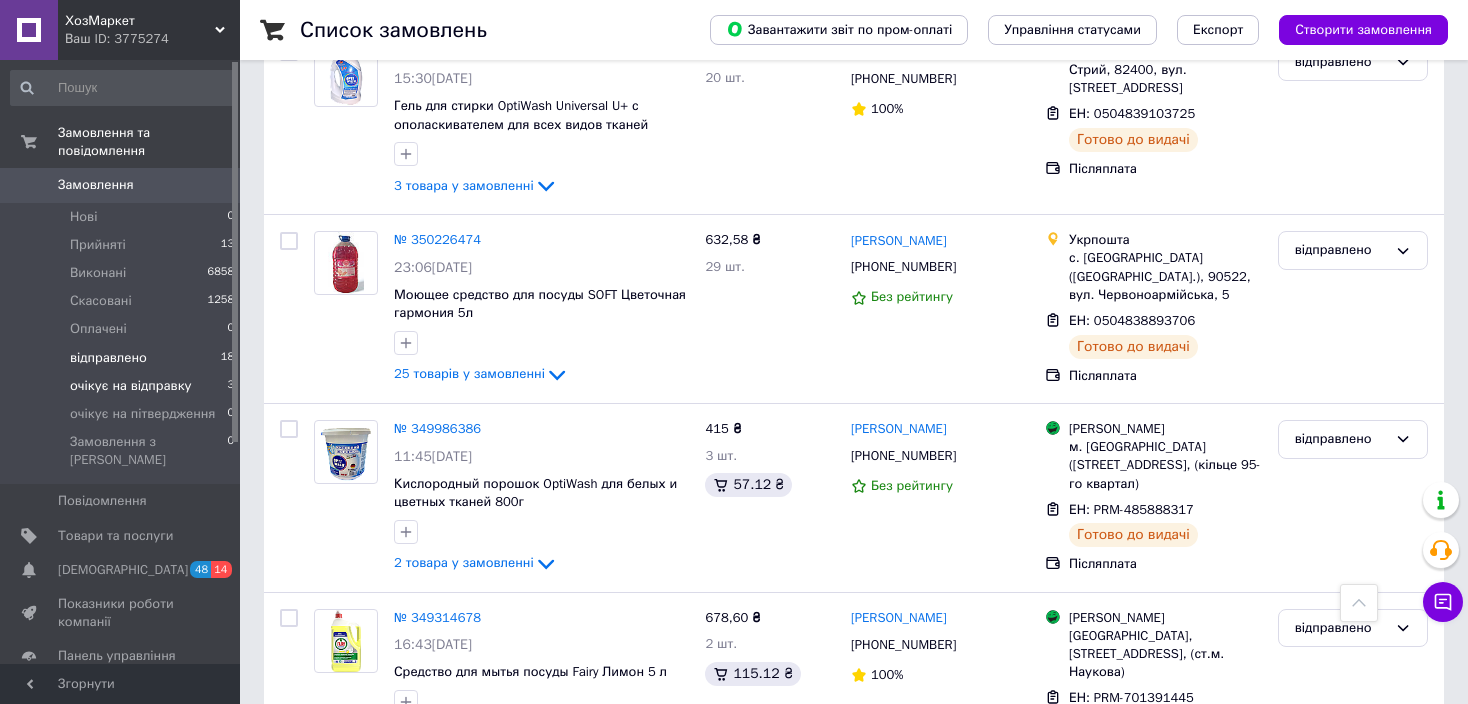 click on "очікує на відправку" at bounding box center [131, 386] 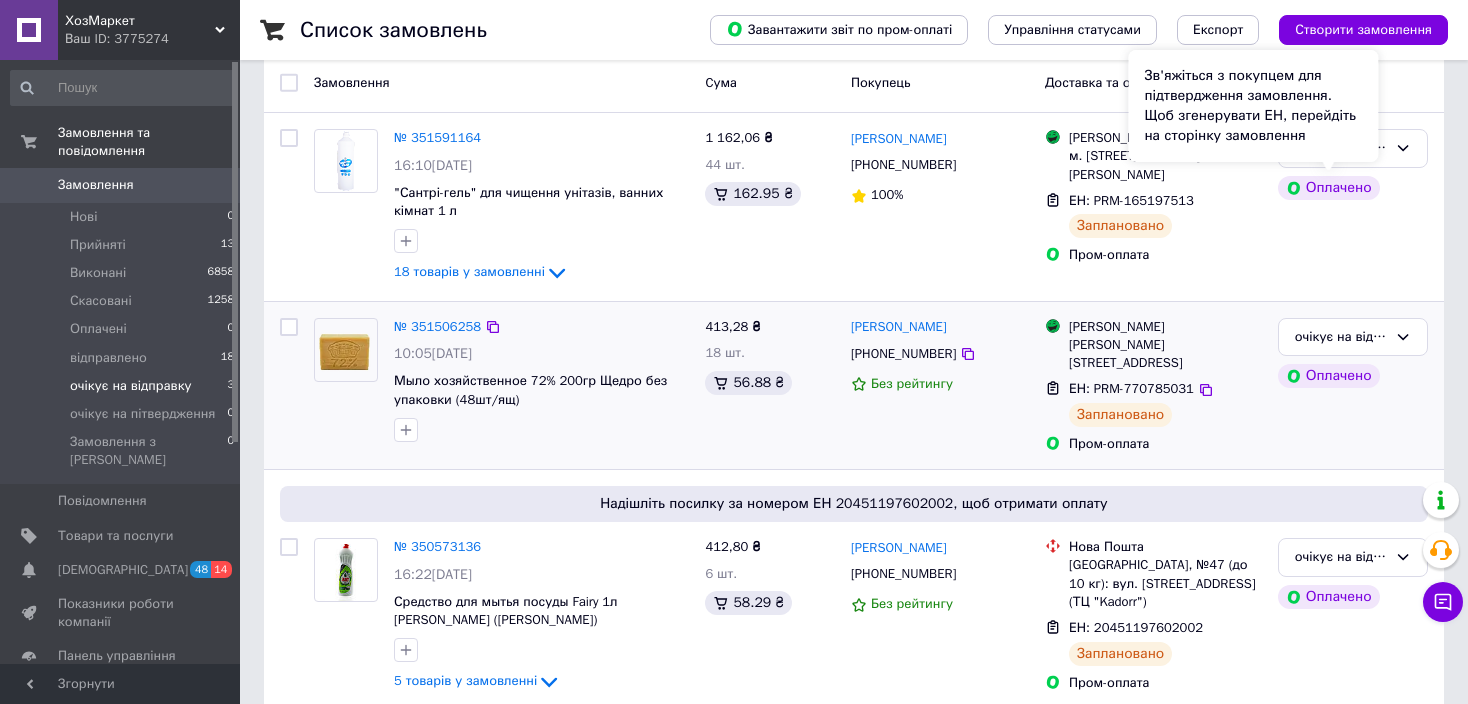 scroll, scrollTop: 202, scrollLeft: 0, axis: vertical 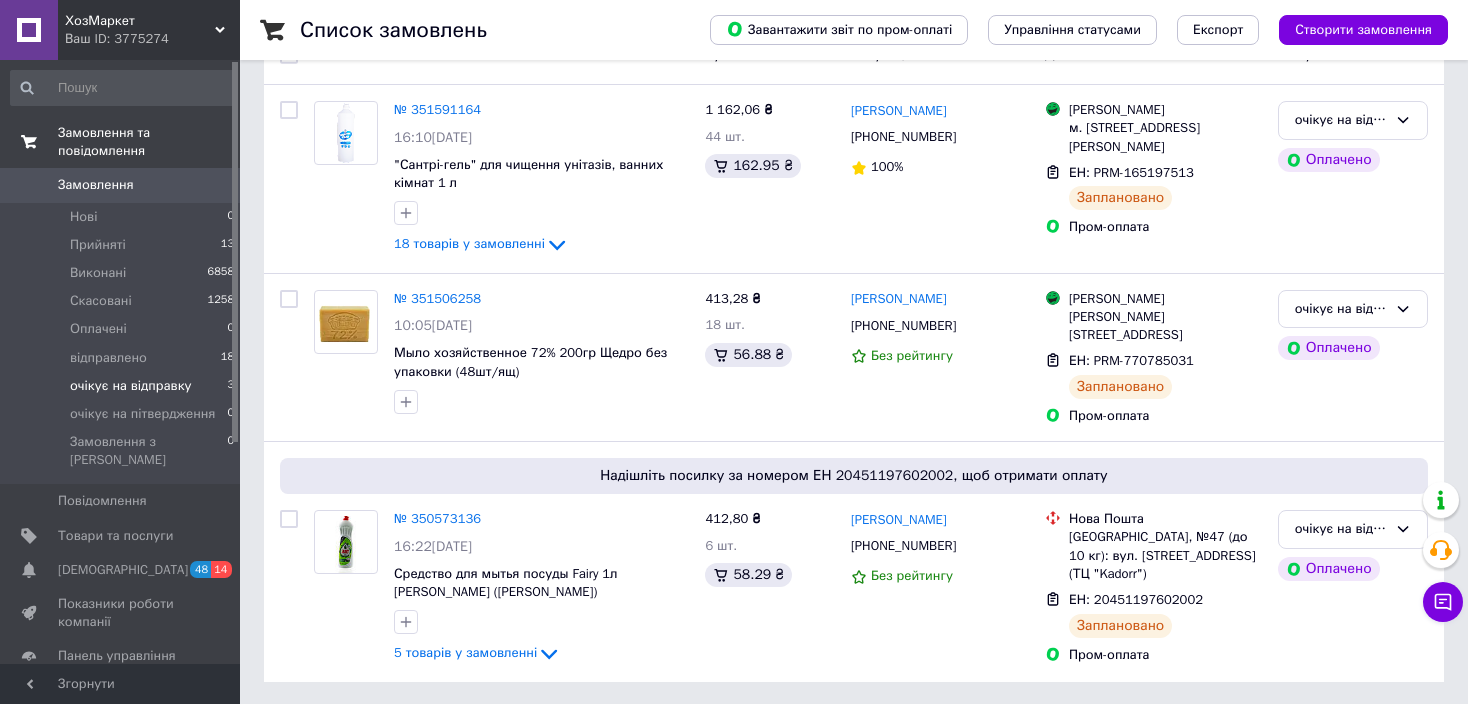 click on "Замовлення та повідомлення" at bounding box center [123, 142] 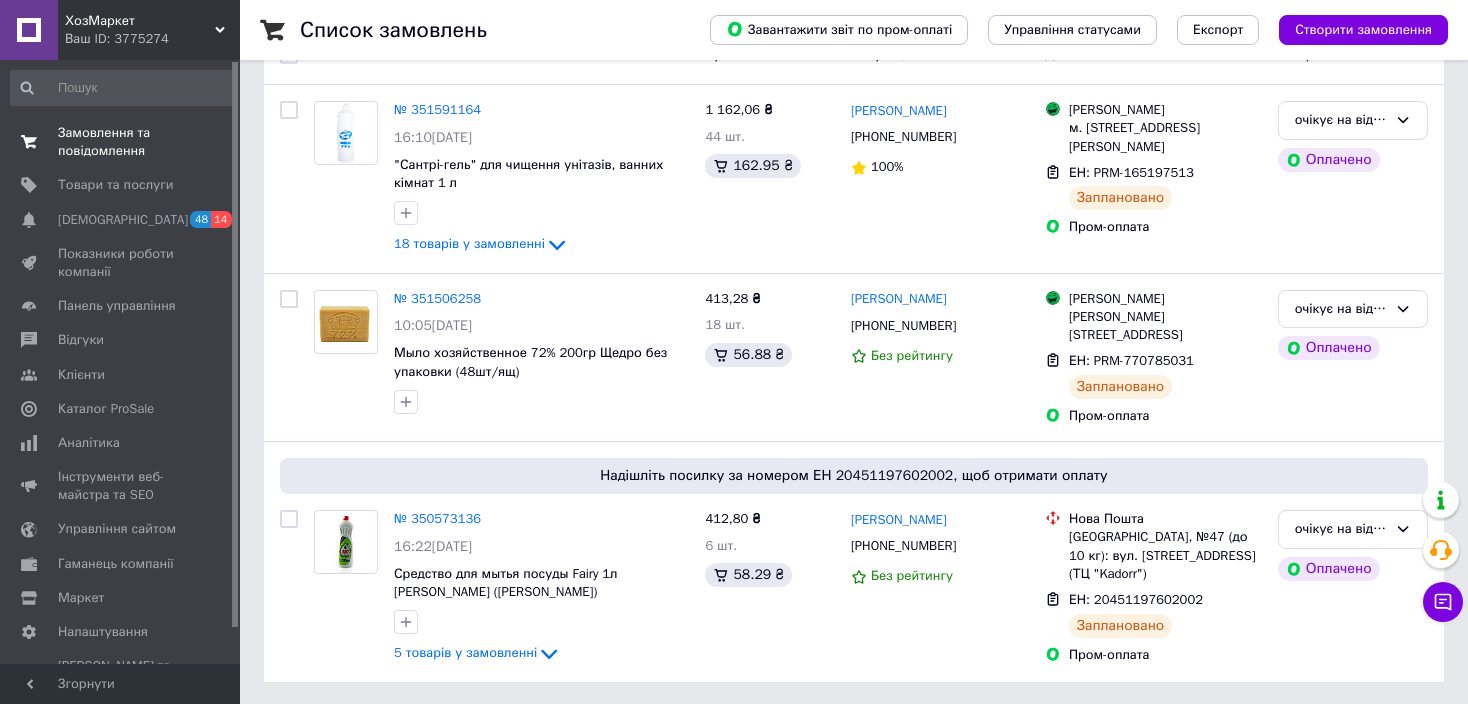 click on "Замовлення та повідомлення" at bounding box center [121, 142] 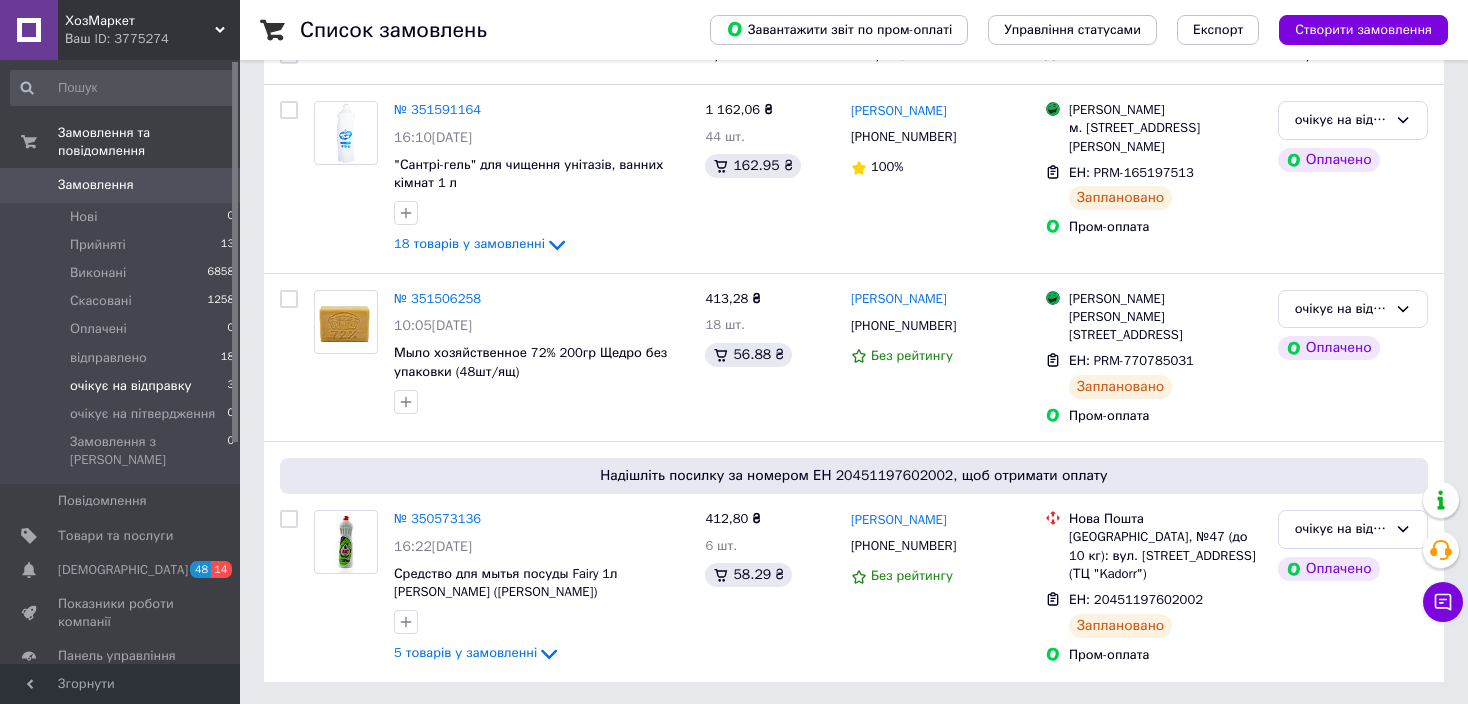 click on "Замовлення" at bounding box center [96, 185] 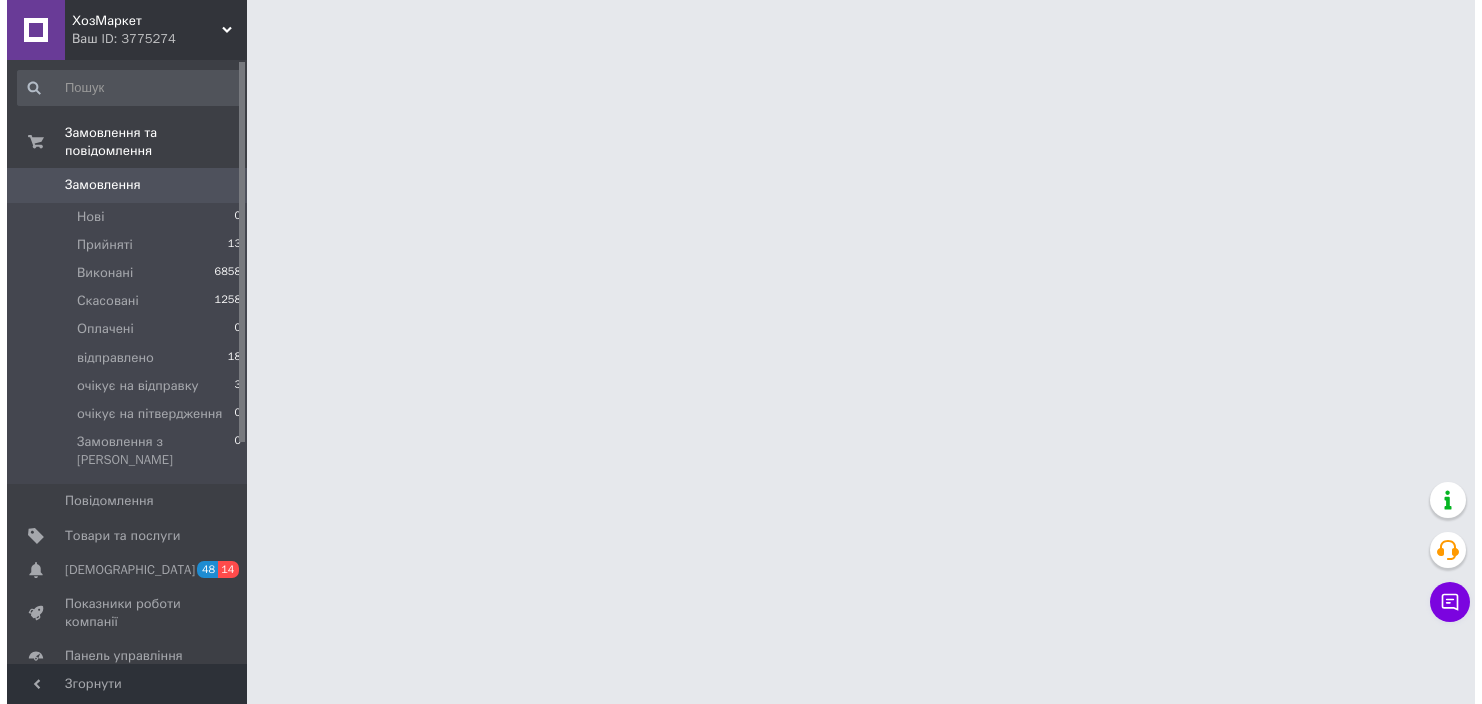 scroll, scrollTop: 0, scrollLeft: 0, axis: both 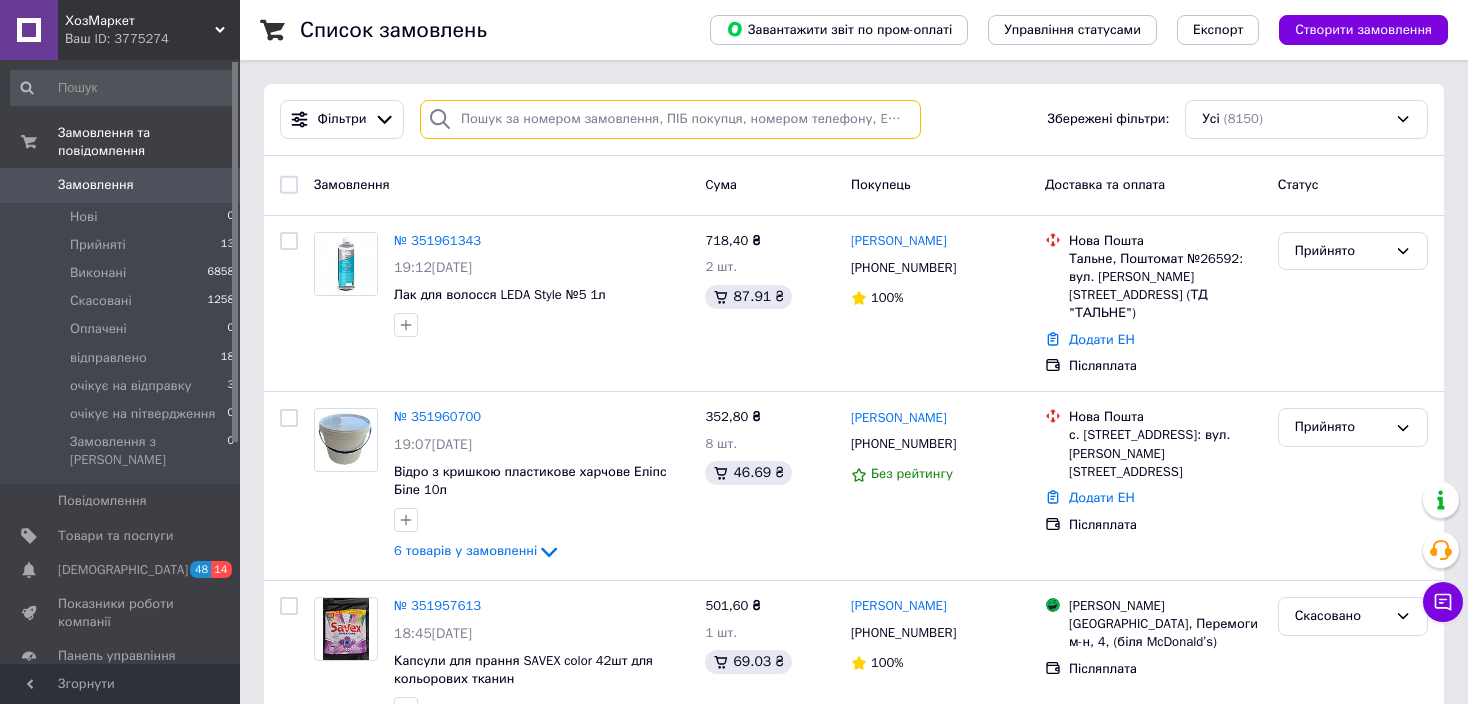 click at bounding box center [670, 119] 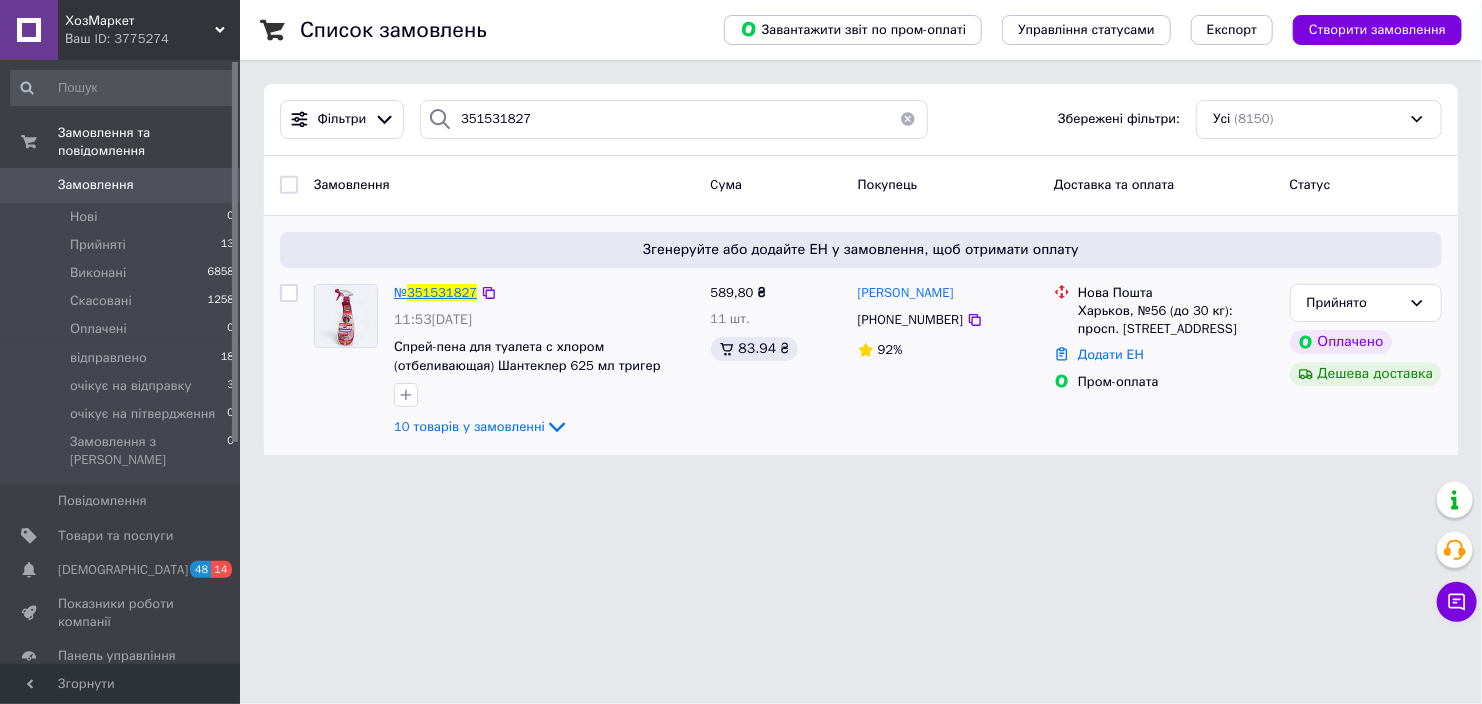 click on "351531827" at bounding box center [442, 292] 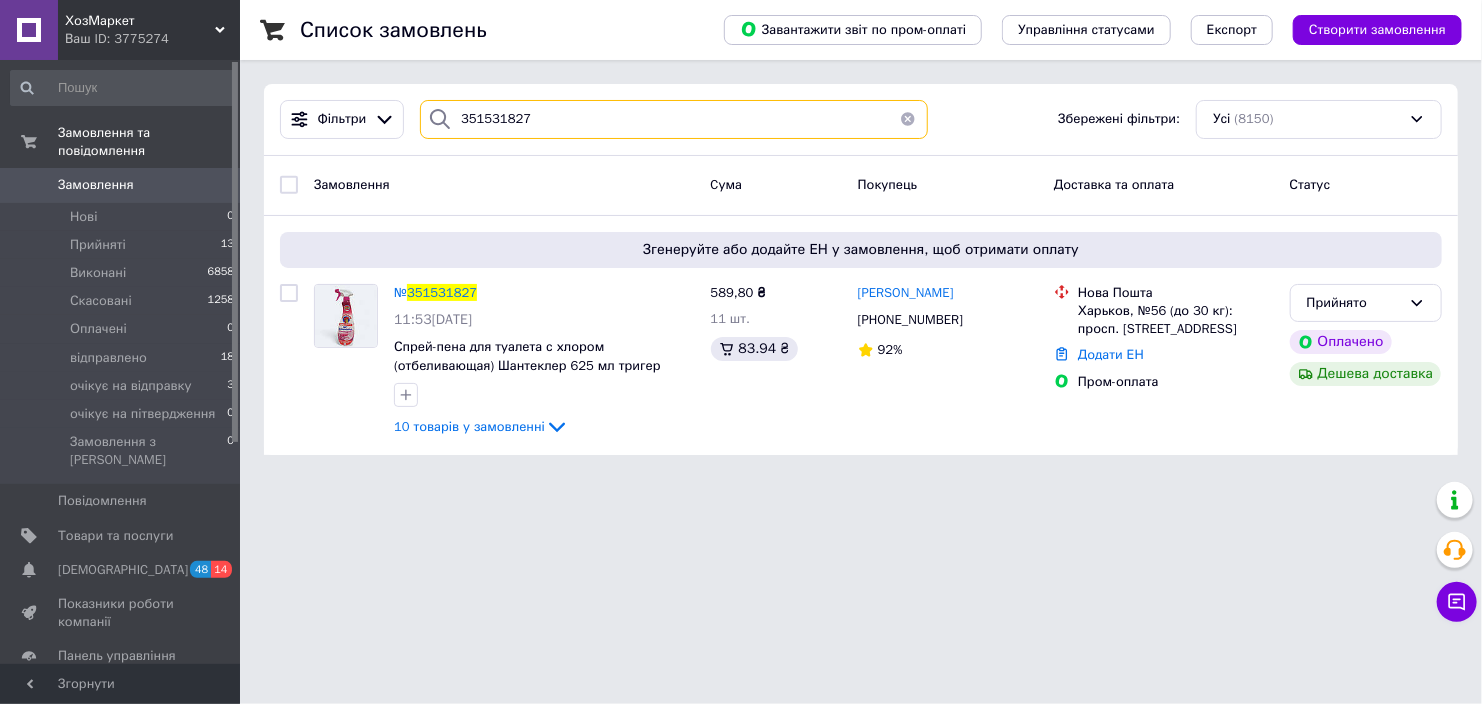 paste on "877633" 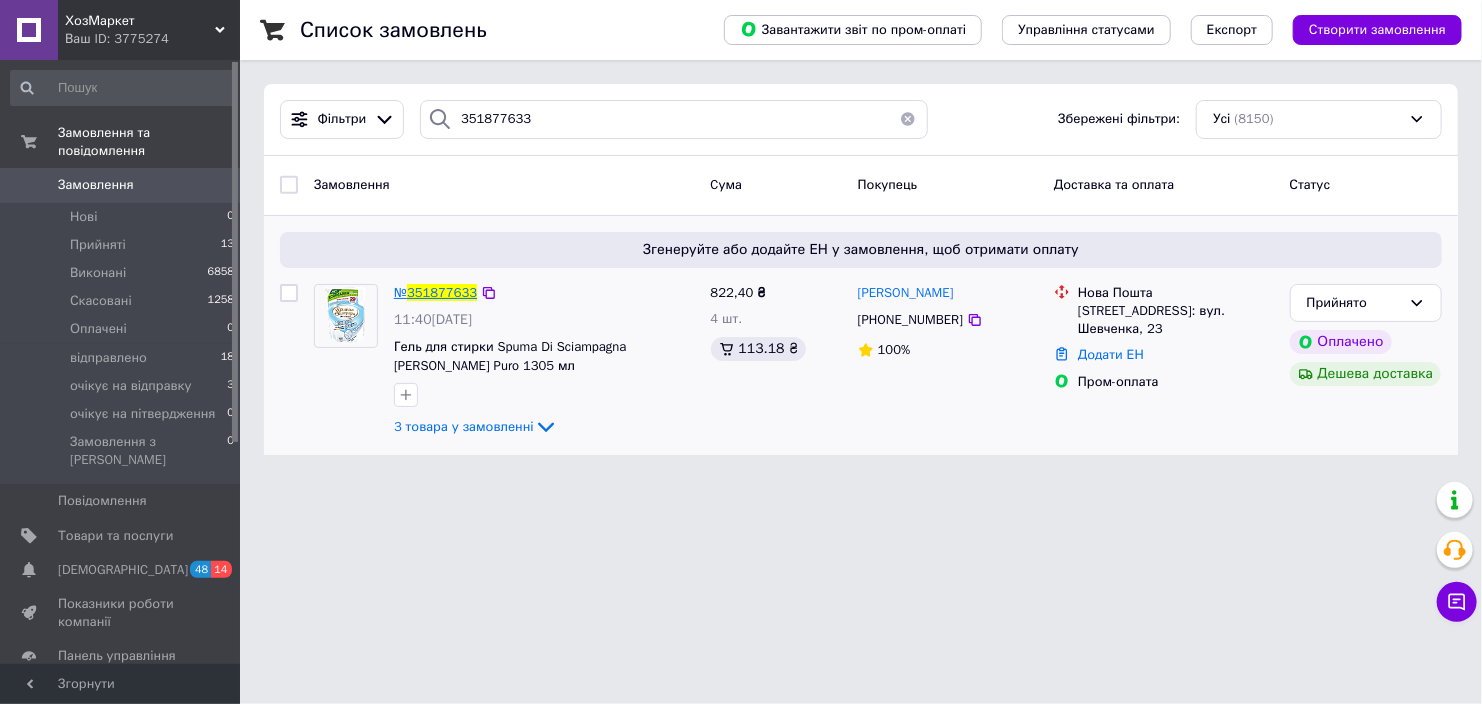 click on "351877633" at bounding box center [442, 292] 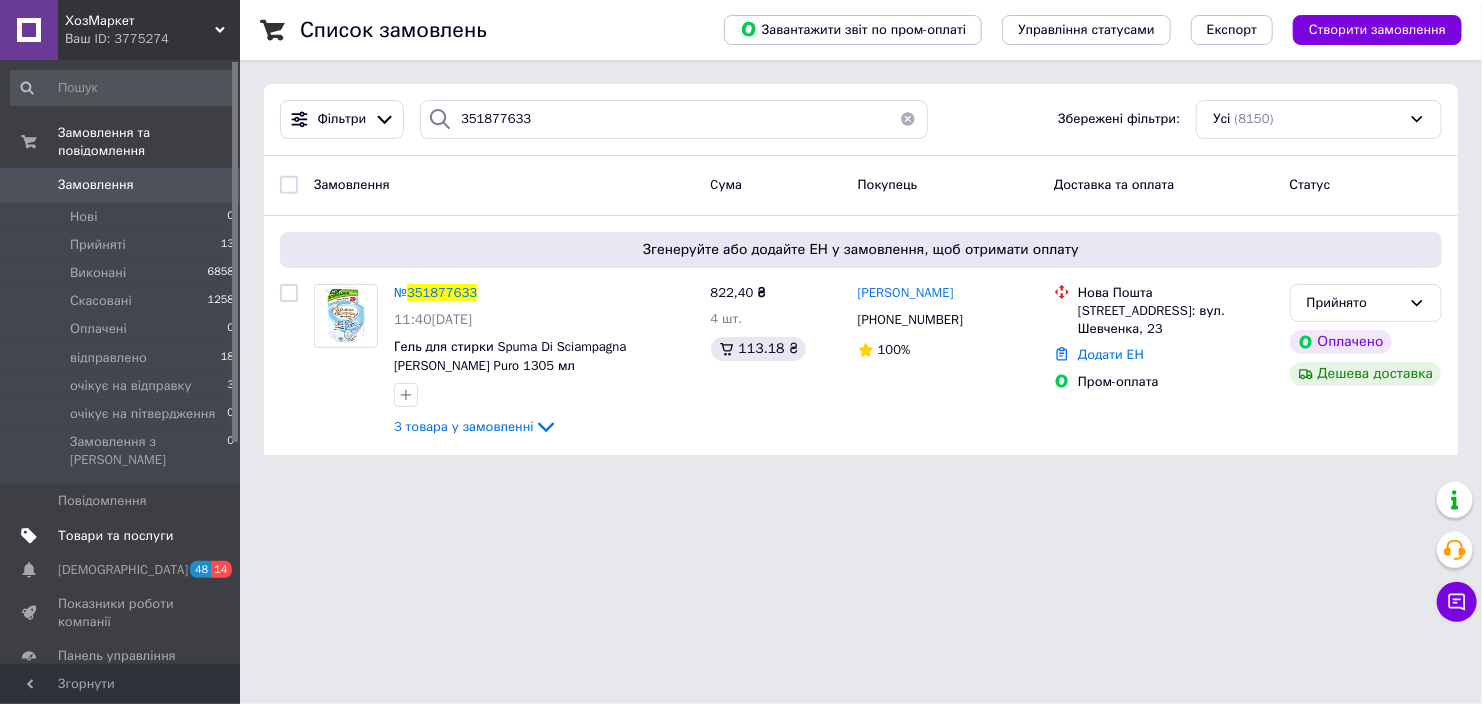 click on "Товари та послуги" at bounding box center (115, 536) 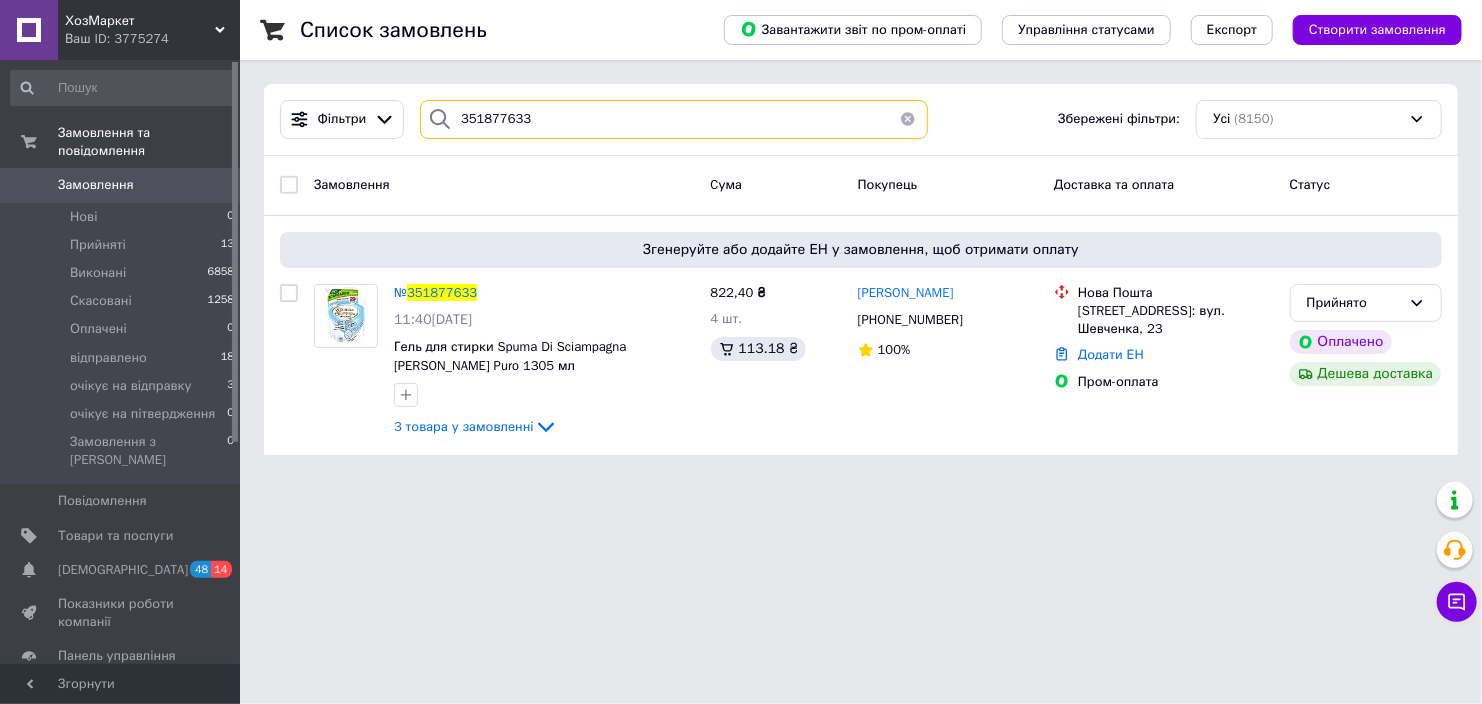 drag, startPoint x: 571, startPoint y: 117, endPoint x: 458, endPoint y: 109, distance: 113.28283 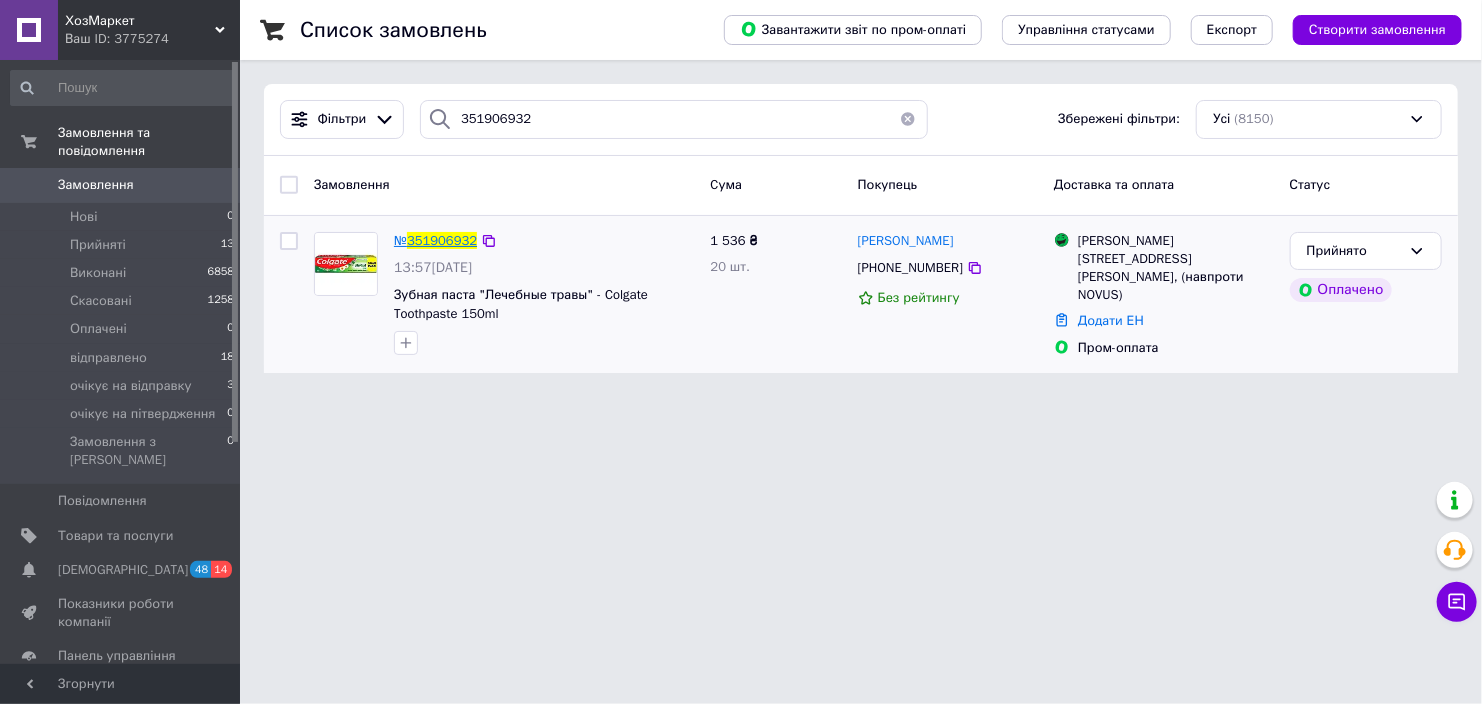 click on "351906932" at bounding box center [442, 240] 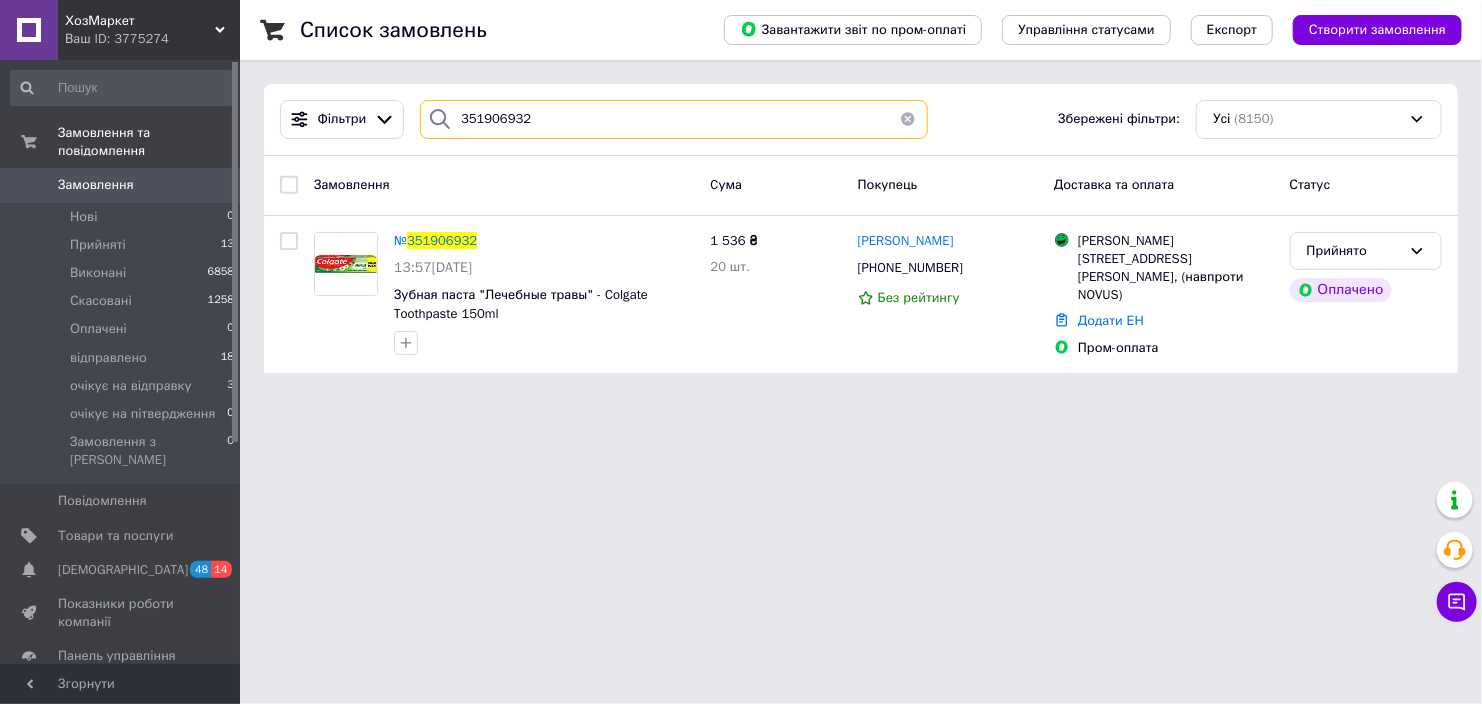 drag, startPoint x: 551, startPoint y: 121, endPoint x: 403, endPoint y: 135, distance: 148.66069 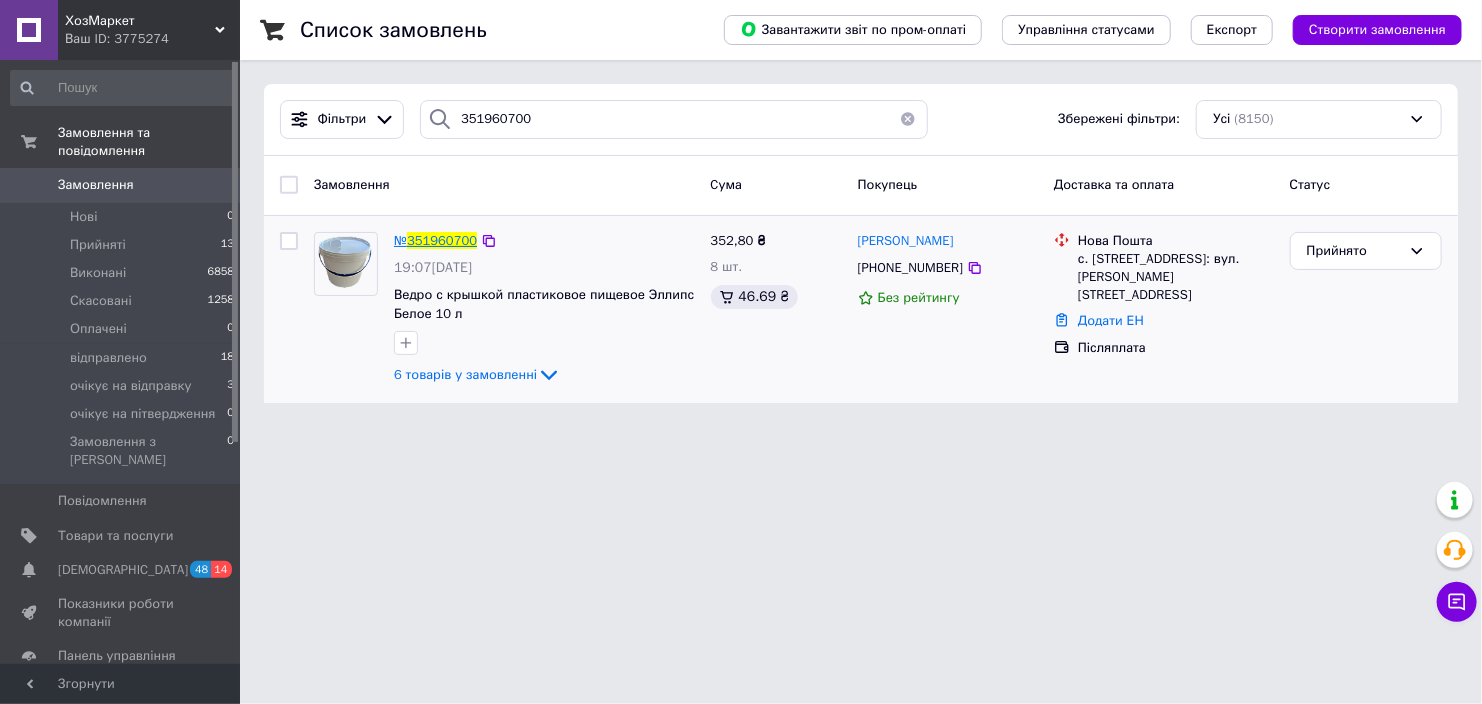 click on "351960700" at bounding box center [442, 240] 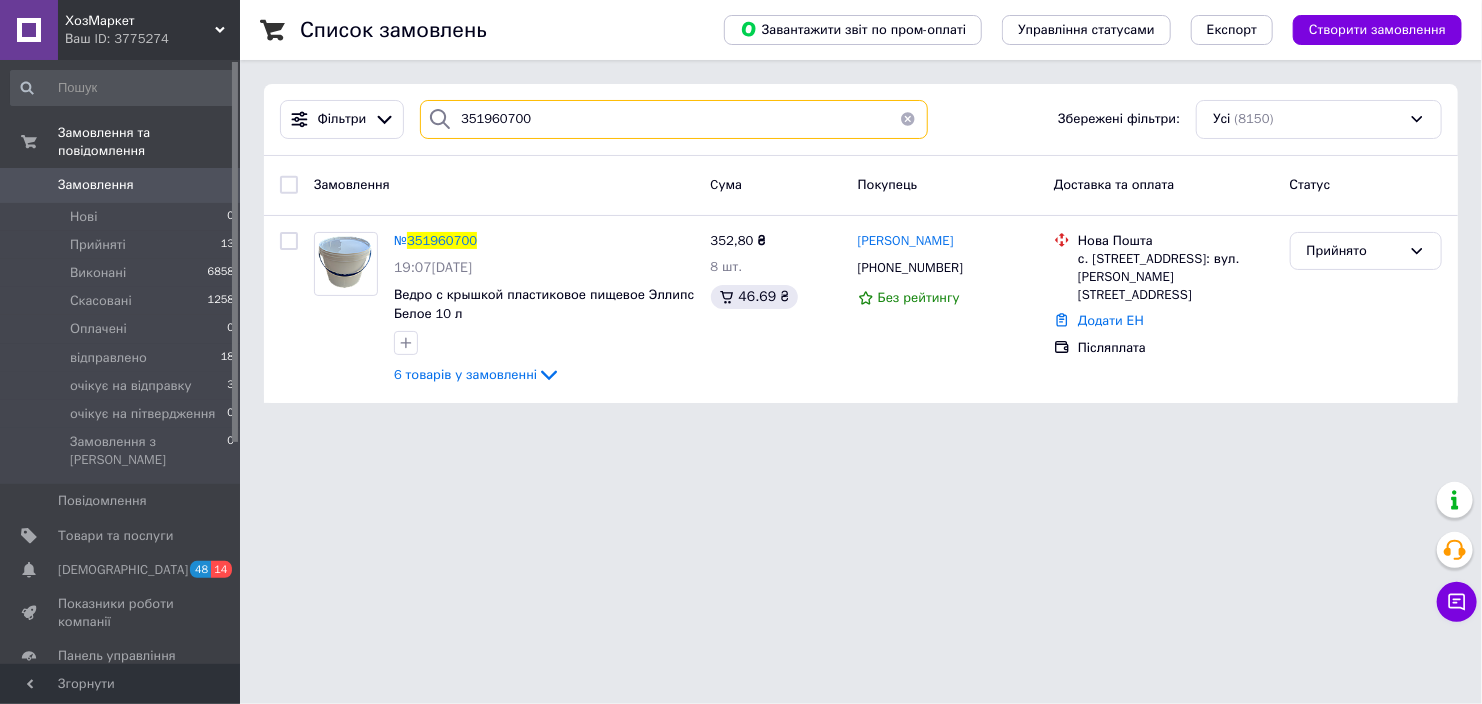 drag, startPoint x: 616, startPoint y: 141, endPoint x: 446, endPoint y: 128, distance: 170.49634 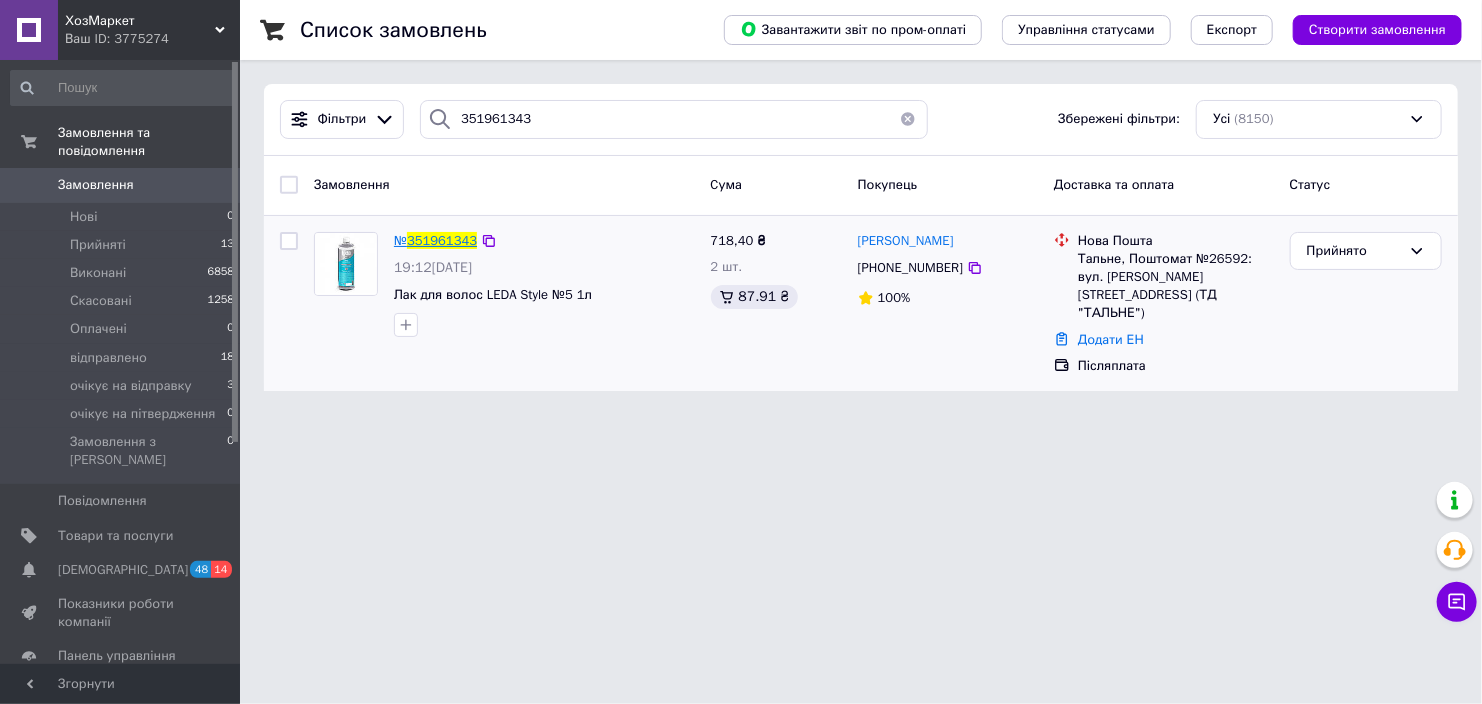 click on "351961343" at bounding box center (442, 240) 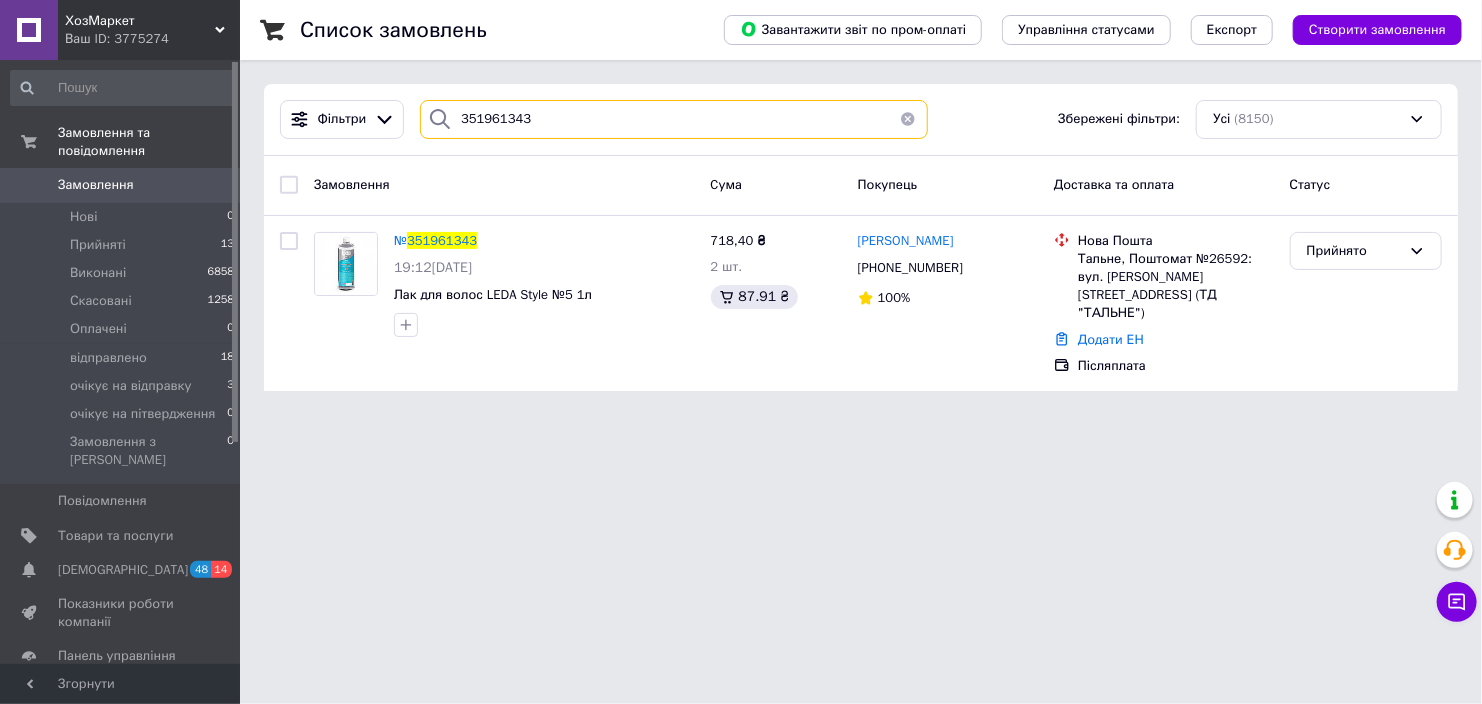 drag, startPoint x: 535, startPoint y: 116, endPoint x: 418, endPoint y: 125, distance: 117.34564 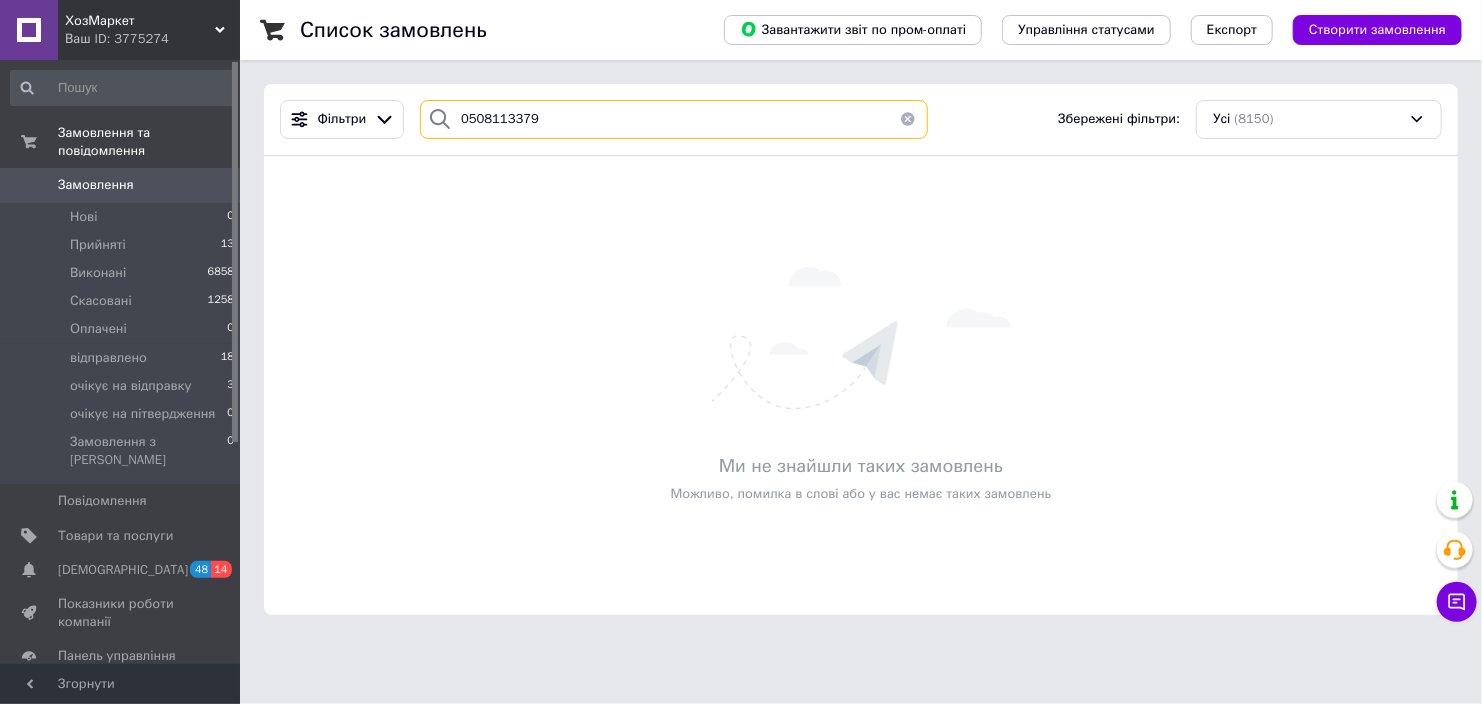 drag, startPoint x: 554, startPoint y: 112, endPoint x: 444, endPoint y: 103, distance: 110.36757 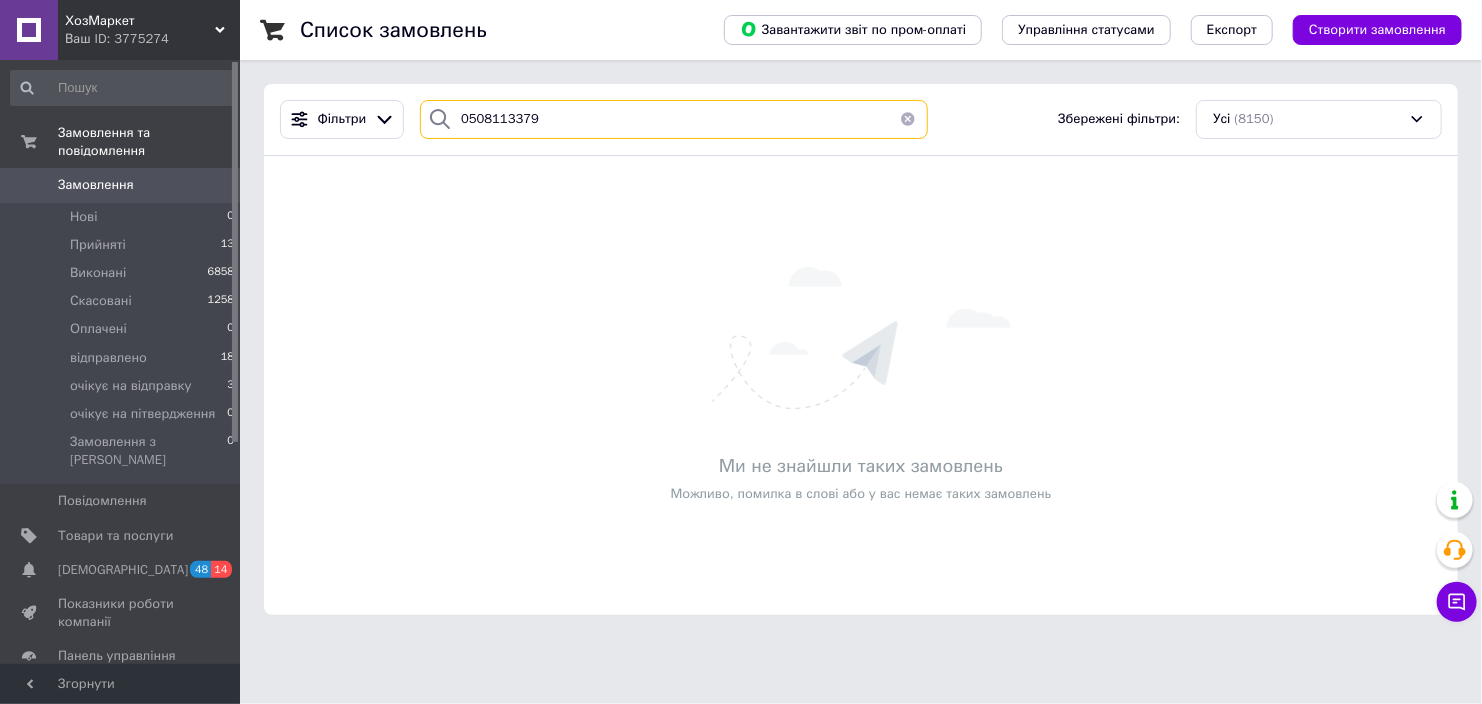 type on "0508113379" 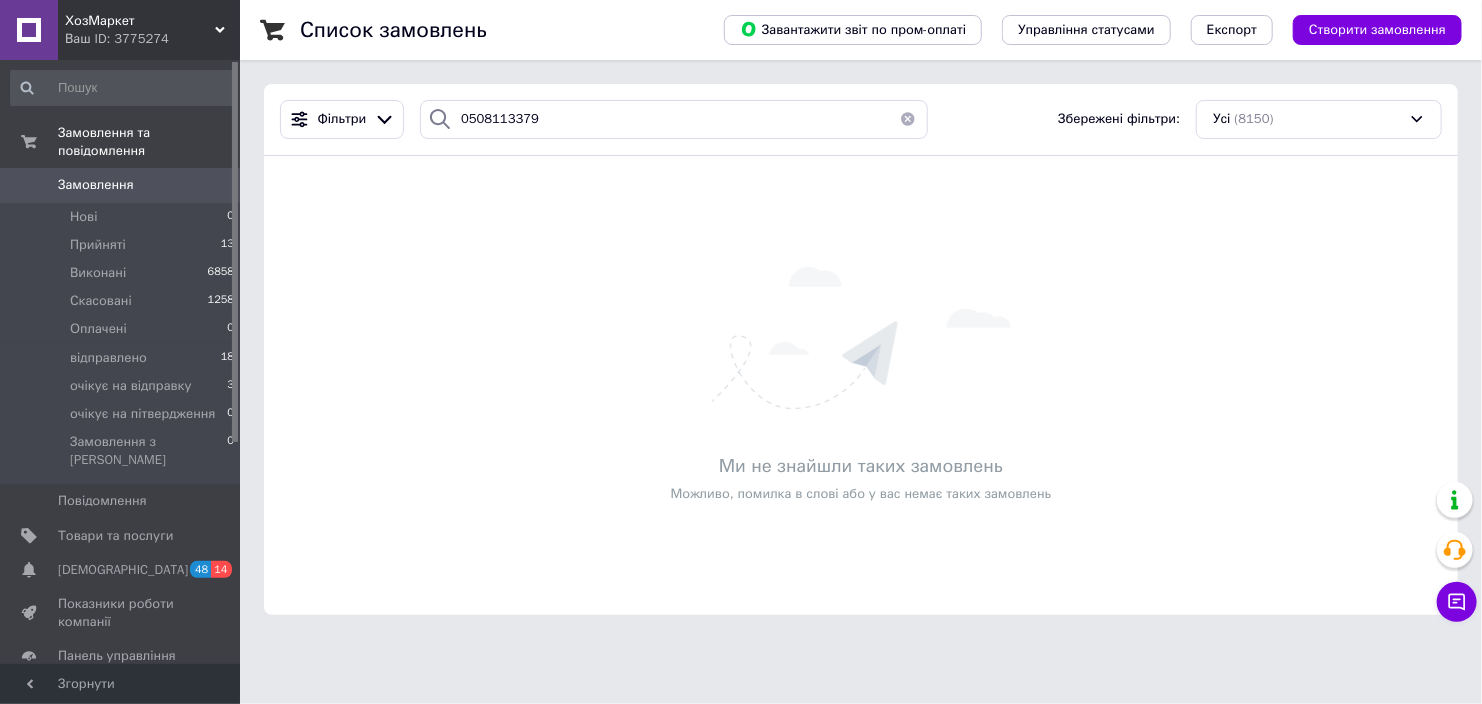 click on "Ми не знайшли таких замовлень Можливо, помилка в слові або у вас немає таких замовлень" at bounding box center [861, 385] 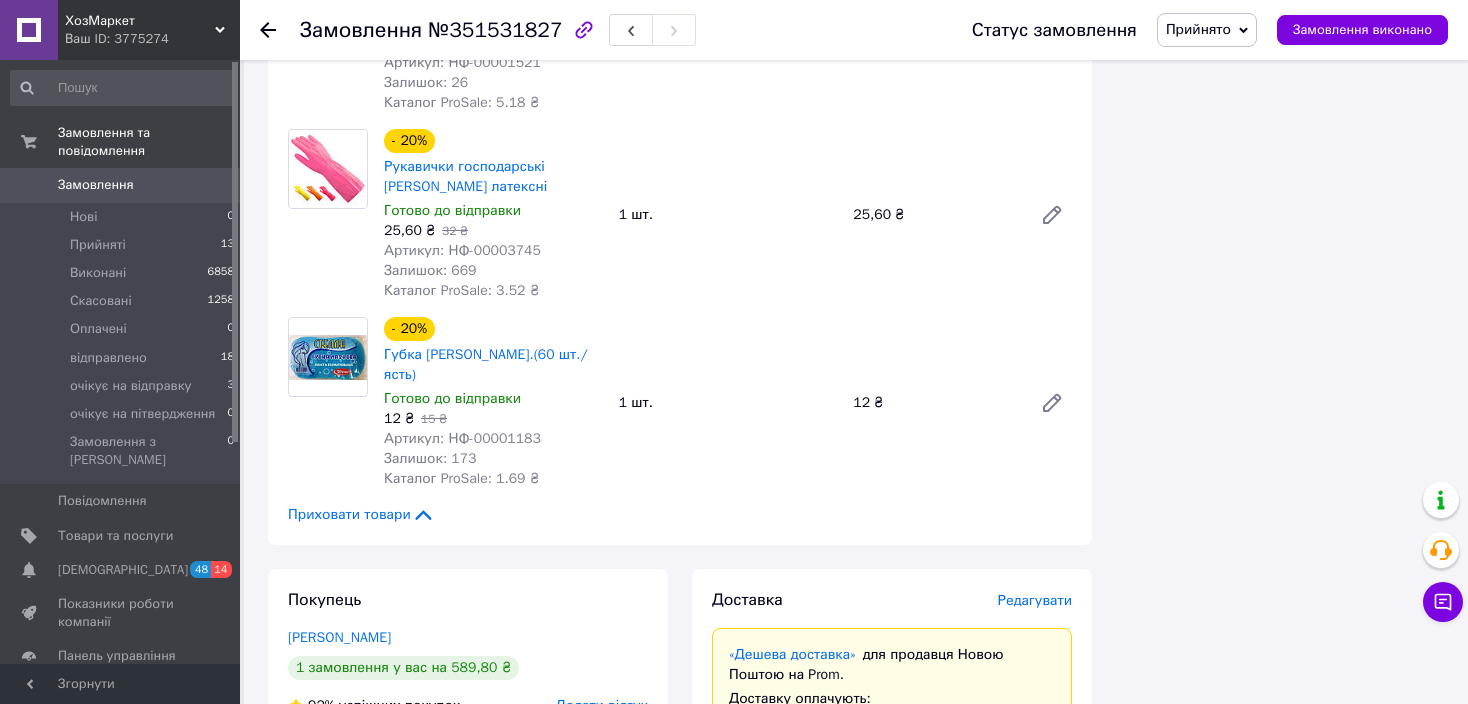 scroll, scrollTop: 2300, scrollLeft: 0, axis: vertical 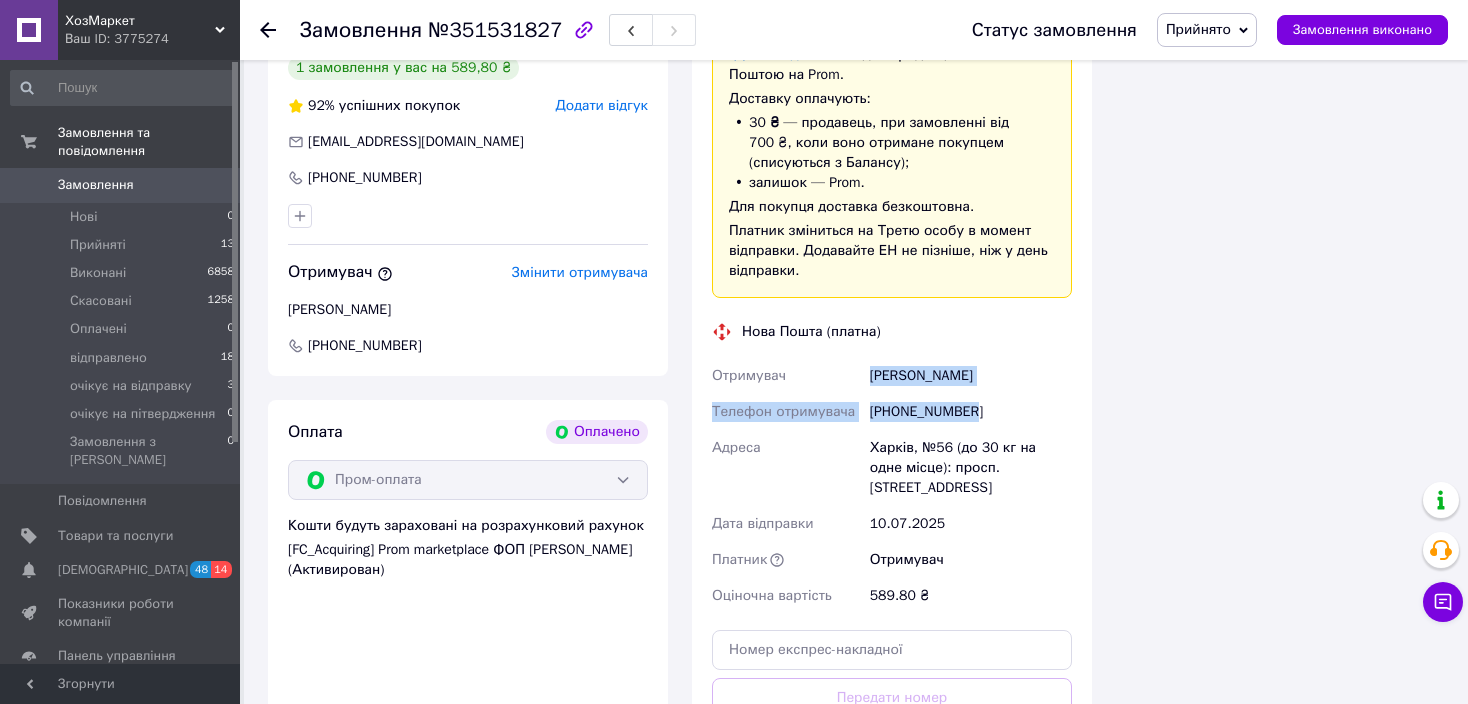 drag, startPoint x: 987, startPoint y: 407, endPoint x: 872, endPoint y: 364, distance: 122.77622 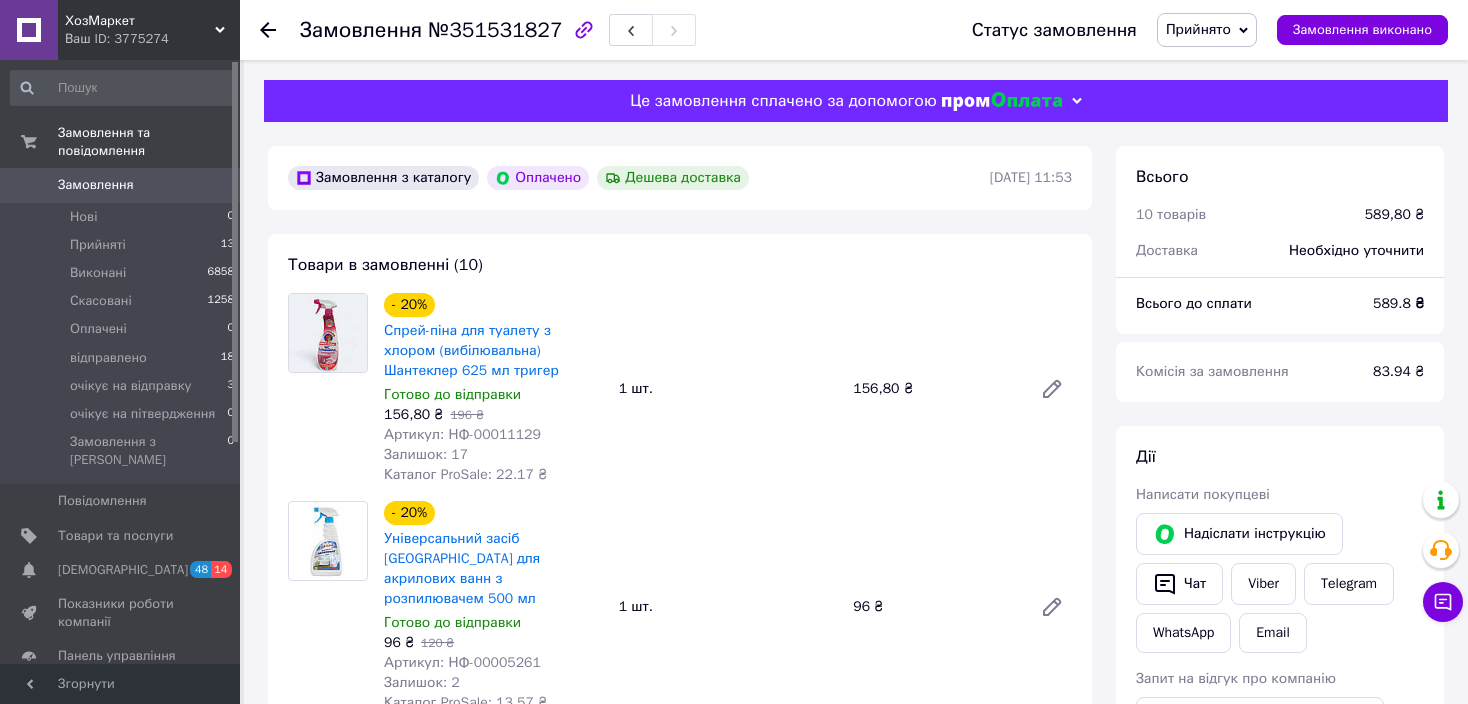 scroll, scrollTop: 0, scrollLeft: 0, axis: both 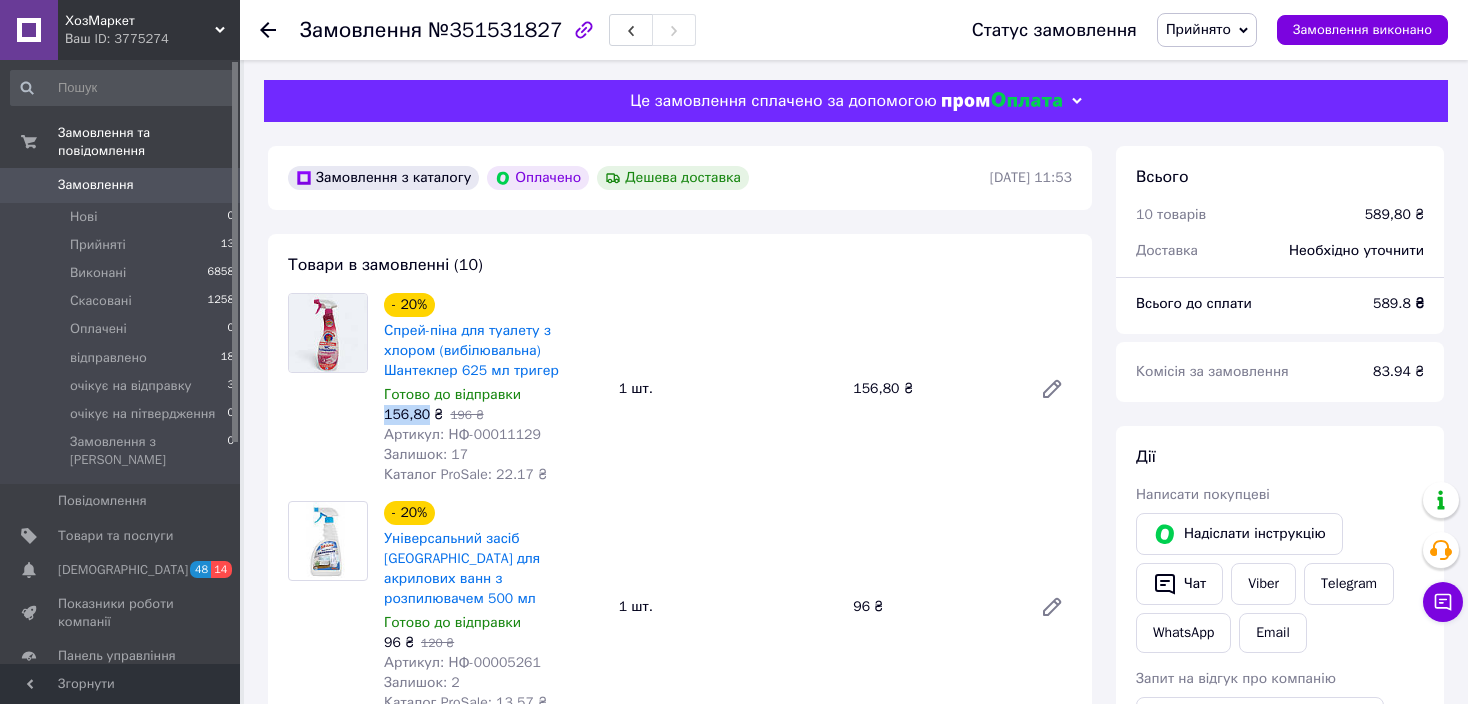 drag, startPoint x: 425, startPoint y: 413, endPoint x: 382, endPoint y: 417, distance: 43.185646 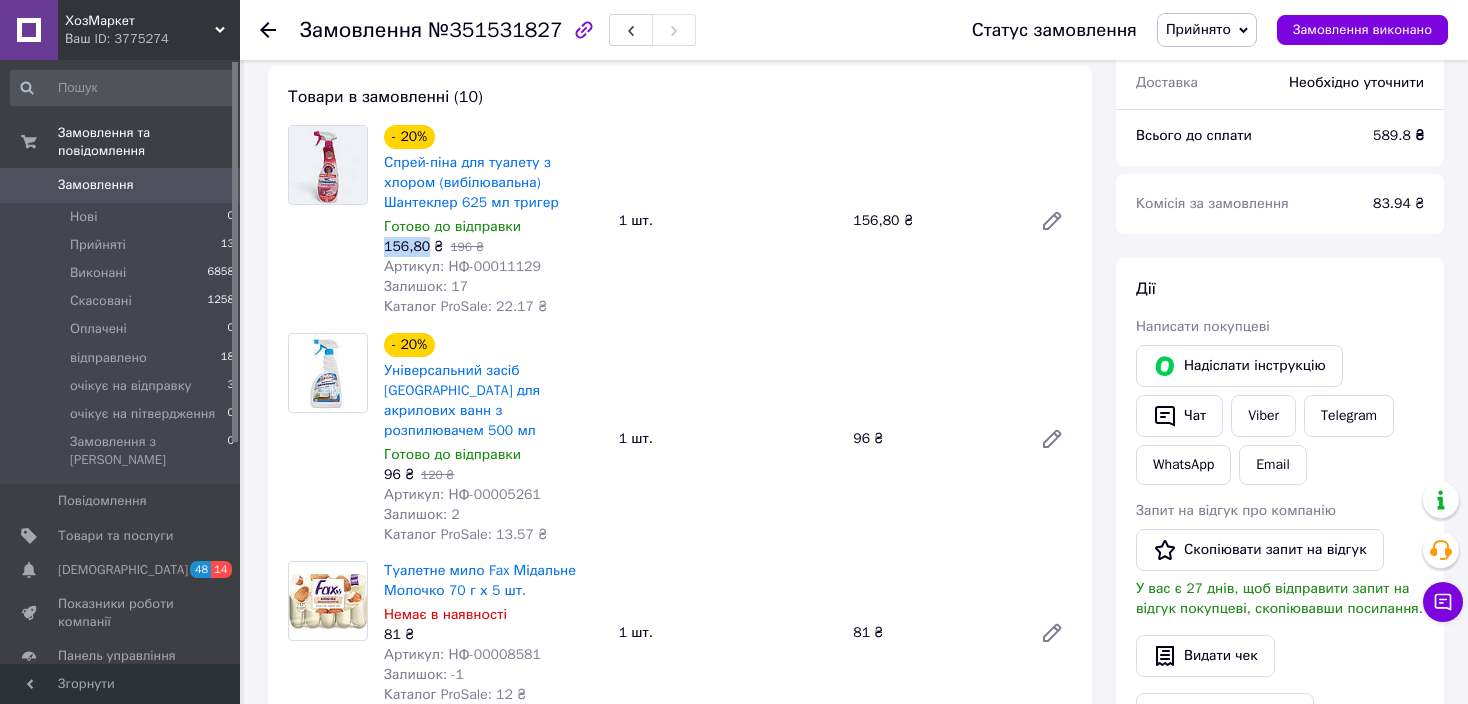 scroll, scrollTop: 300, scrollLeft: 0, axis: vertical 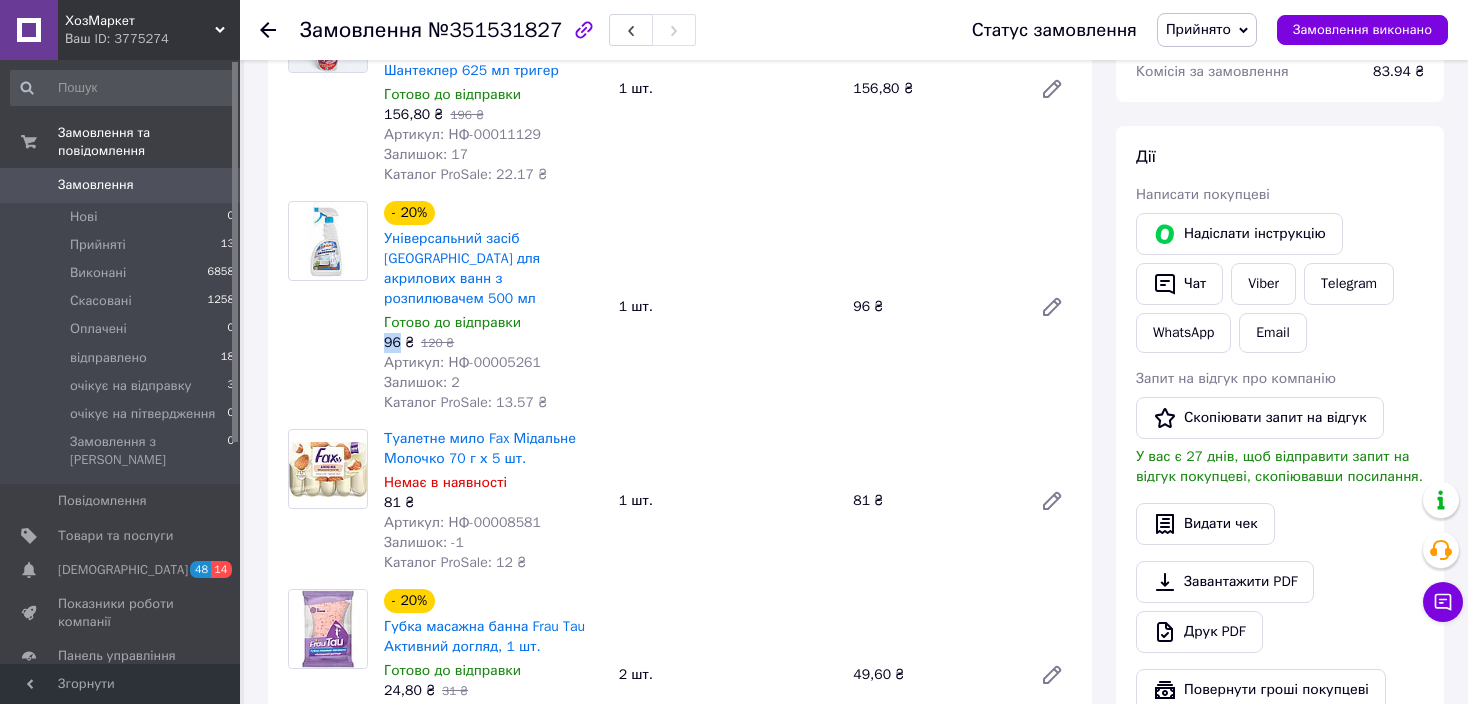 drag, startPoint x: 398, startPoint y: 329, endPoint x: 380, endPoint y: 331, distance: 18.110771 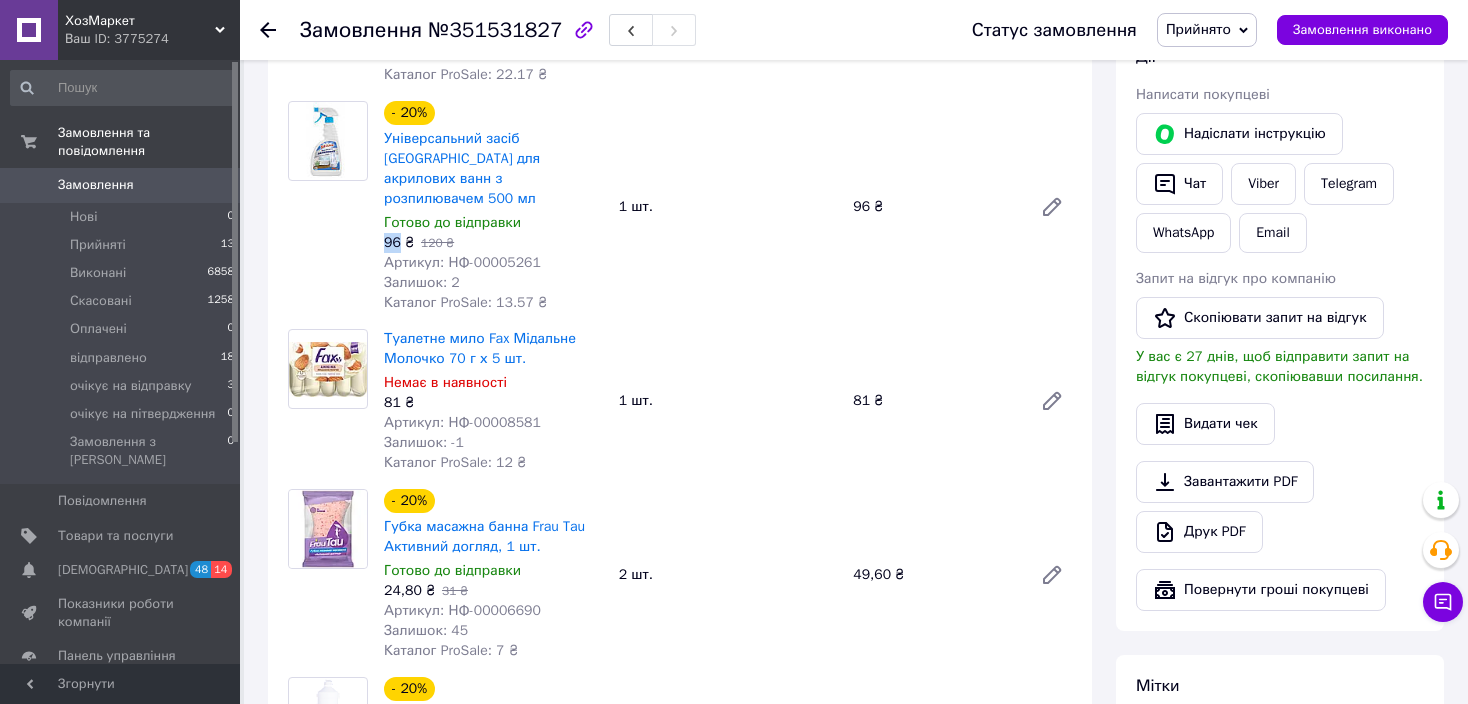 scroll, scrollTop: 500, scrollLeft: 0, axis: vertical 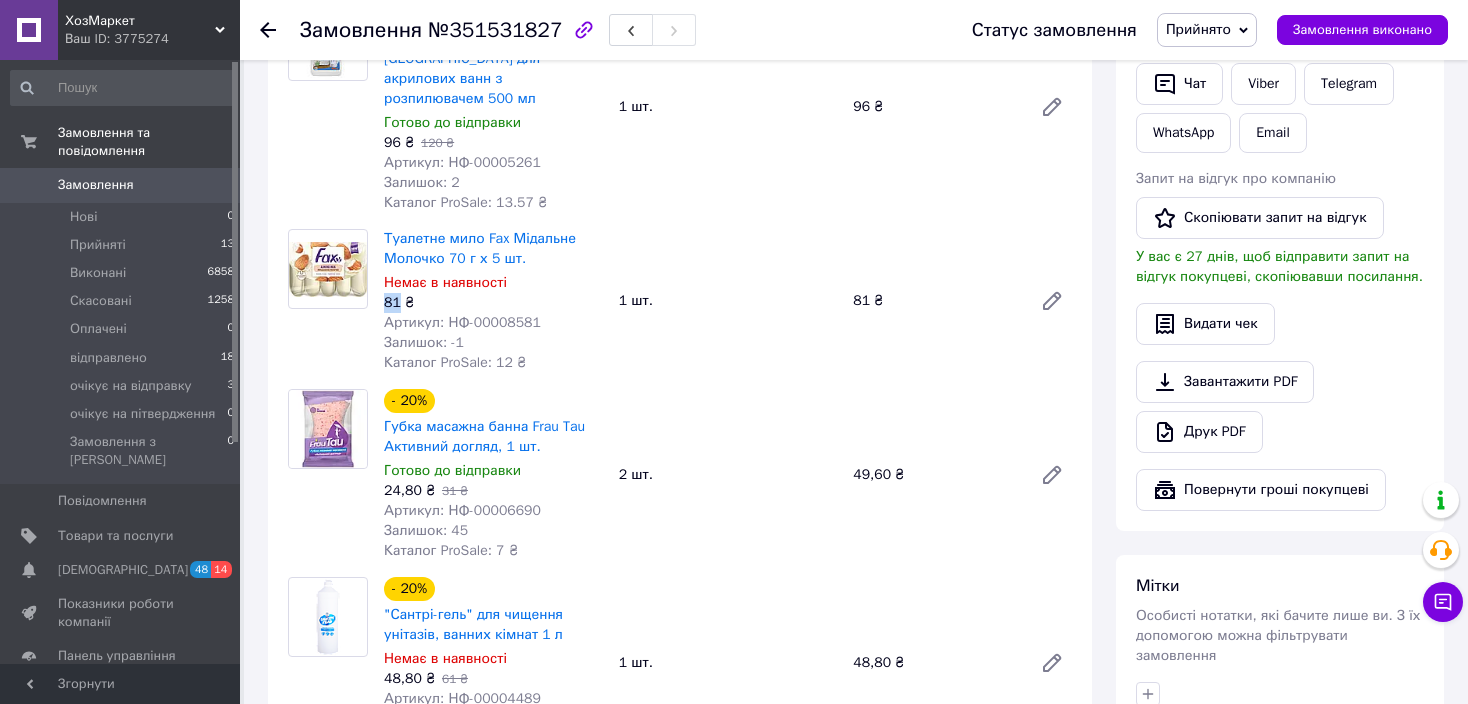 drag, startPoint x: 397, startPoint y: 291, endPoint x: 381, endPoint y: 289, distance: 16.124516 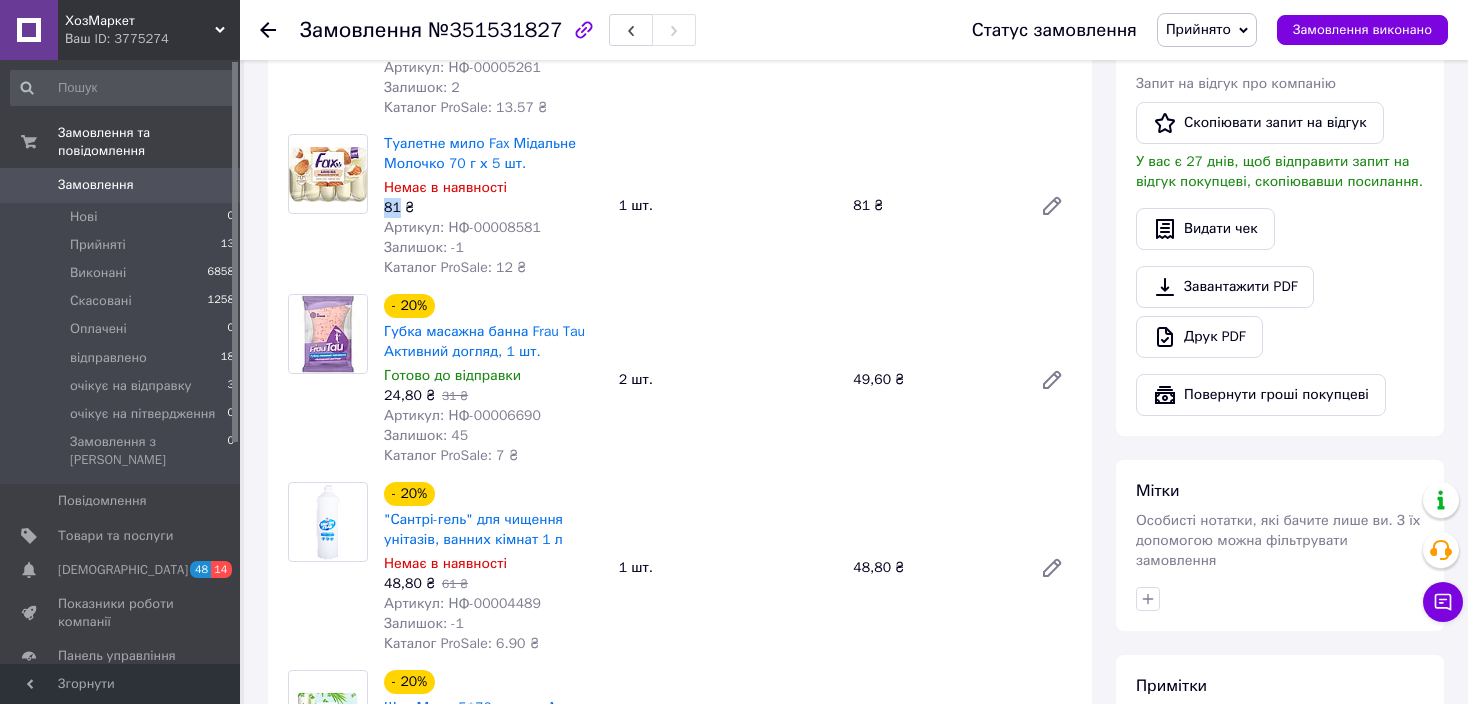 scroll, scrollTop: 600, scrollLeft: 0, axis: vertical 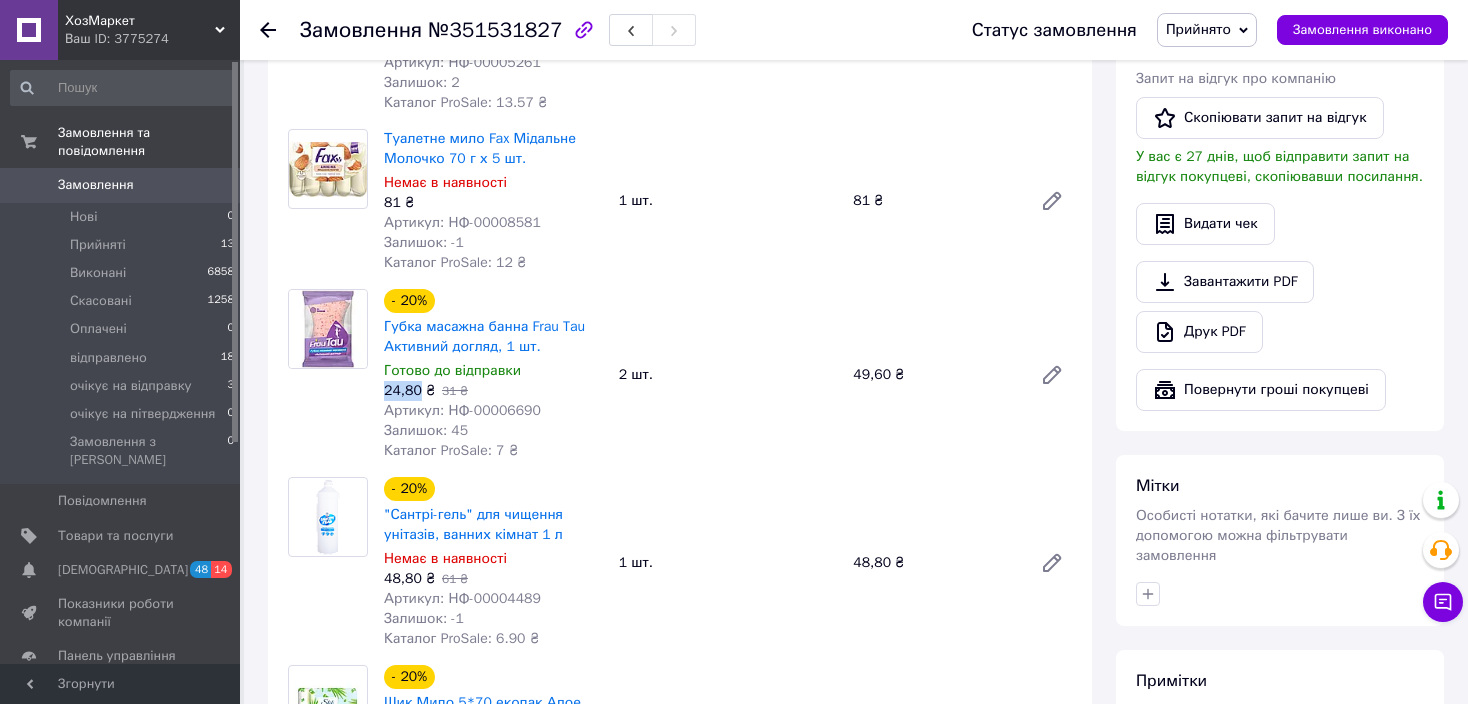 drag, startPoint x: 416, startPoint y: 373, endPoint x: 383, endPoint y: 382, distance: 34.20526 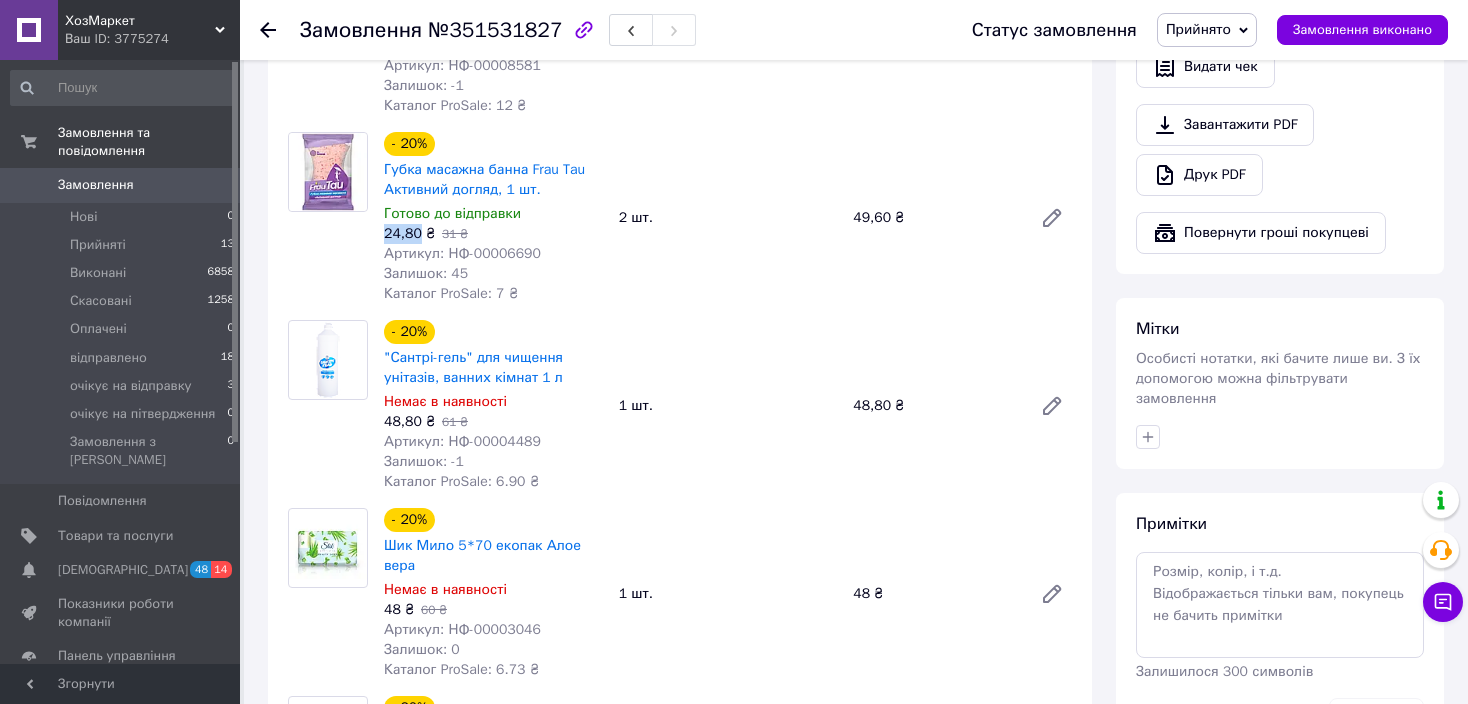 scroll, scrollTop: 800, scrollLeft: 0, axis: vertical 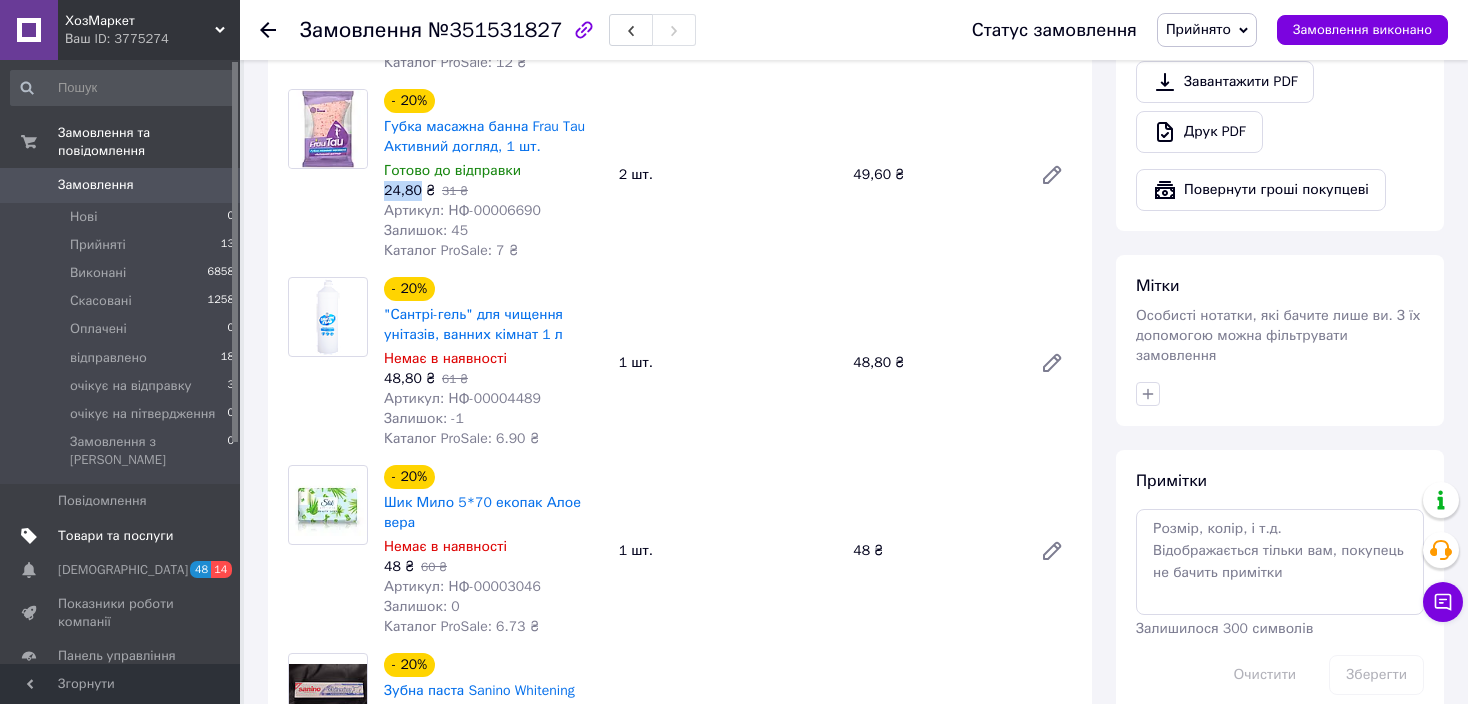 click on "Товари та послуги" at bounding box center [115, 536] 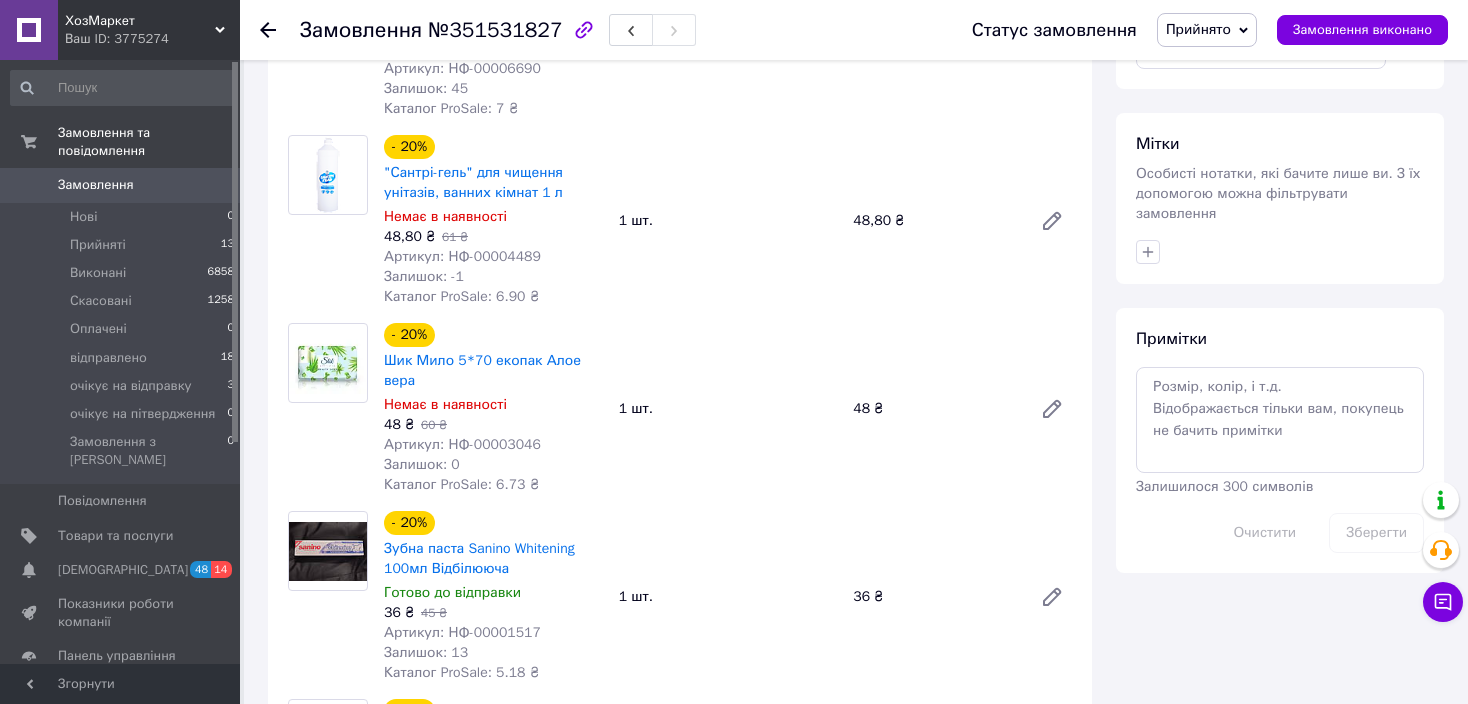 scroll, scrollTop: 1000, scrollLeft: 0, axis: vertical 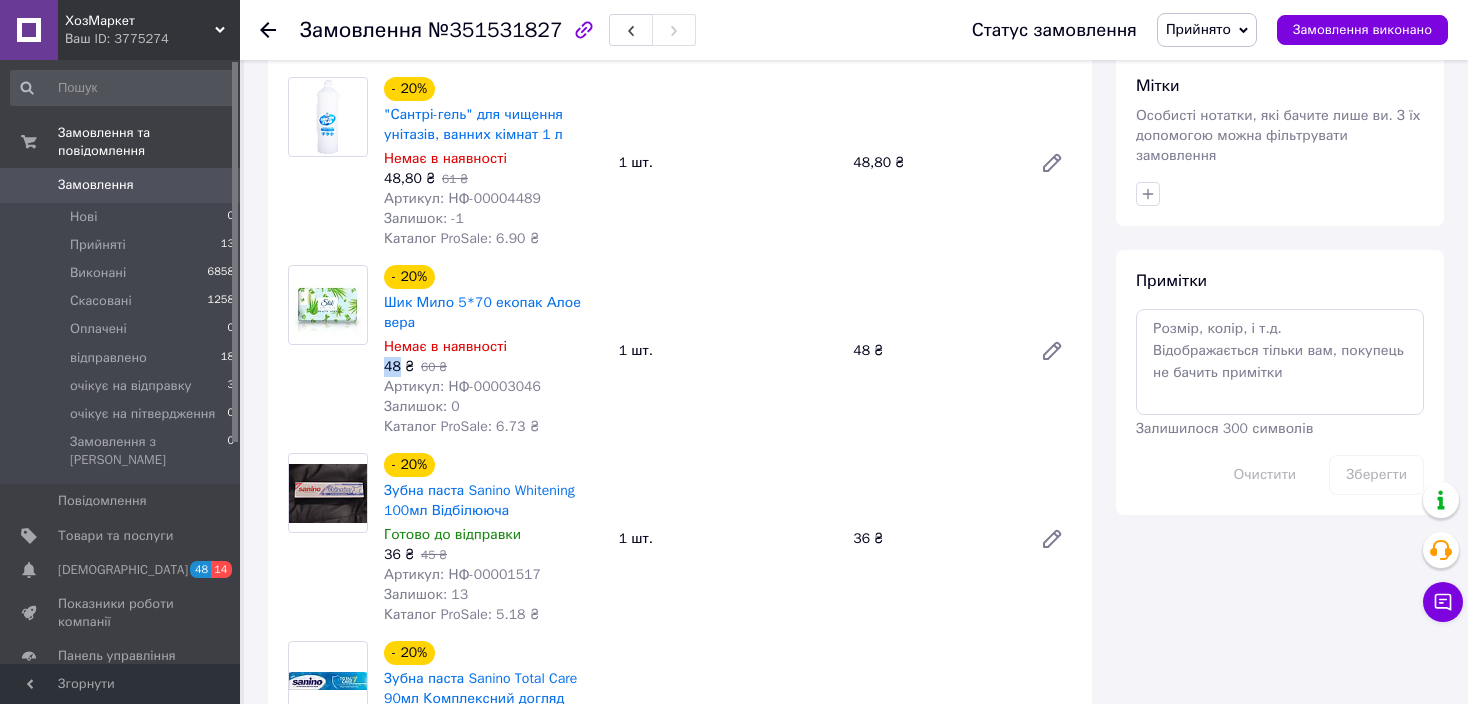 drag, startPoint x: 398, startPoint y: 352, endPoint x: 387, endPoint y: 349, distance: 11.401754 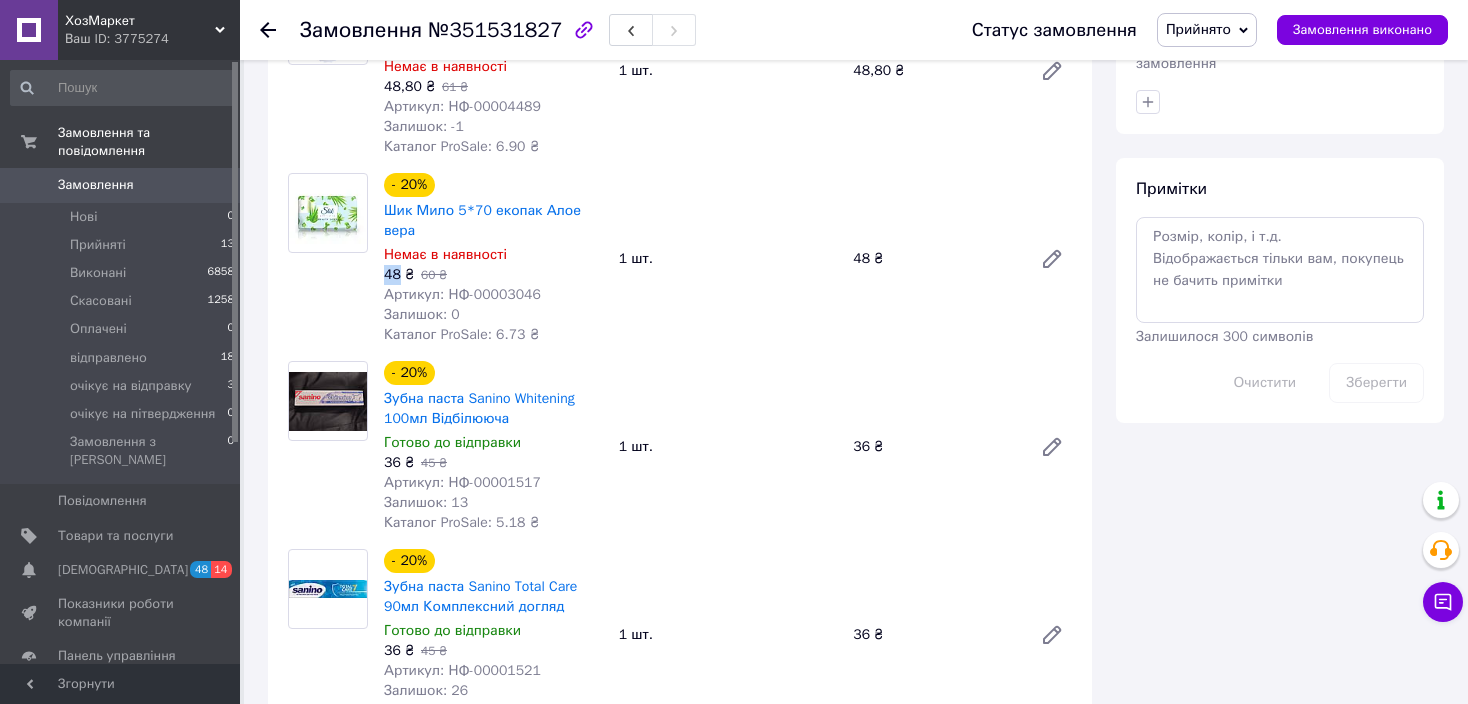 scroll, scrollTop: 1100, scrollLeft: 0, axis: vertical 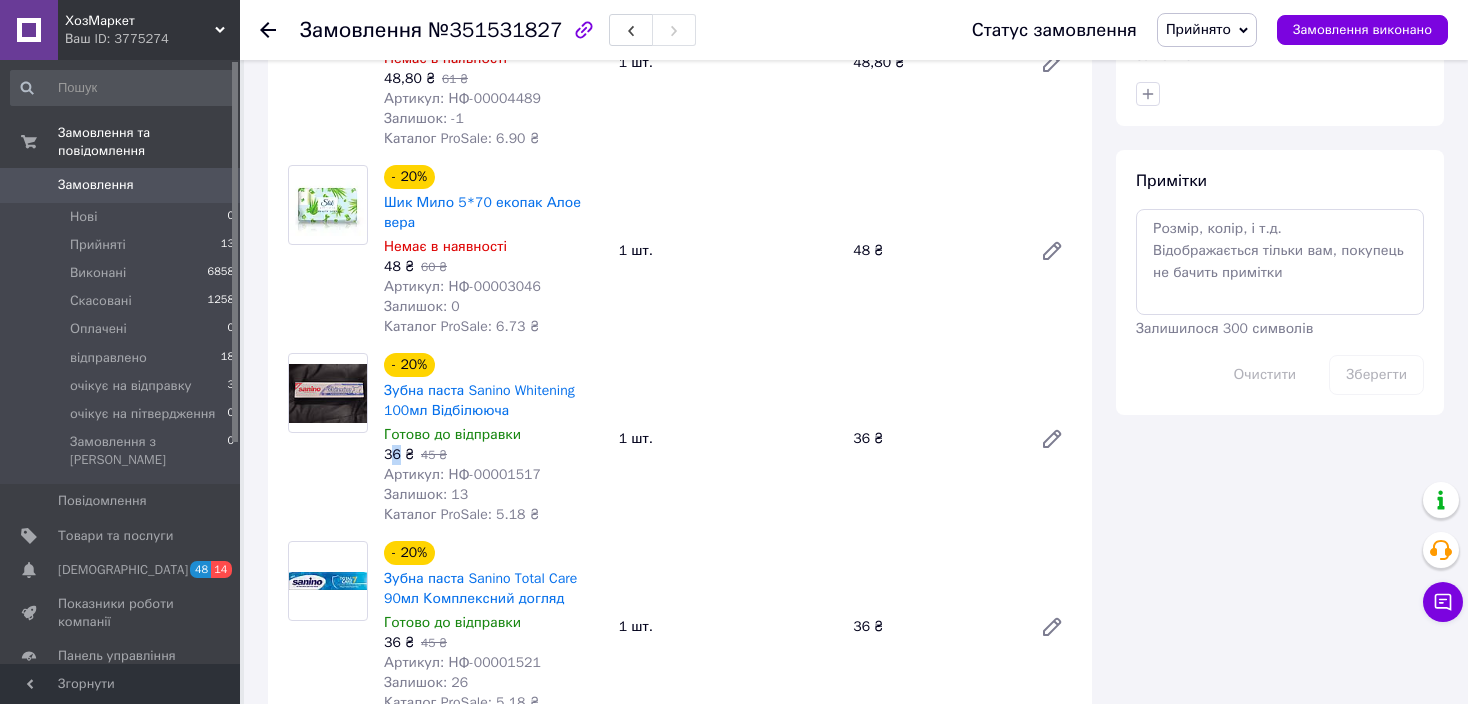 click on "36 ₴" at bounding box center [399, 454] 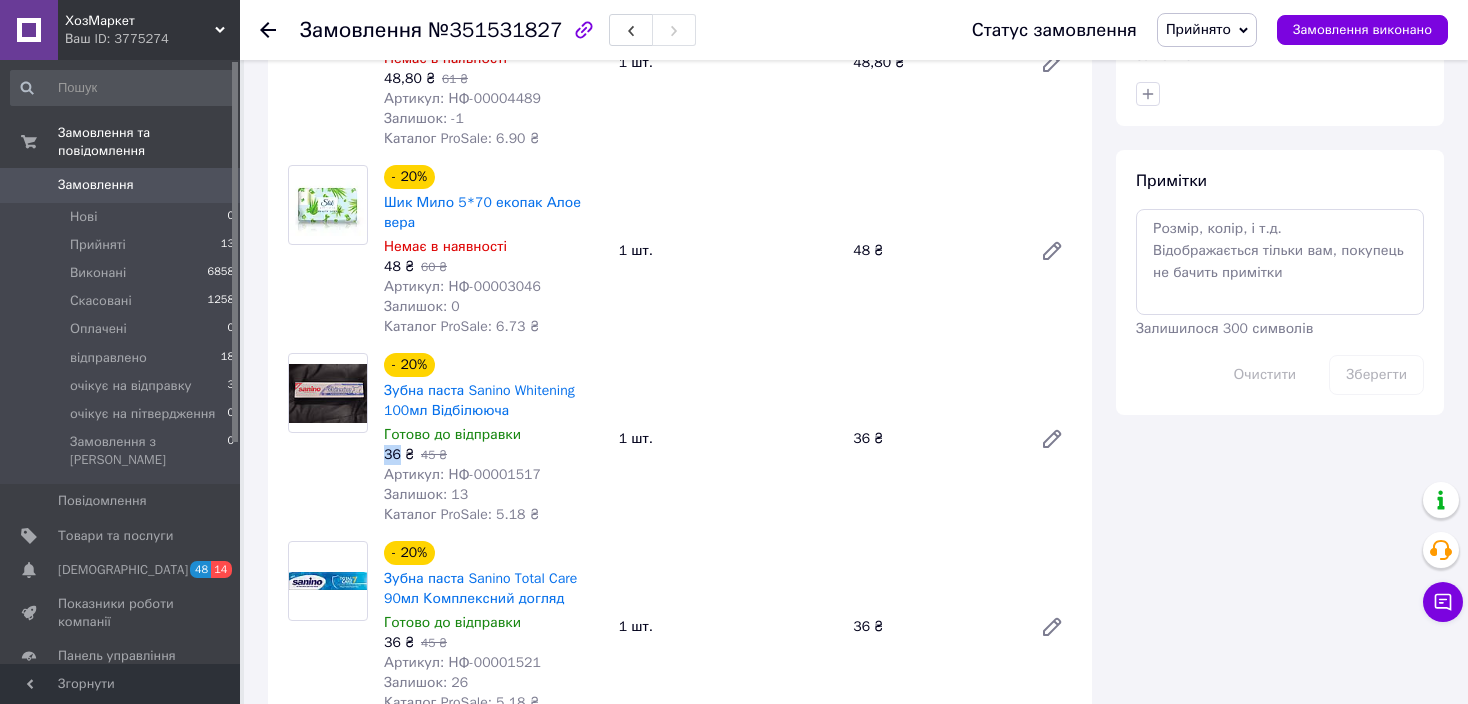 drag, startPoint x: 383, startPoint y: 447, endPoint x: 400, endPoint y: 444, distance: 17.262676 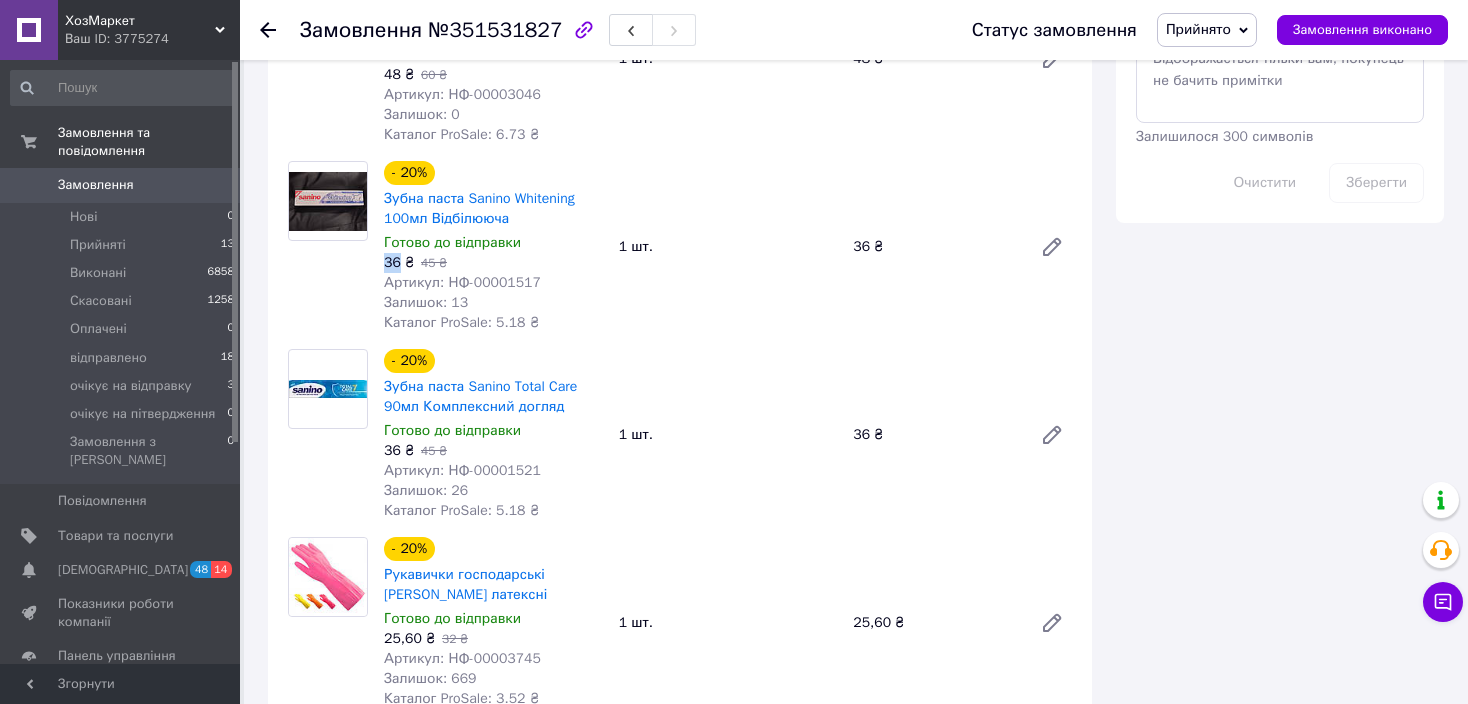scroll, scrollTop: 1300, scrollLeft: 0, axis: vertical 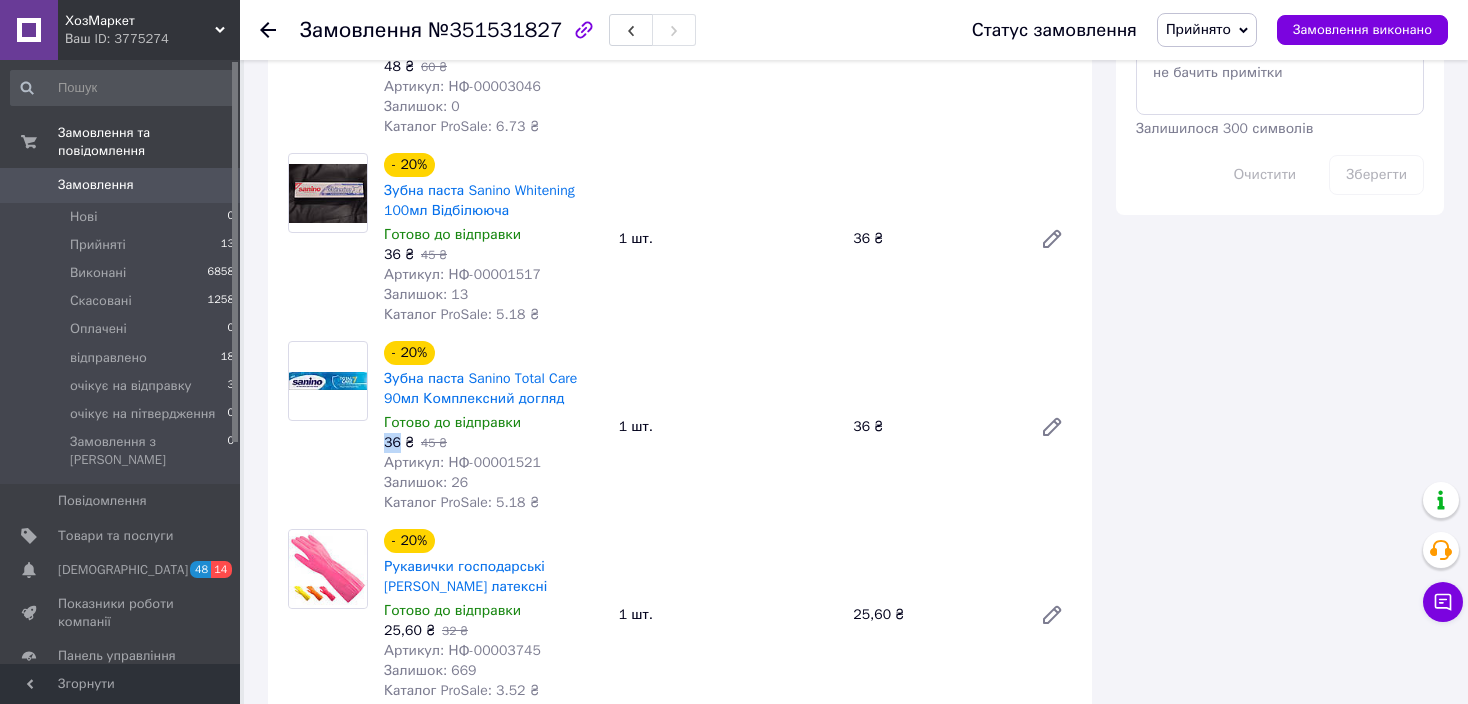 drag, startPoint x: 397, startPoint y: 427, endPoint x: 378, endPoint y: 430, distance: 19.235384 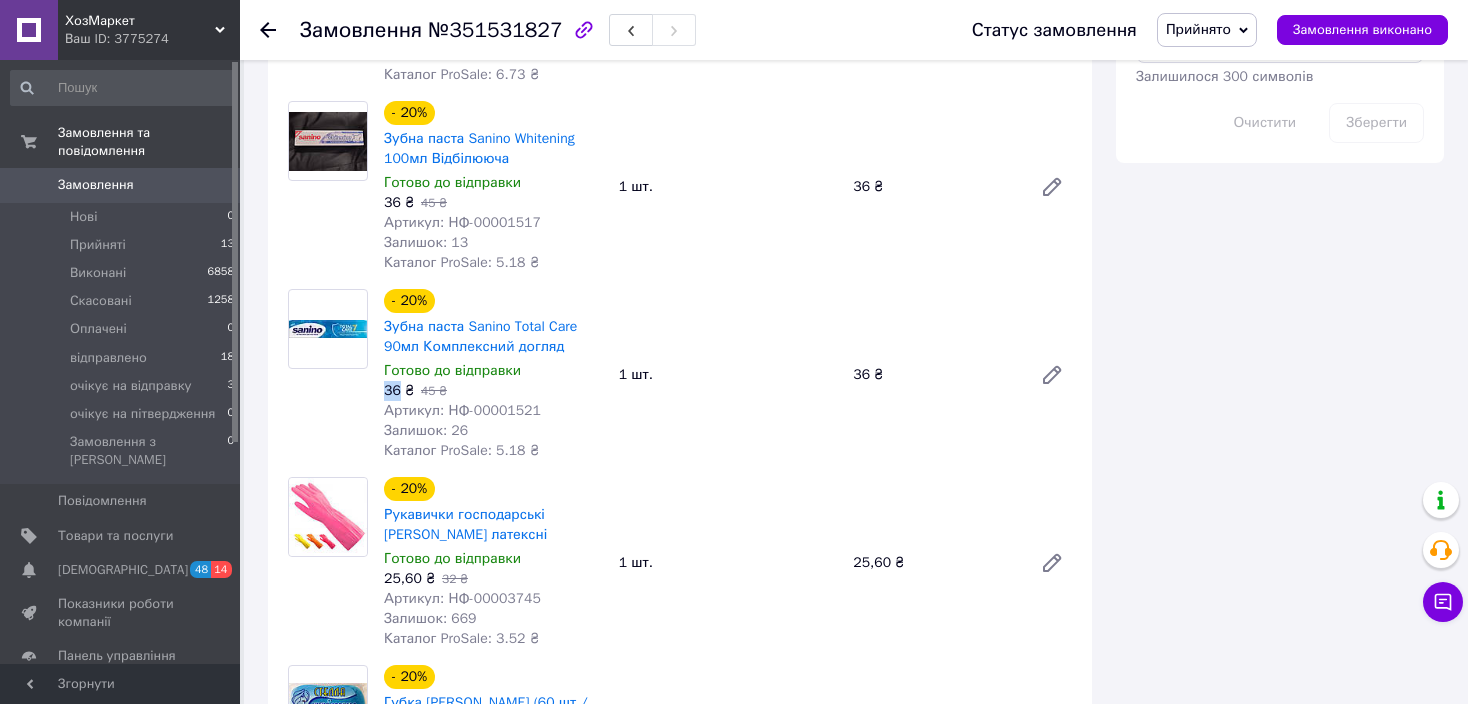 scroll, scrollTop: 1500, scrollLeft: 0, axis: vertical 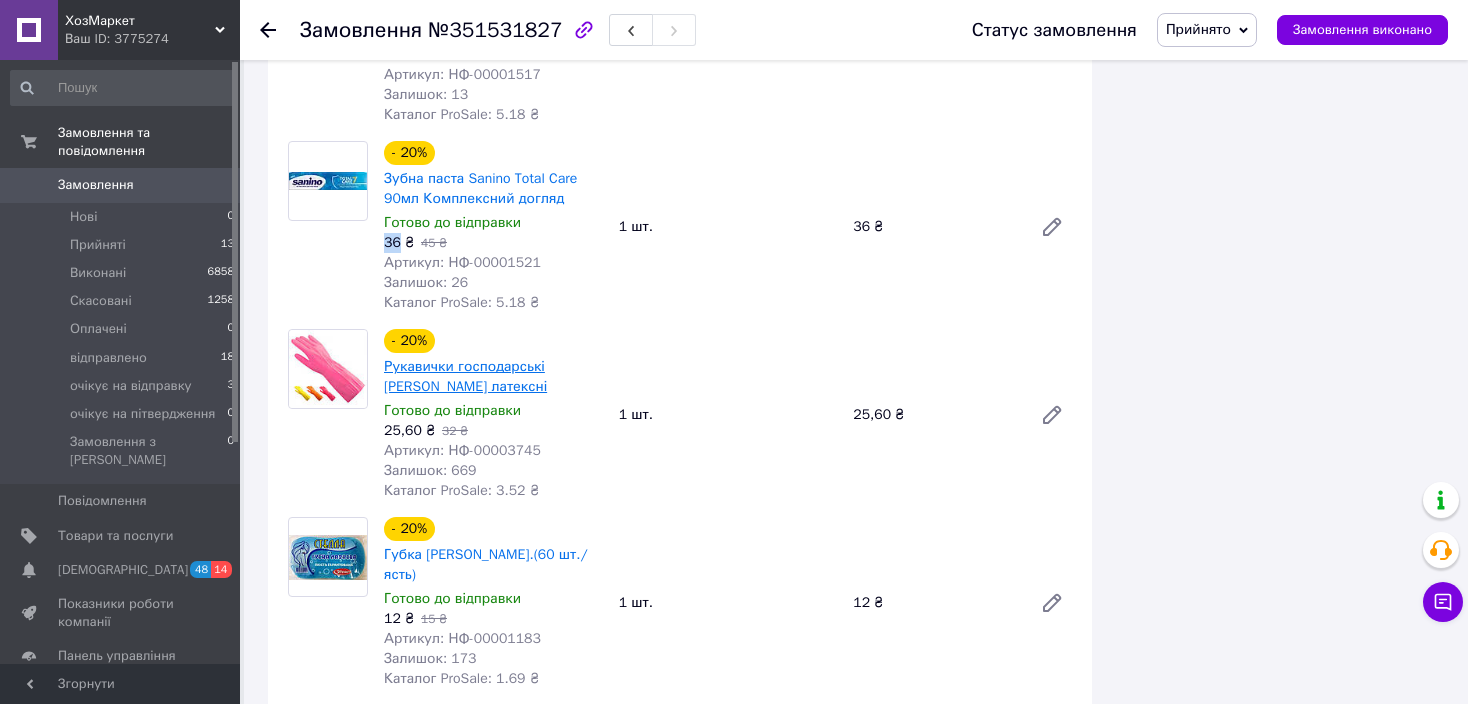 click on "Рукавички господарські Stenson латексні" at bounding box center [465, 376] 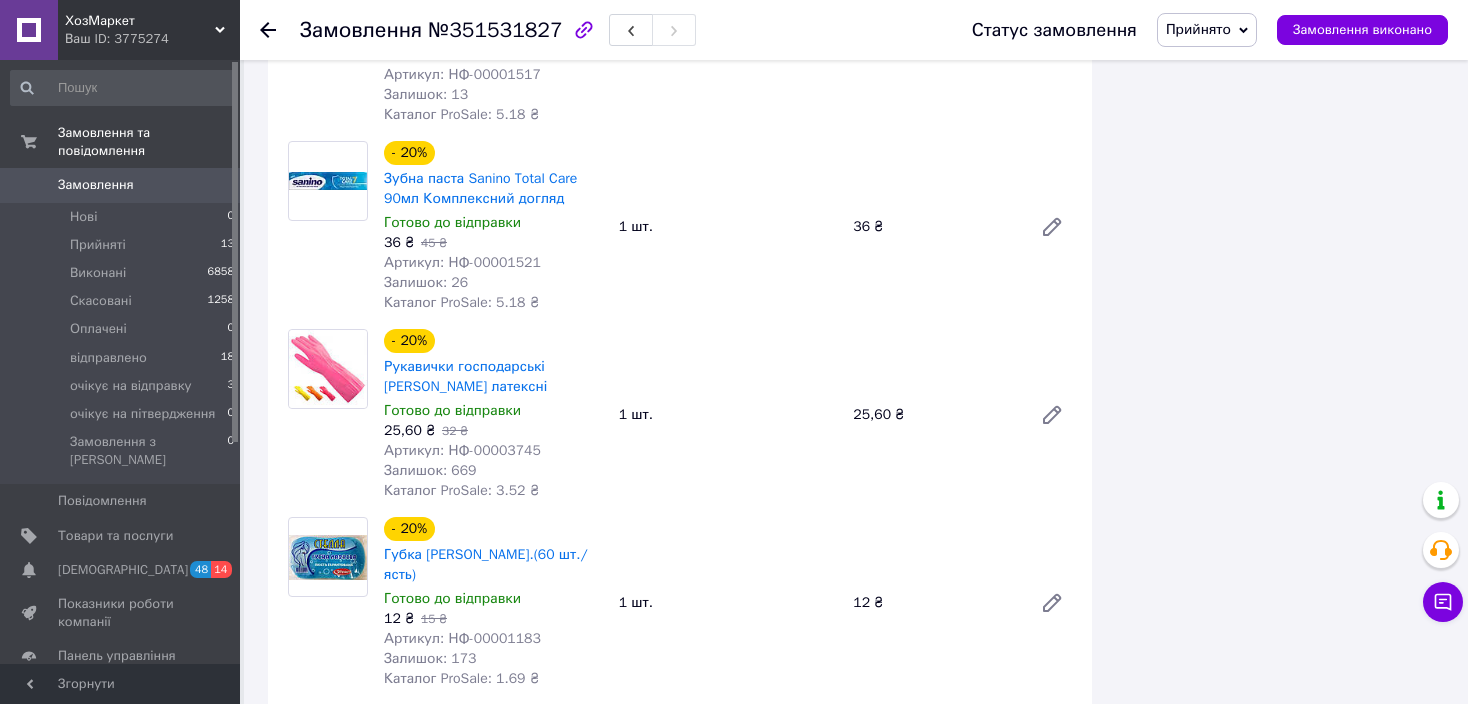 click on "Всього 10 товарів 589,80 ₴ Доставка Необхідно уточнити Всього до сплати 589.8 ₴ Комісія за замовлення 83.94 ₴ Дії Написати покупцеві   Надіслати інструкцію   Чат Viber Telegram WhatsApp Email Запит на відгук про компанію   Скопіювати запит на відгук У вас є 27 днів, щоб відправити запит на відгук покупцеві, скопіювавши посилання.   Видати чек   Завантажити PDF   Друк PDF   Повернути гроші покупцеві Мітки Особисті нотатки, які бачите лише ви. З їх допомогою можна фільтрувати замовлення Примітки Залишилося 300 символів Очистити Зберегти" at bounding box center [1280, 352] 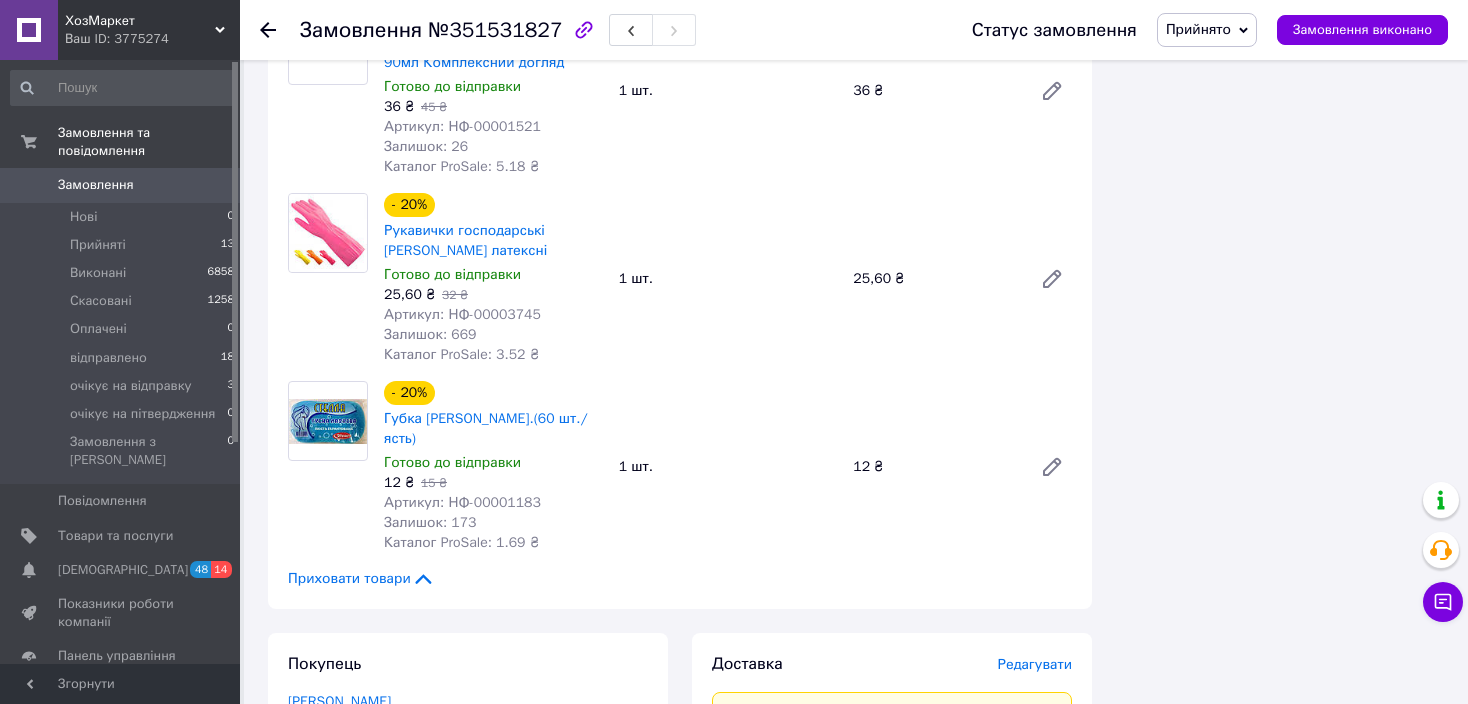 scroll, scrollTop: 1700, scrollLeft: 0, axis: vertical 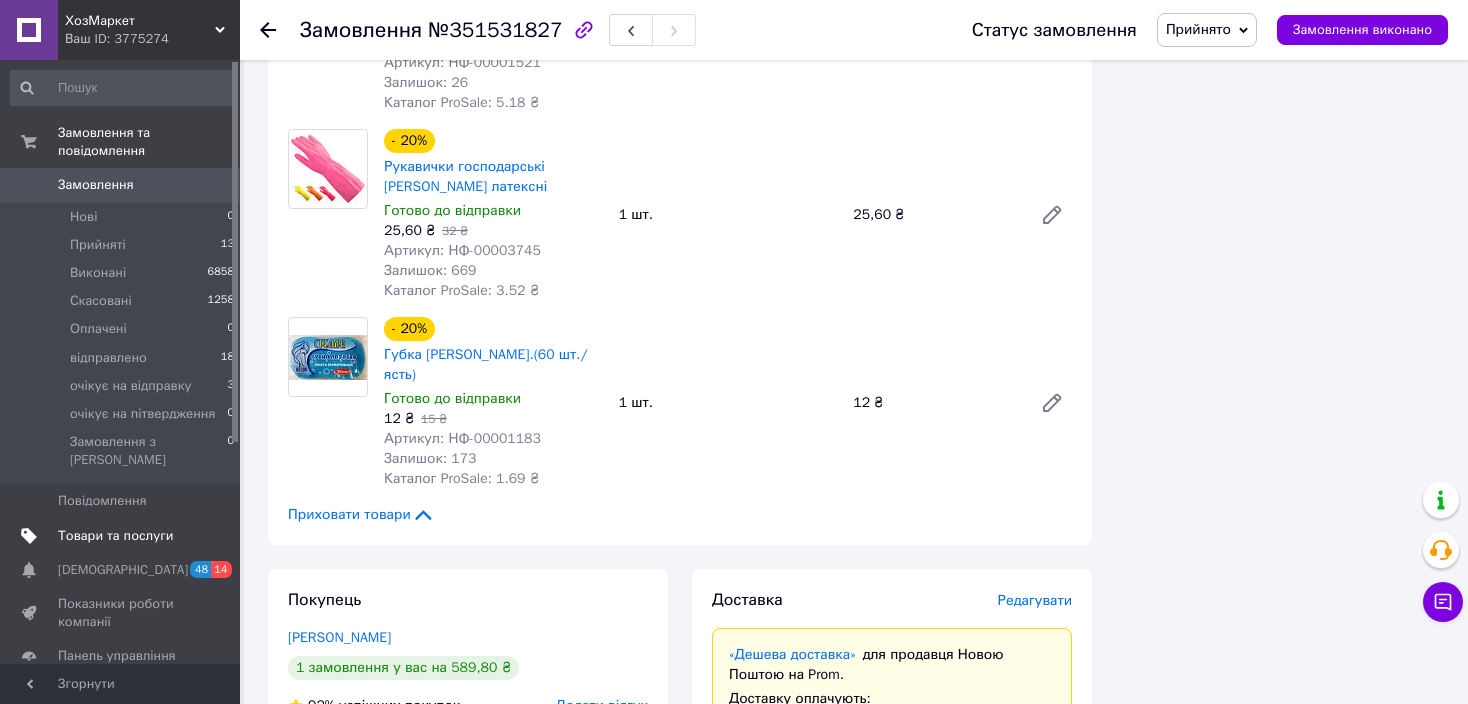 click on "Товари та послуги" at bounding box center [115, 536] 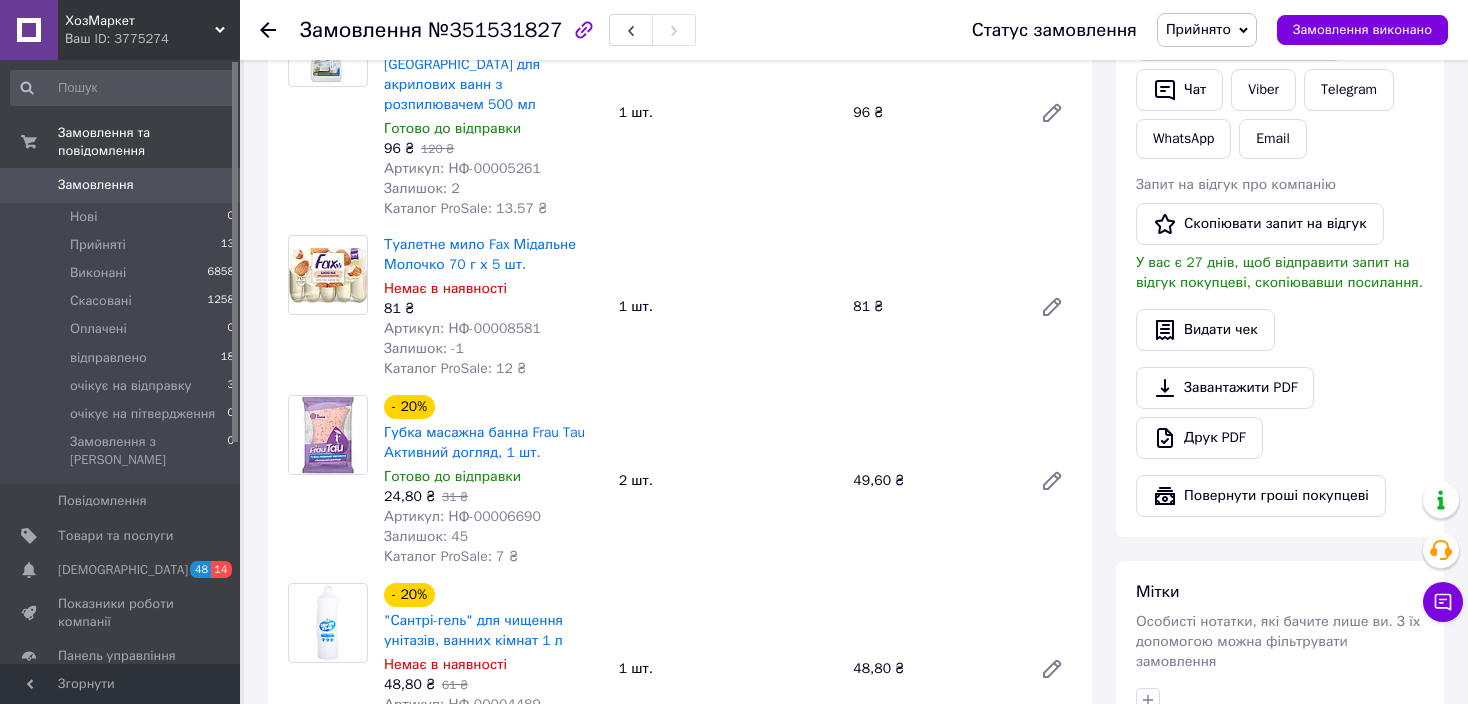 scroll, scrollTop: 500, scrollLeft: 0, axis: vertical 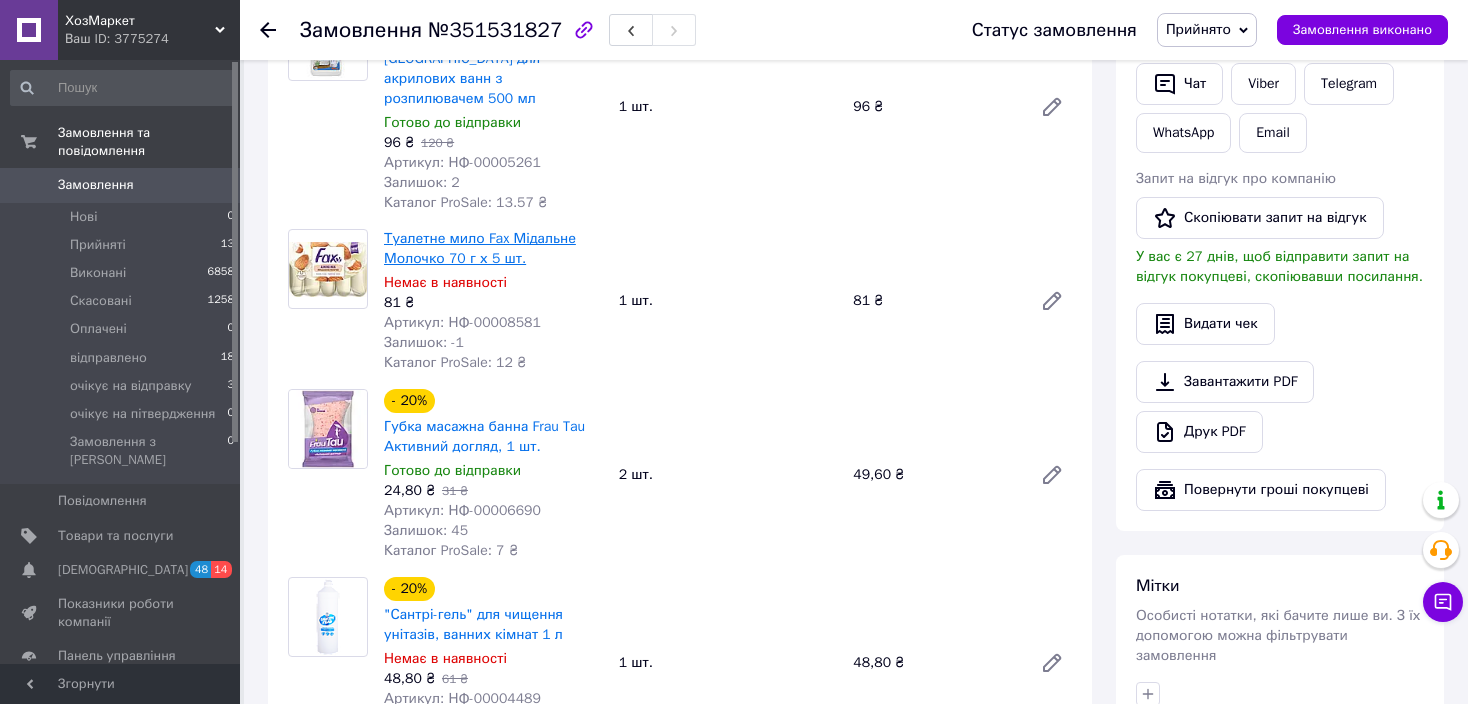 click on "Туалетне мило Fax Мідальне Молочко 70 г х 5 шт." at bounding box center (480, 248) 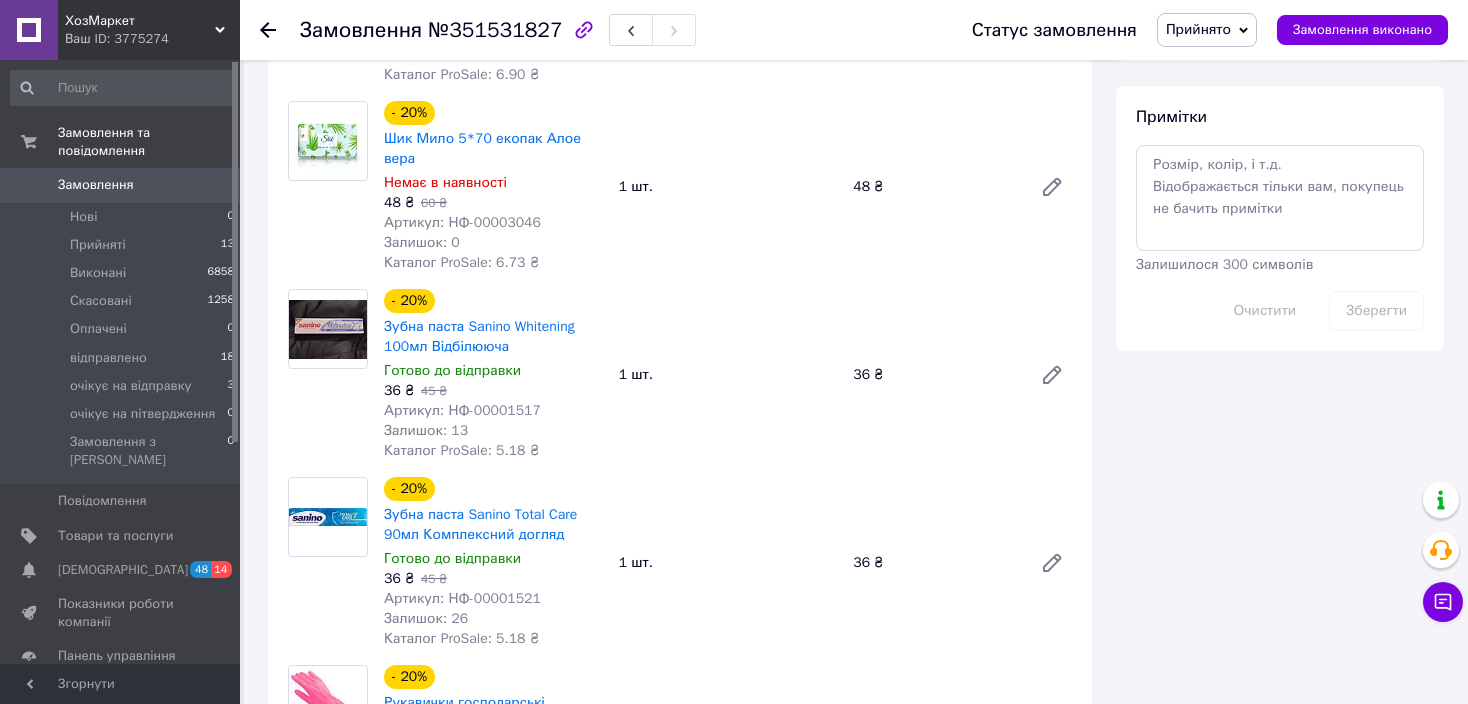 scroll, scrollTop: 1200, scrollLeft: 0, axis: vertical 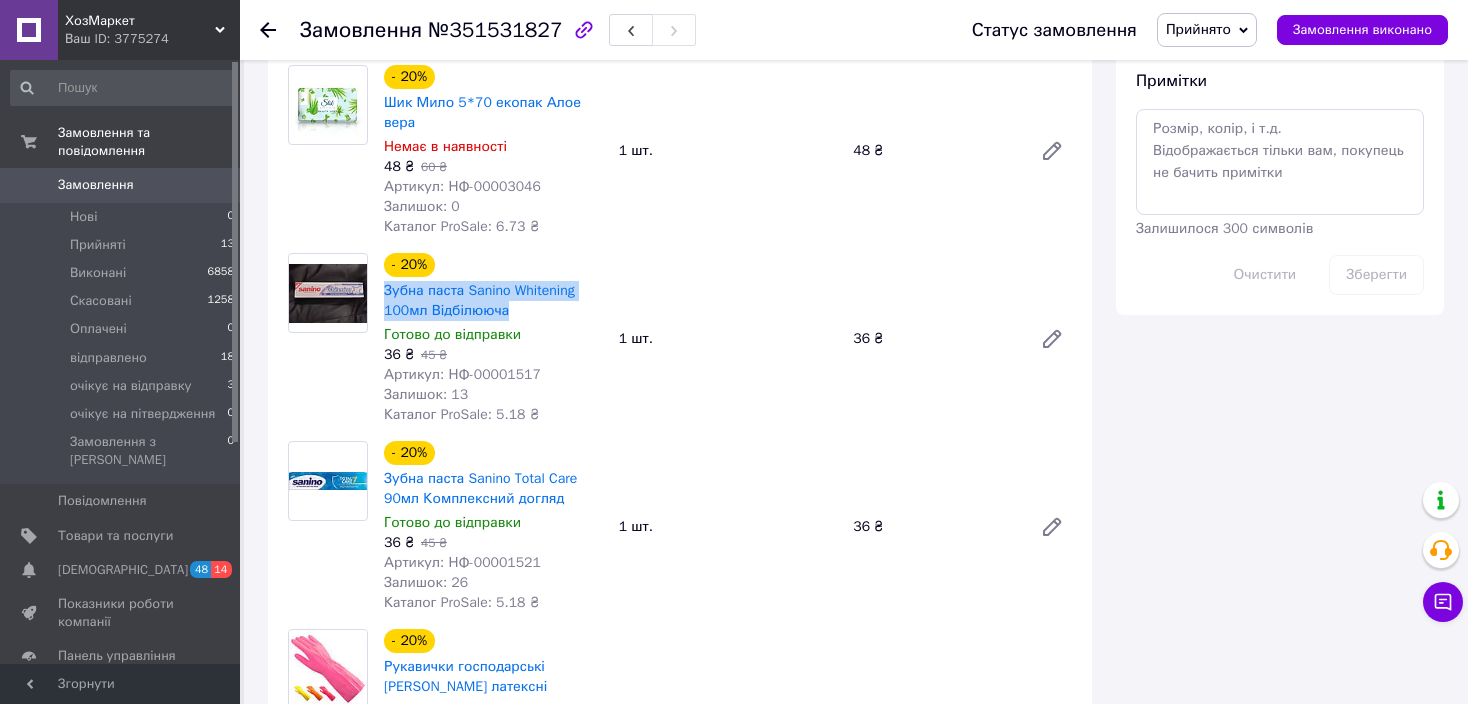 drag, startPoint x: 529, startPoint y: 307, endPoint x: 389, endPoint y: 264, distance: 146.45477 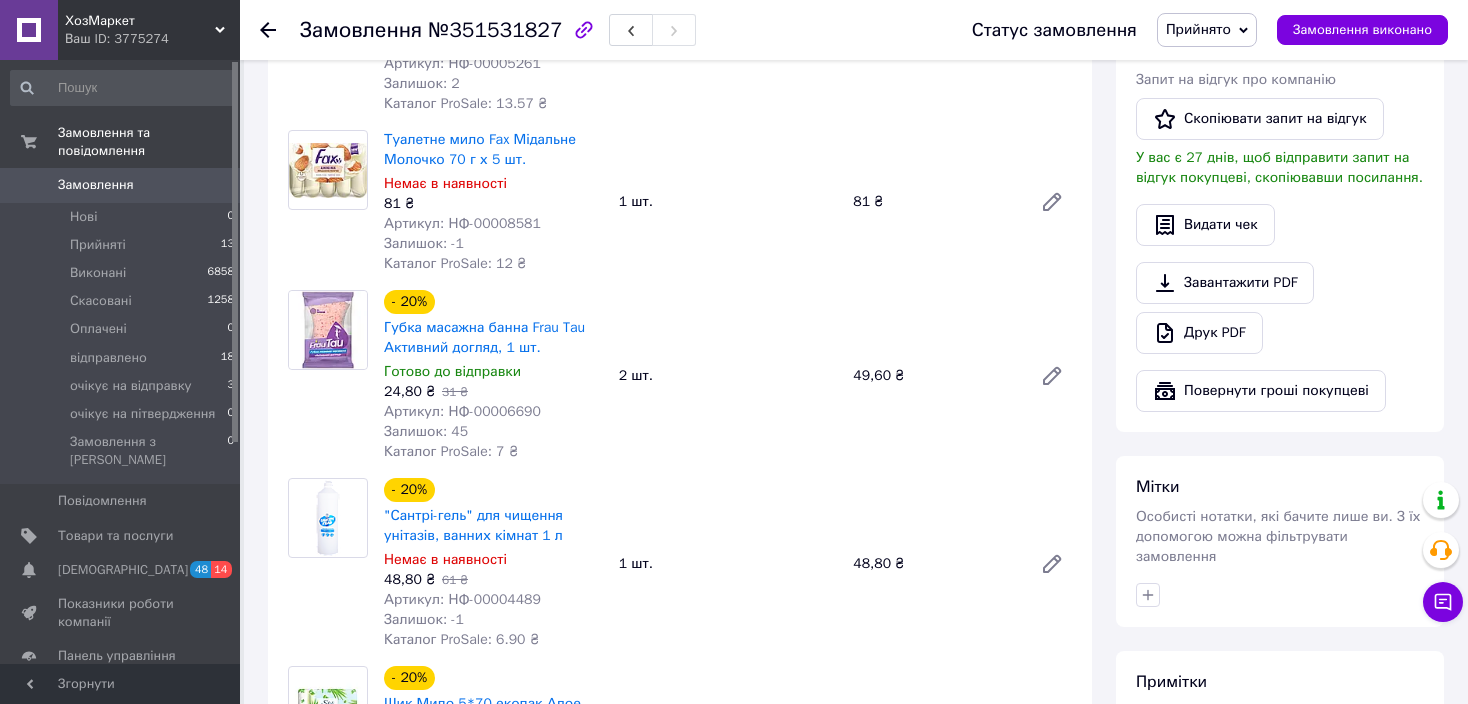 scroll, scrollTop: 600, scrollLeft: 0, axis: vertical 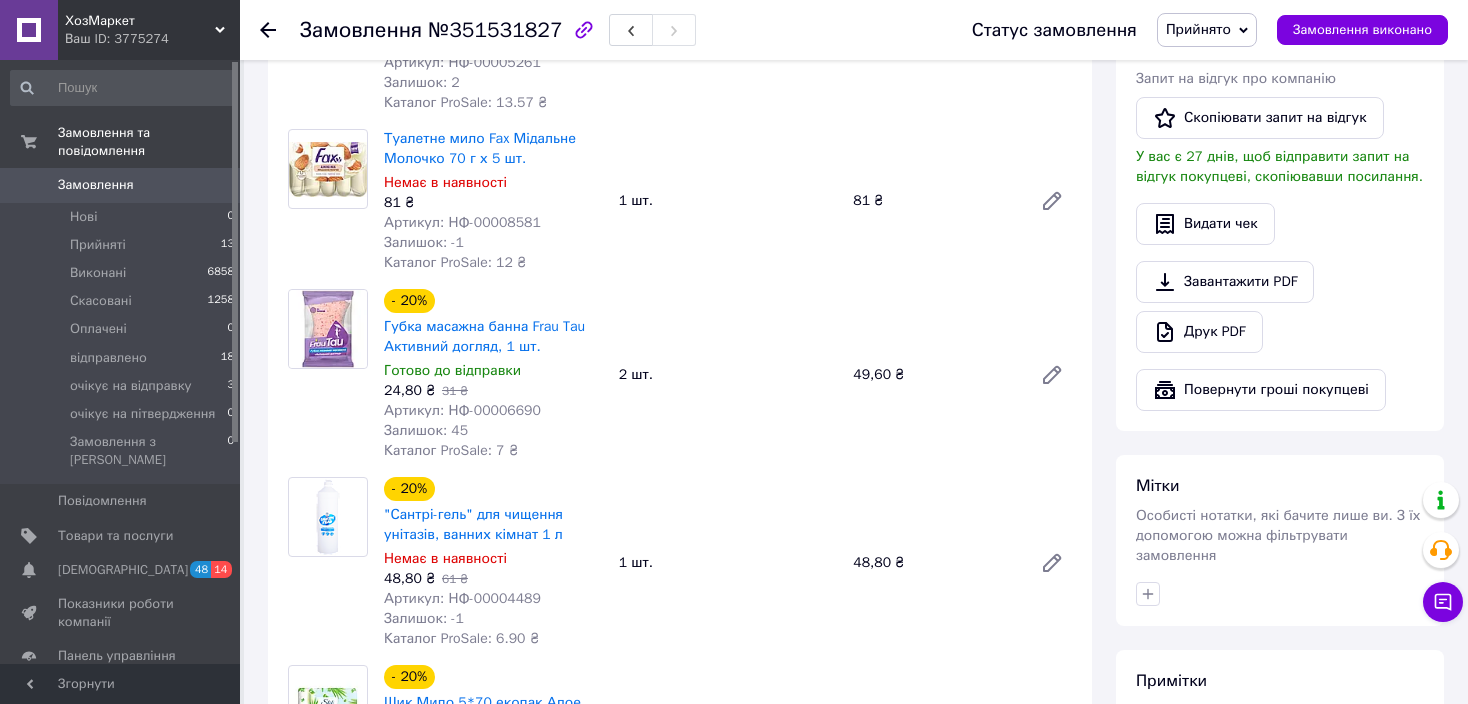 click on "Туалетне мило Fax Мідальне Молочко 70 г х 5 шт. Немає в наявності 81 ₴ Артикул: НФ-00008581 Залишок: -1 Каталог ProSale: 12 ₴  1 шт. 81 ₴" at bounding box center [728, 201] 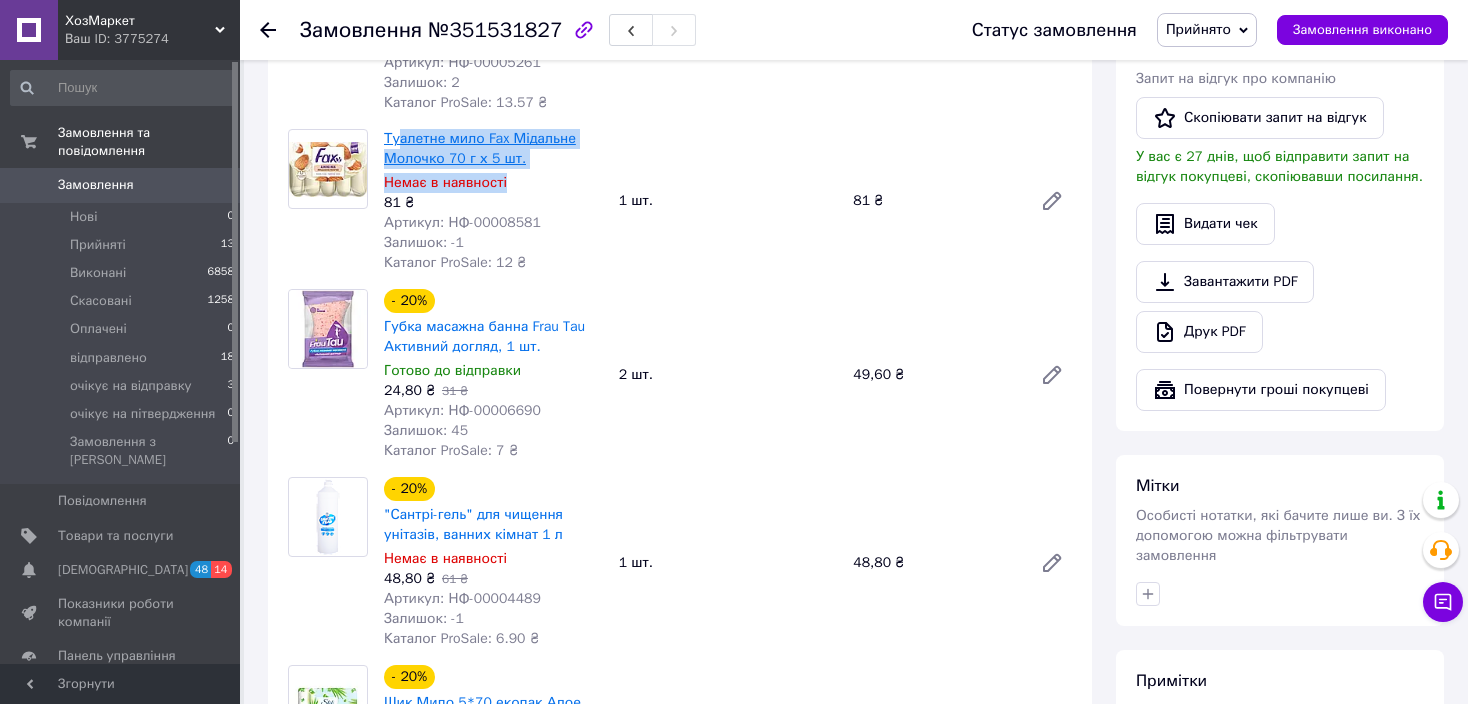 drag, startPoint x: 527, startPoint y: 152, endPoint x: 399, endPoint y: 128, distance: 130.23056 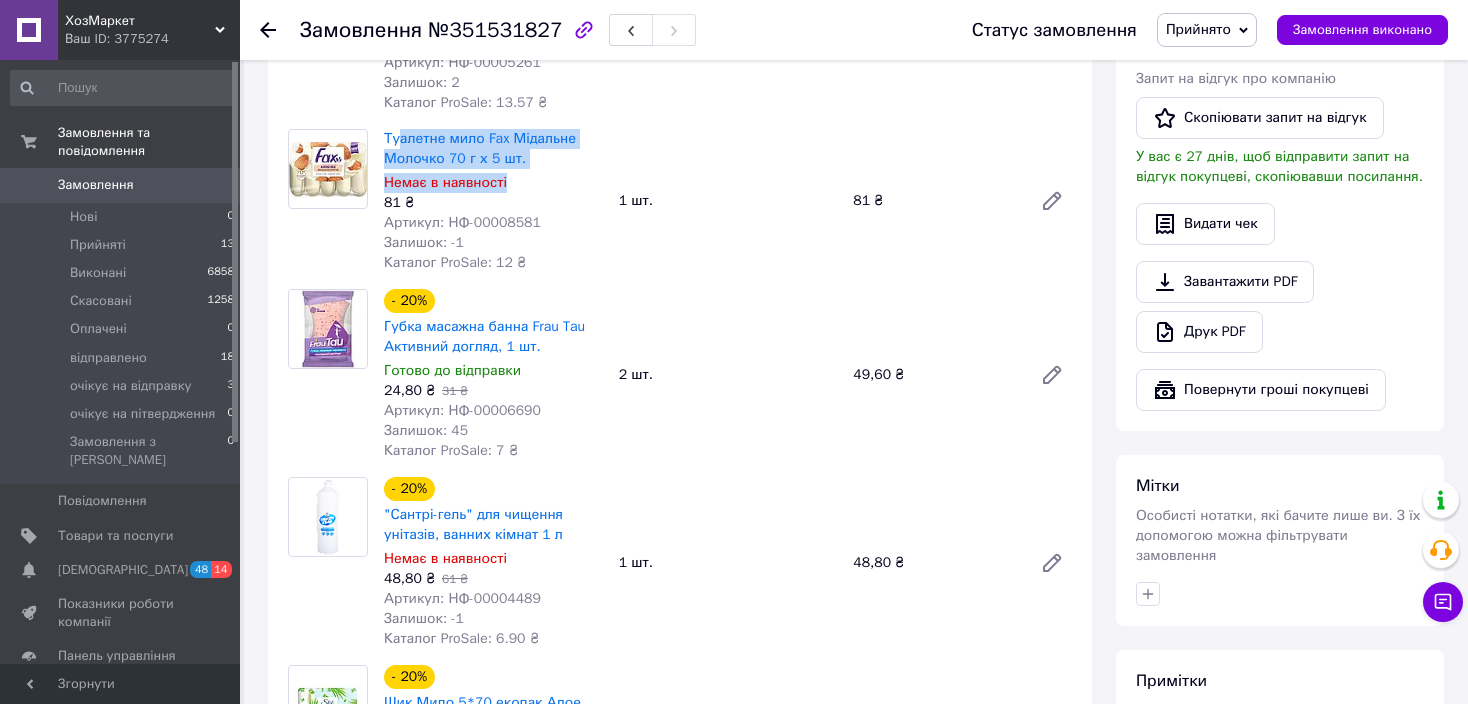 click on "Туалетне мило Fax Мідальне Молочко 70 г х 5 шт." at bounding box center (493, 149) 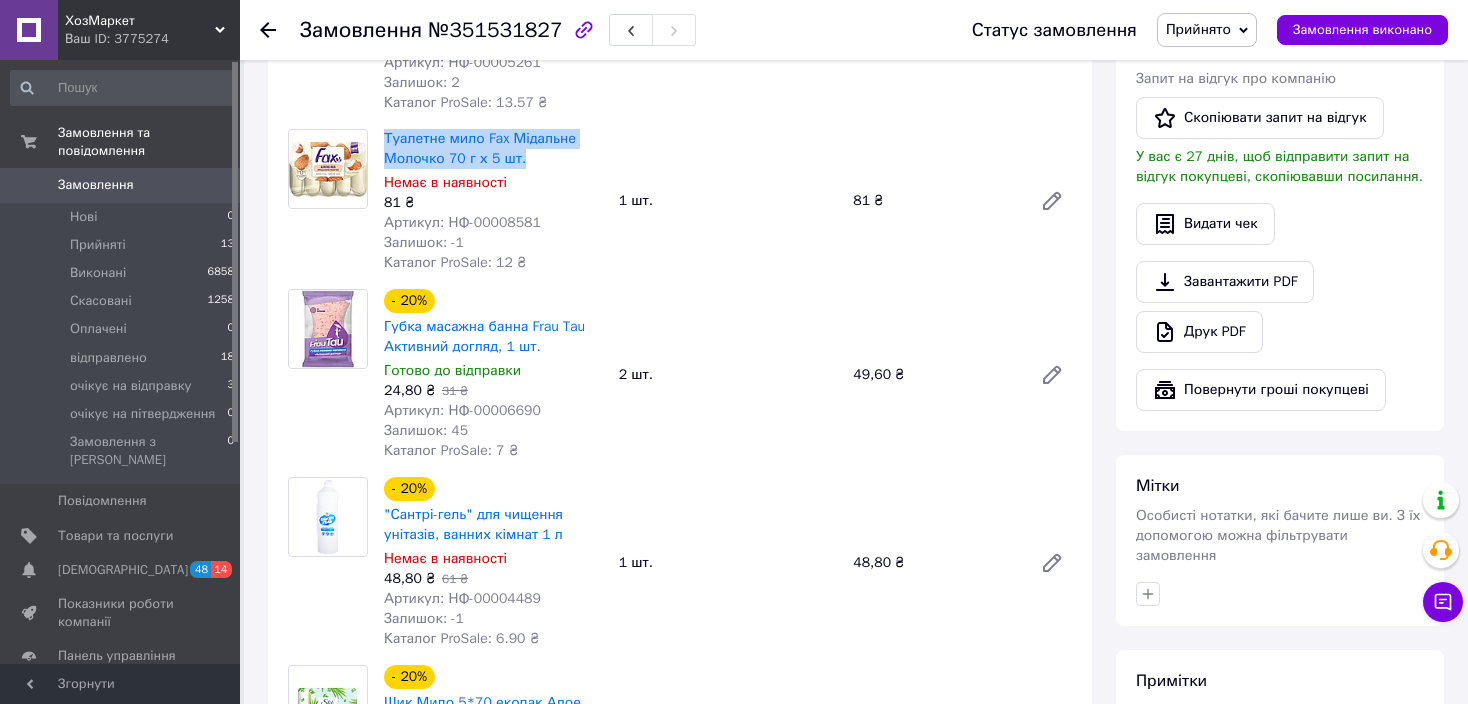 drag, startPoint x: 539, startPoint y: 146, endPoint x: 379, endPoint y: 127, distance: 161.12418 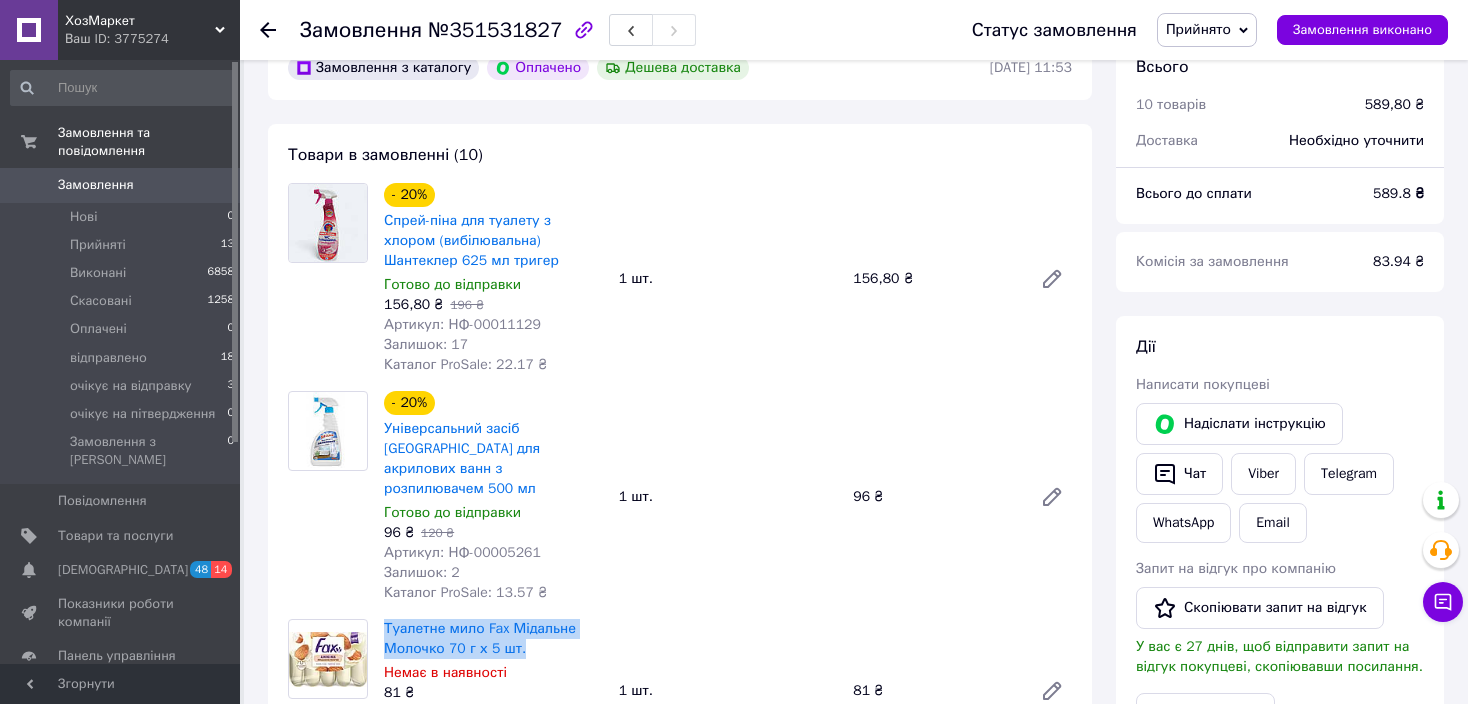 scroll, scrollTop: 100, scrollLeft: 0, axis: vertical 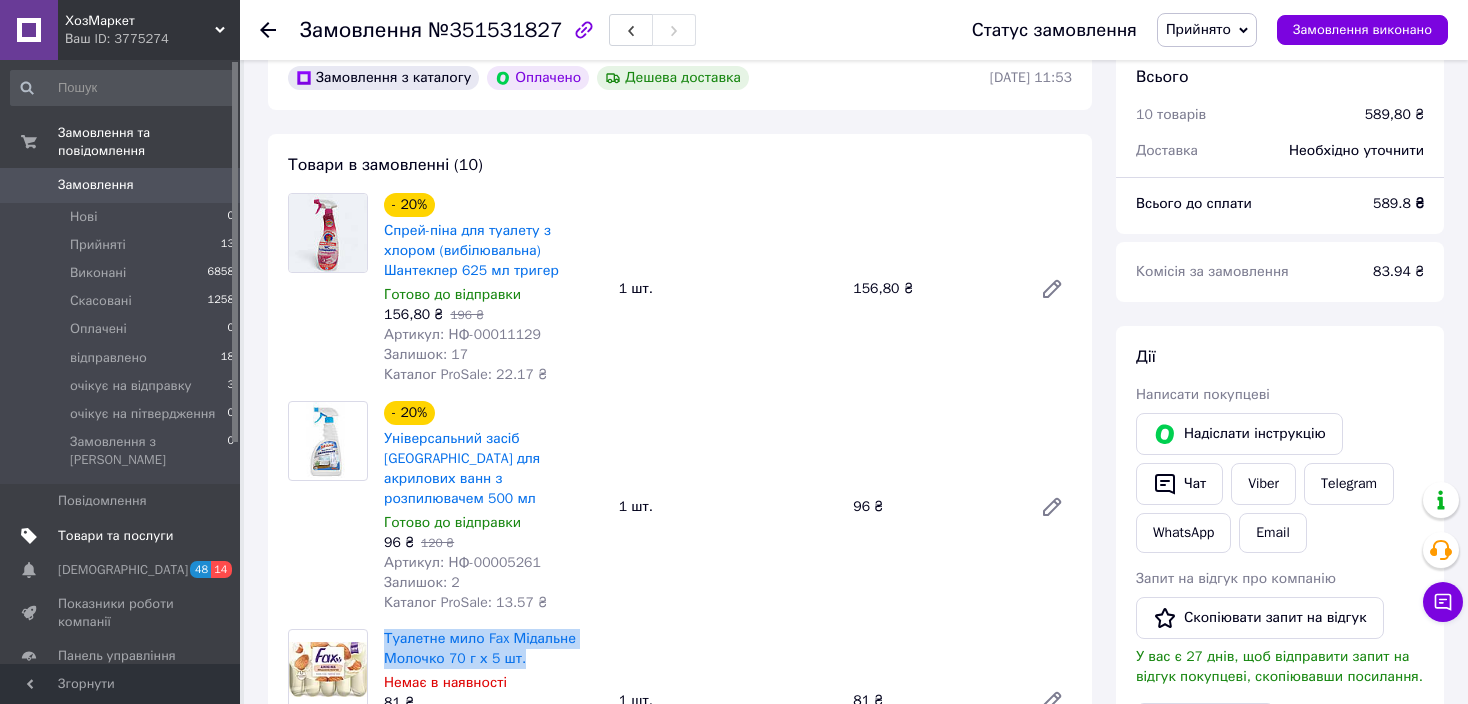 click on "Товари та послуги" at bounding box center [115, 536] 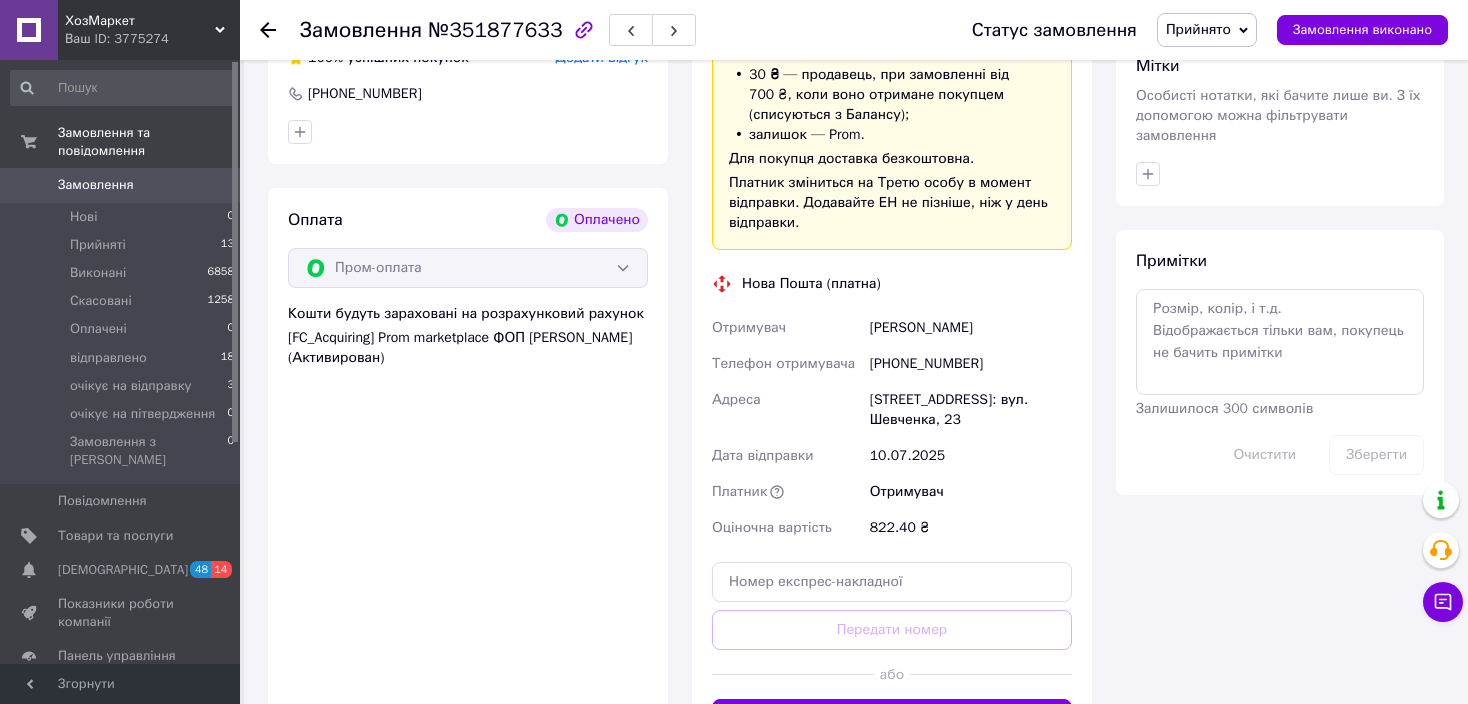 scroll, scrollTop: 1018, scrollLeft: 0, axis: vertical 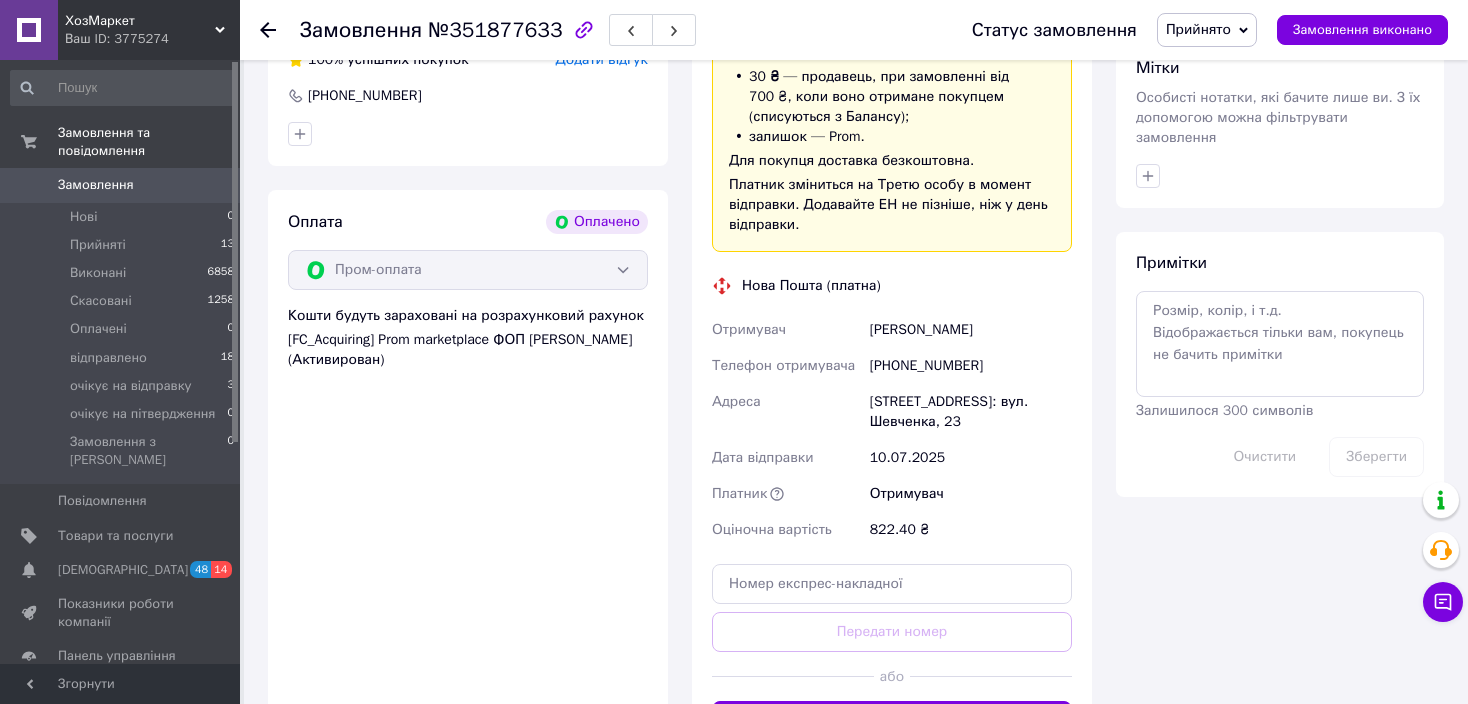 drag, startPoint x: 996, startPoint y: 316, endPoint x: 869, endPoint y: 313, distance: 127.03543 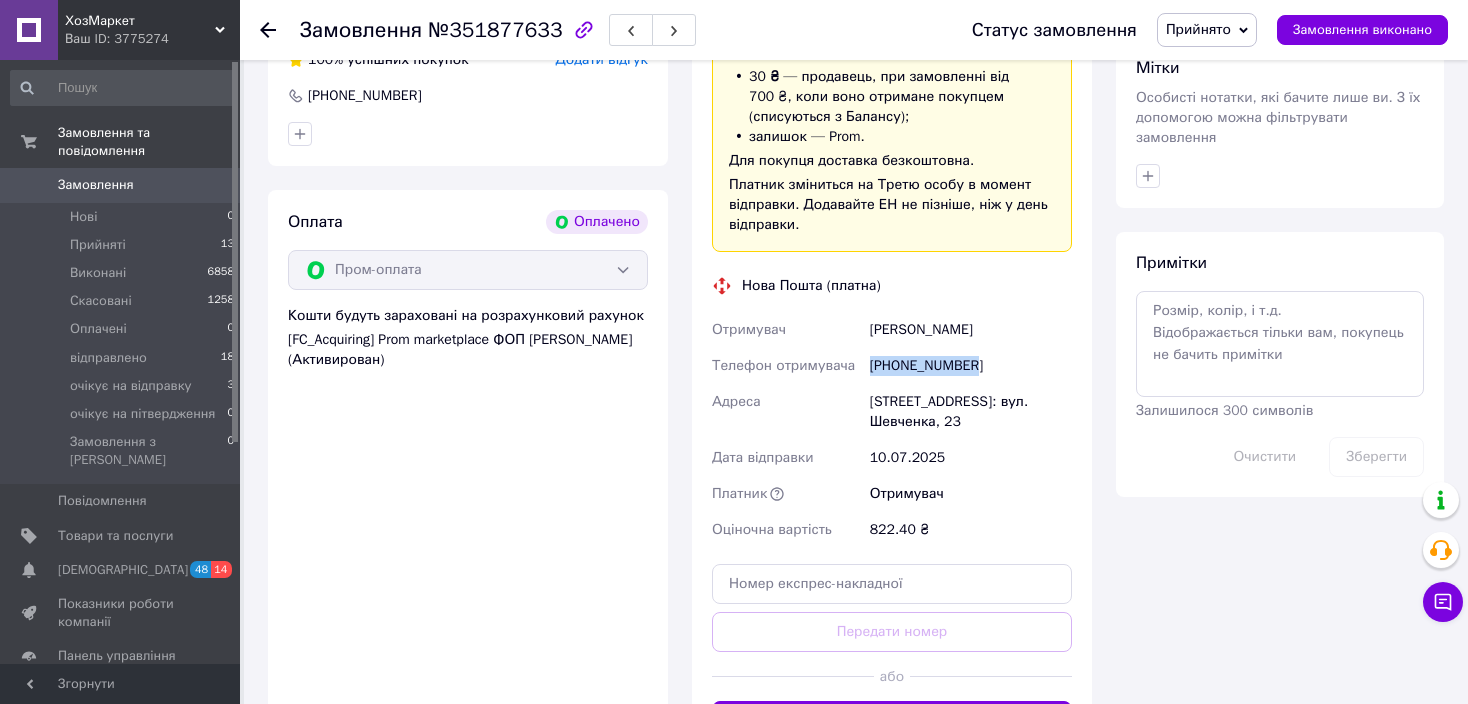 drag, startPoint x: 973, startPoint y: 351, endPoint x: 874, endPoint y: 347, distance: 99.08077 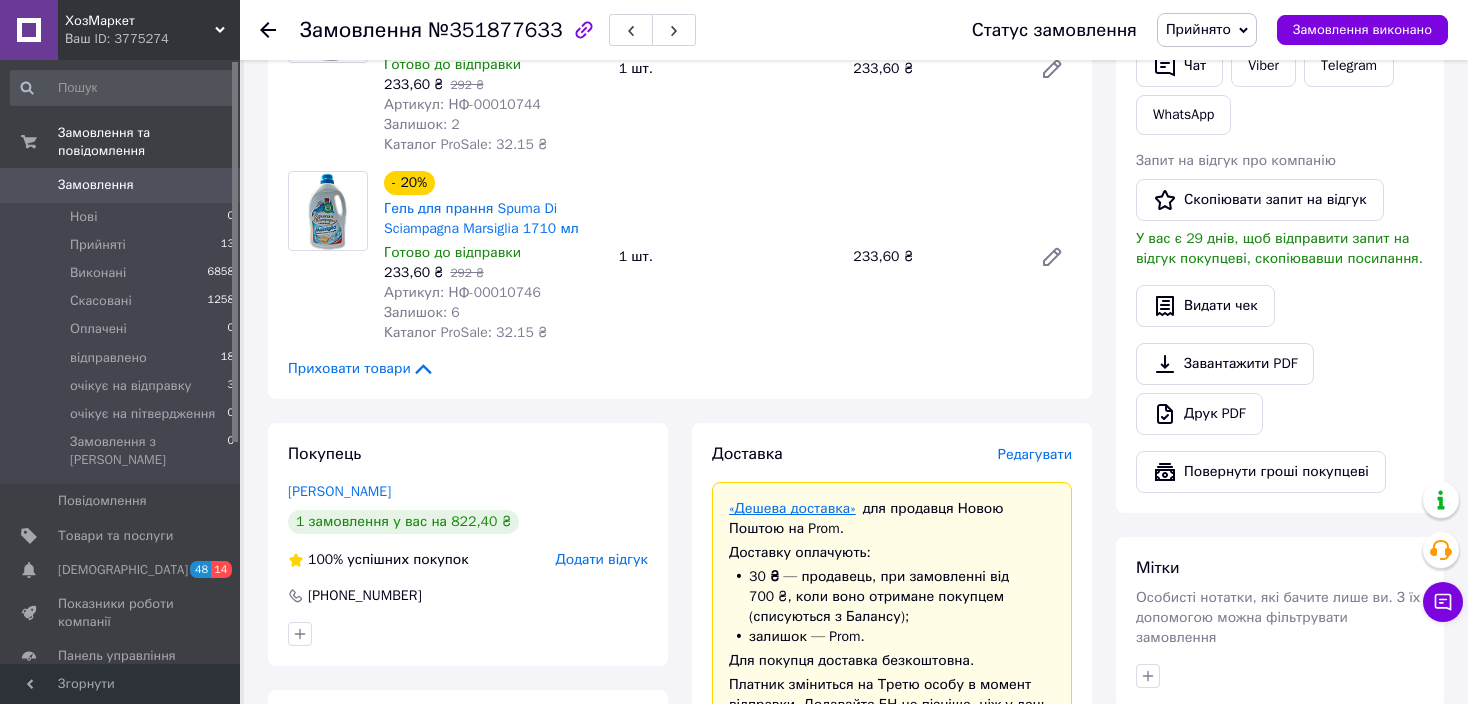 scroll, scrollTop: 18, scrollLeft: 0, axis: vertical 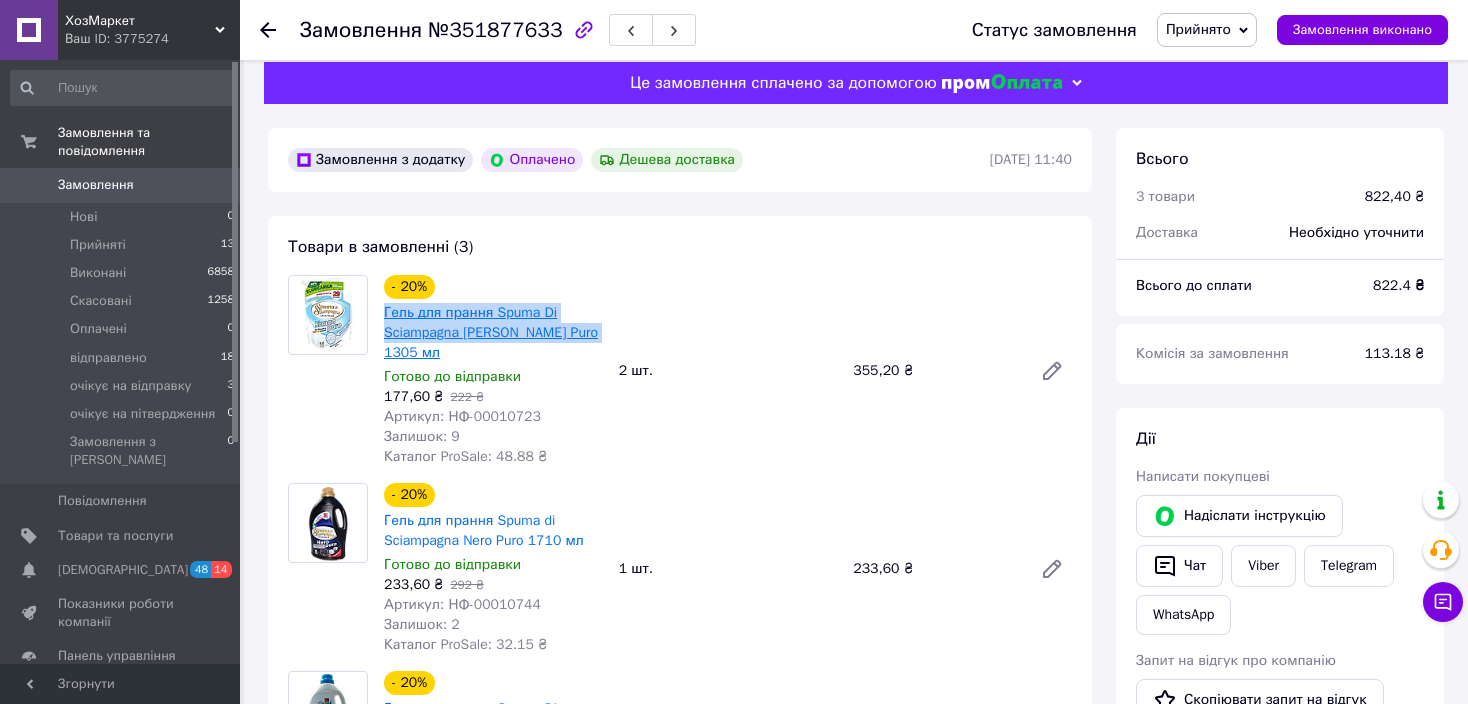 drag, startPoint x: 617, startPoint y: 327, endPoint x: 386, endPoint y: 317, distance: 231.21635 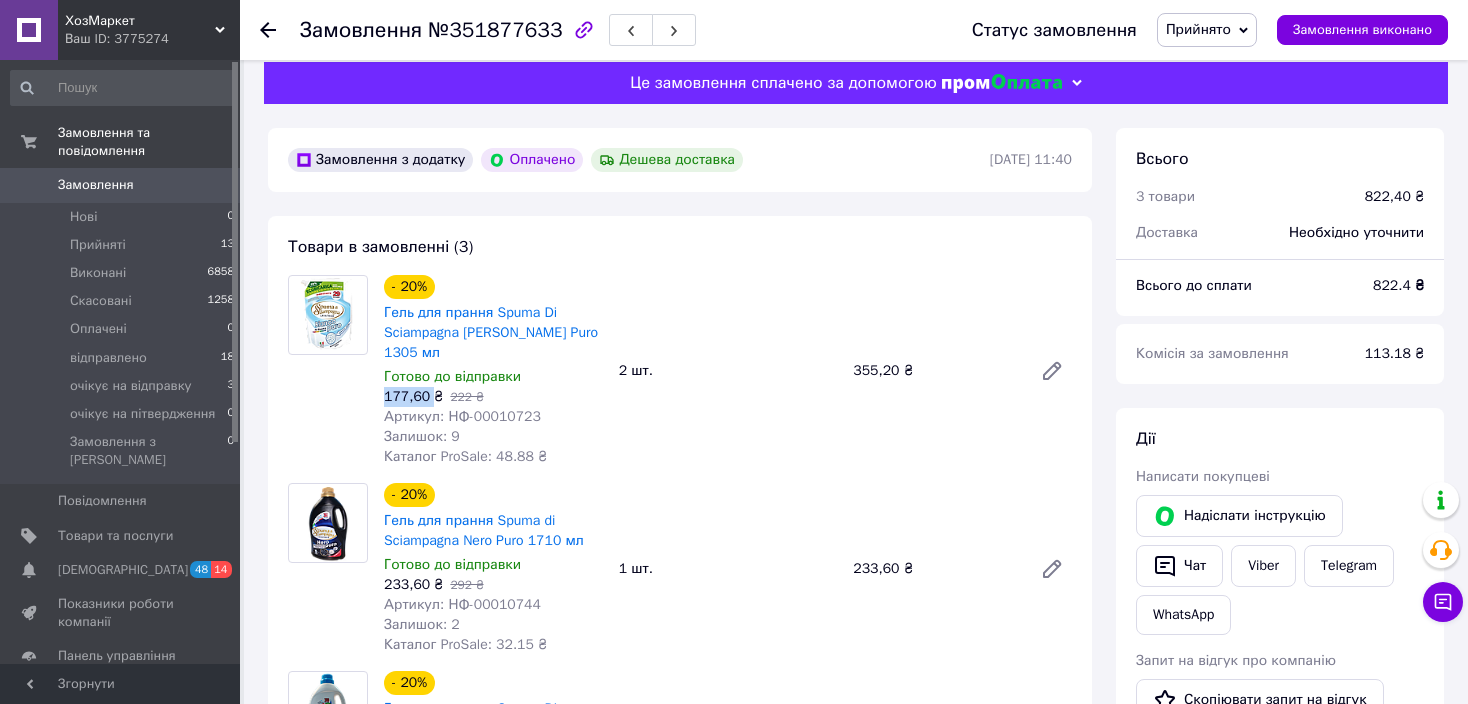 drag, startPoint x: 421, startPoint y: 378, endPoint x: 385, endPoint y: 377, distance: 36.013885 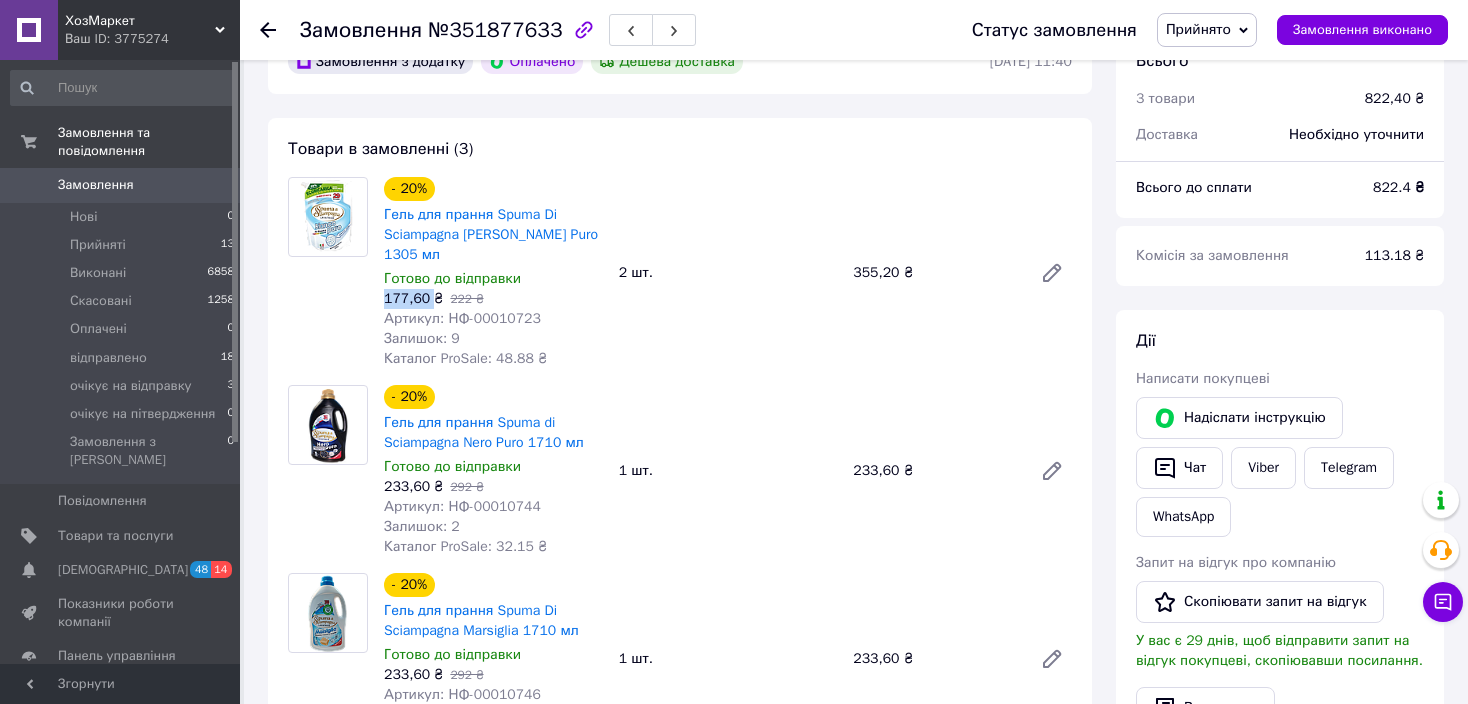 scroll, scrollTop: 118, scrollLeft: 0, axis: vertical 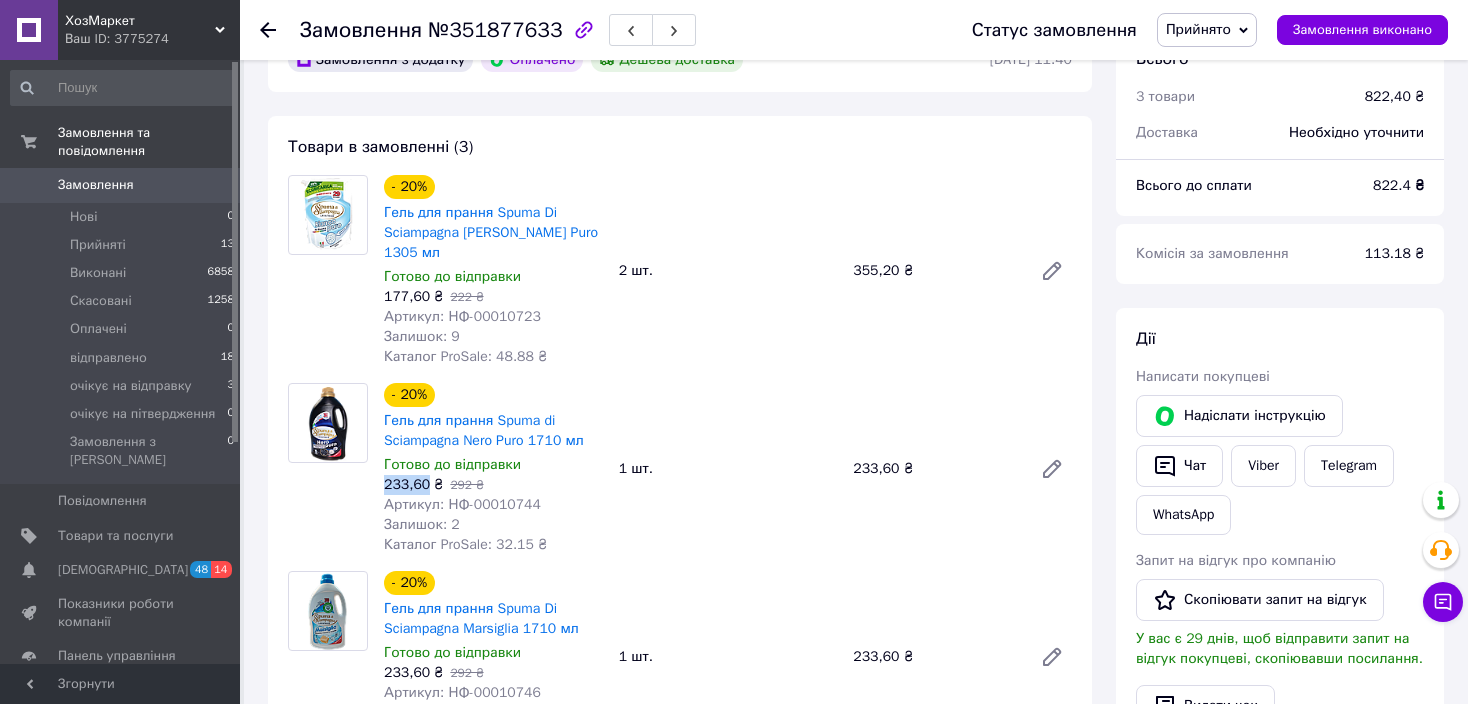 drag, startPoint x: 423, startPoint y: 465, endPoint x: 386, endPoint y: 472, distance: 37.65634 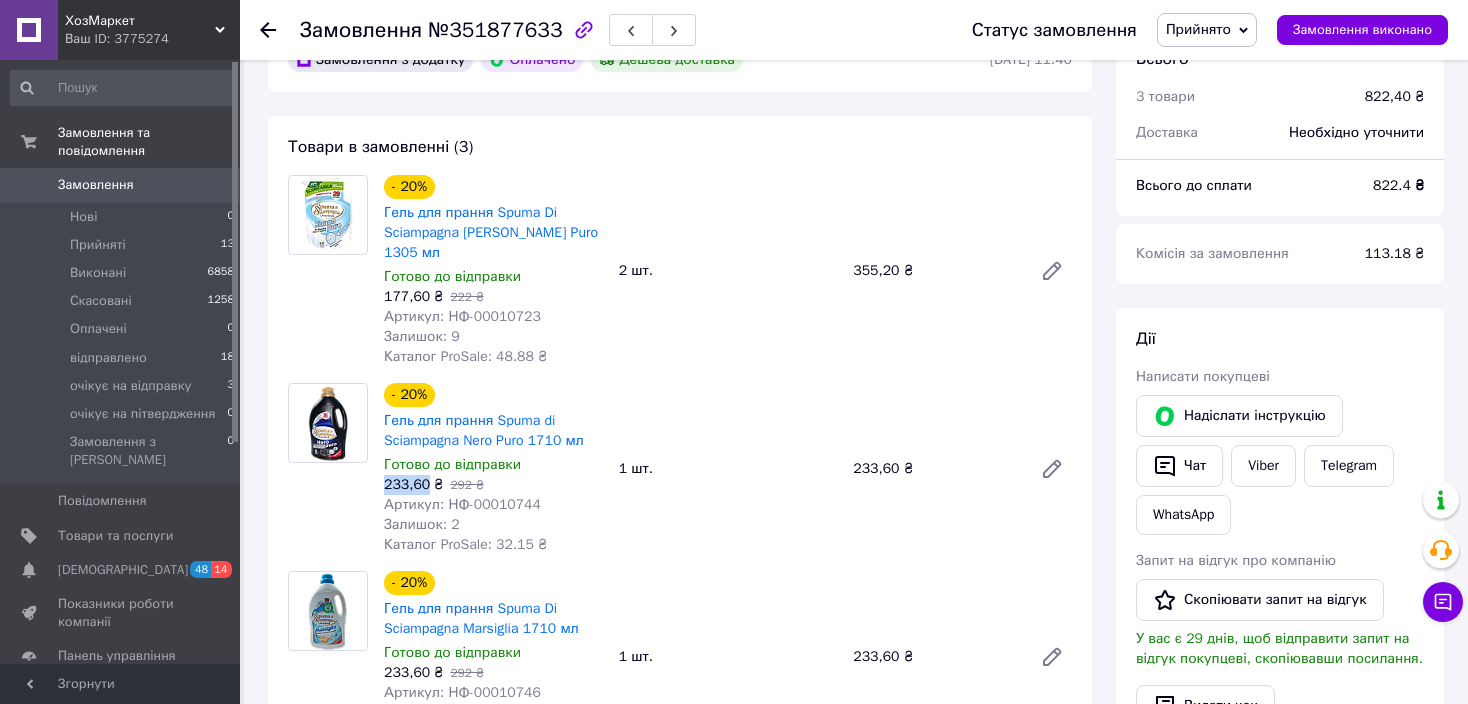 copy on "233,60" 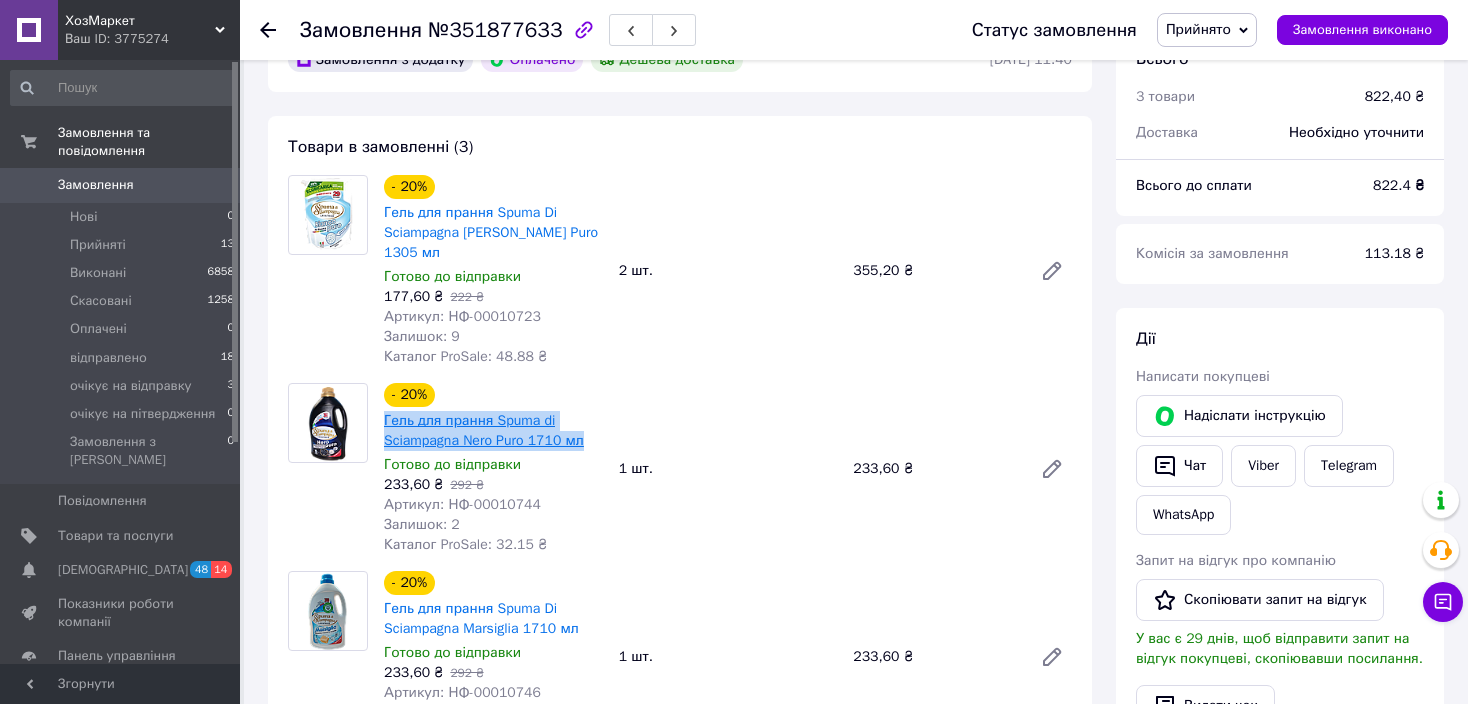 drag, startPoint x: 612, startPoint y: 428, endPoint x: 387, endPoint y: 402, distance: 226.49724 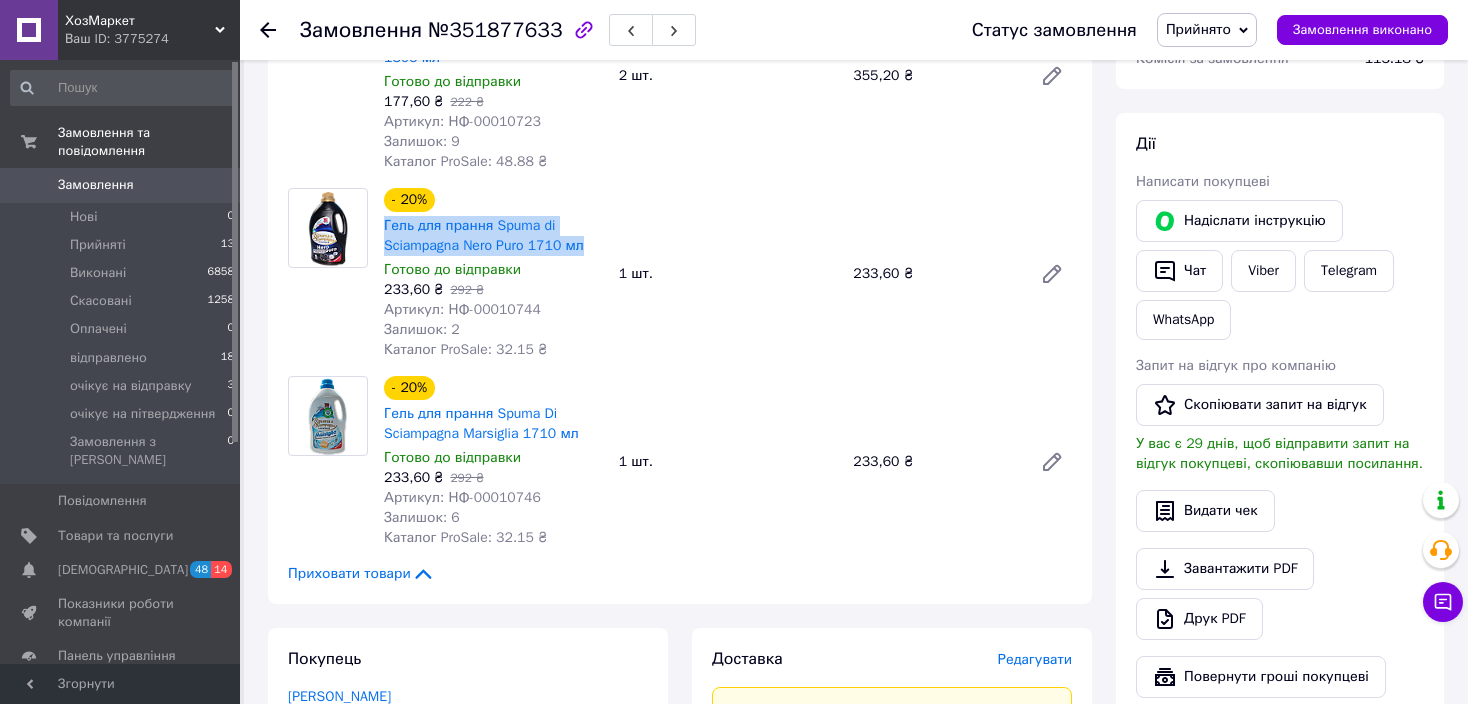 scroll, scrollTop: 318, scrollLeft: 0, axis: vertical 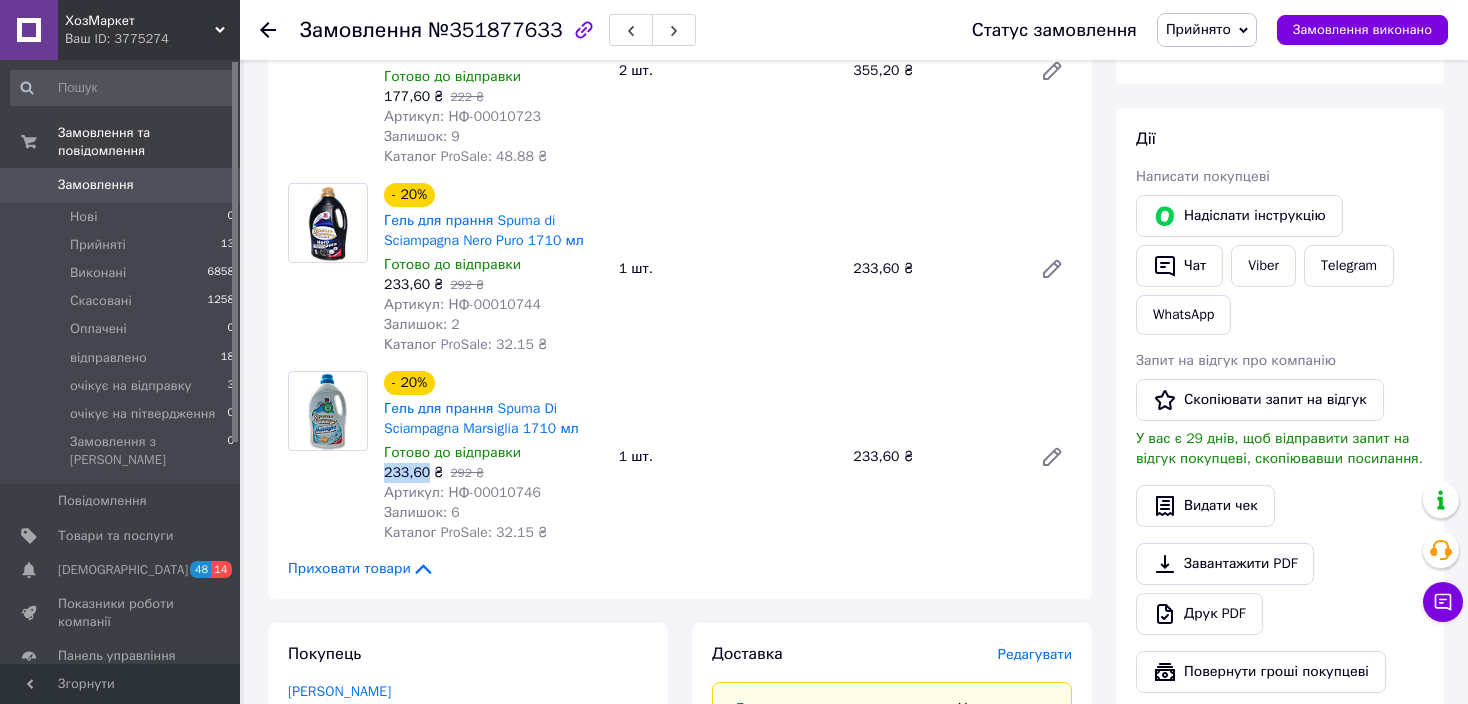 drag, startPoint x: 424, startPoint y: 450, endPoint x: 383, endPoint y: 453, distance: 41.109608 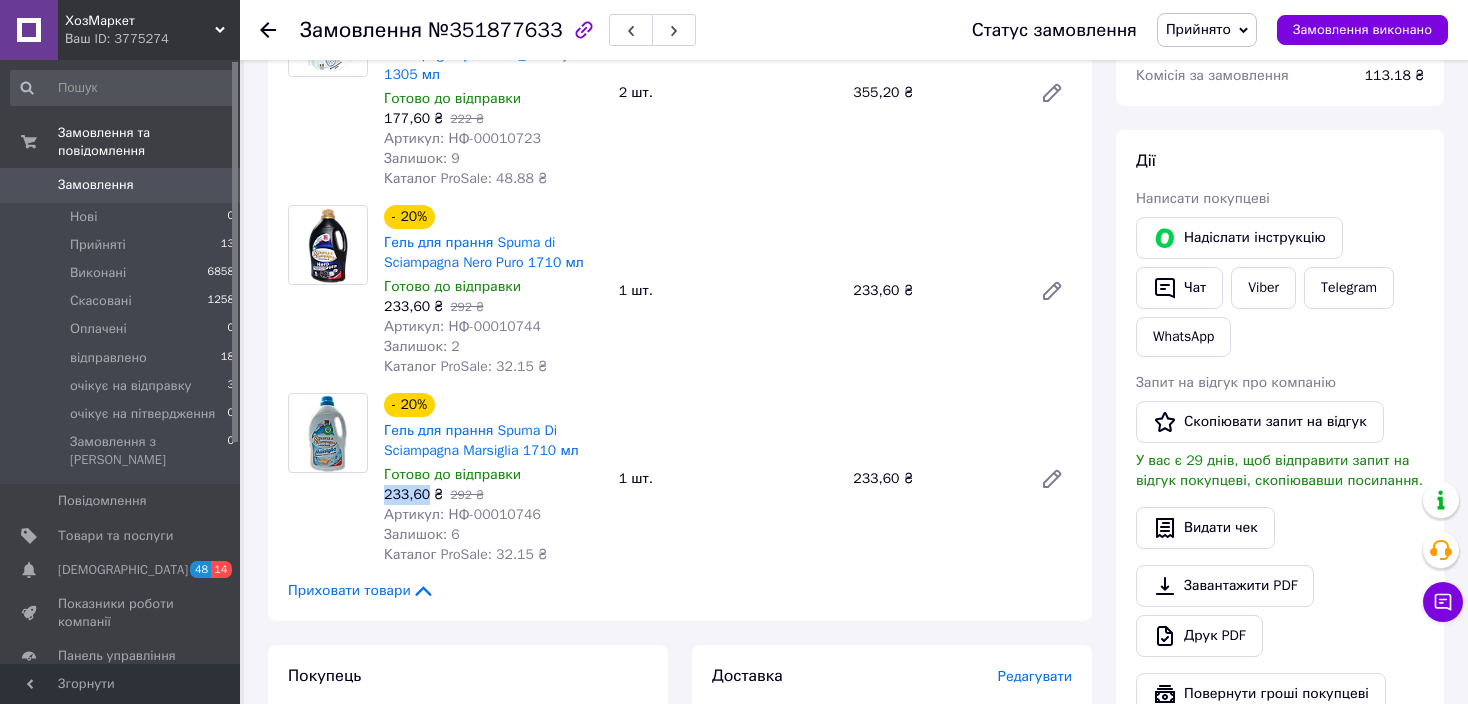 scroll, scrollTop: 300, scrollLeft: 0, axis: vertical 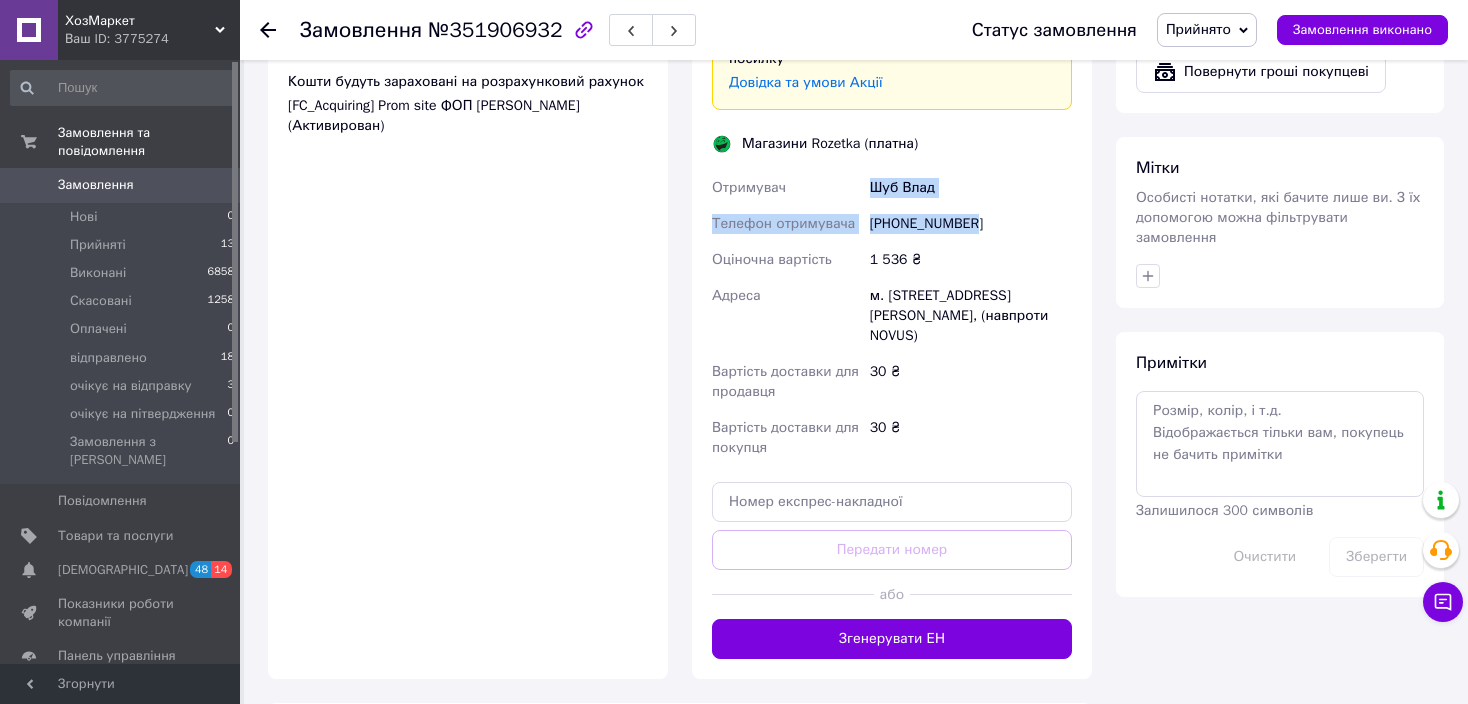 drag, startPoint x: 978, startPoint y: 227, endPoint x: 874, endPoint y: 185, distance: 112.1606 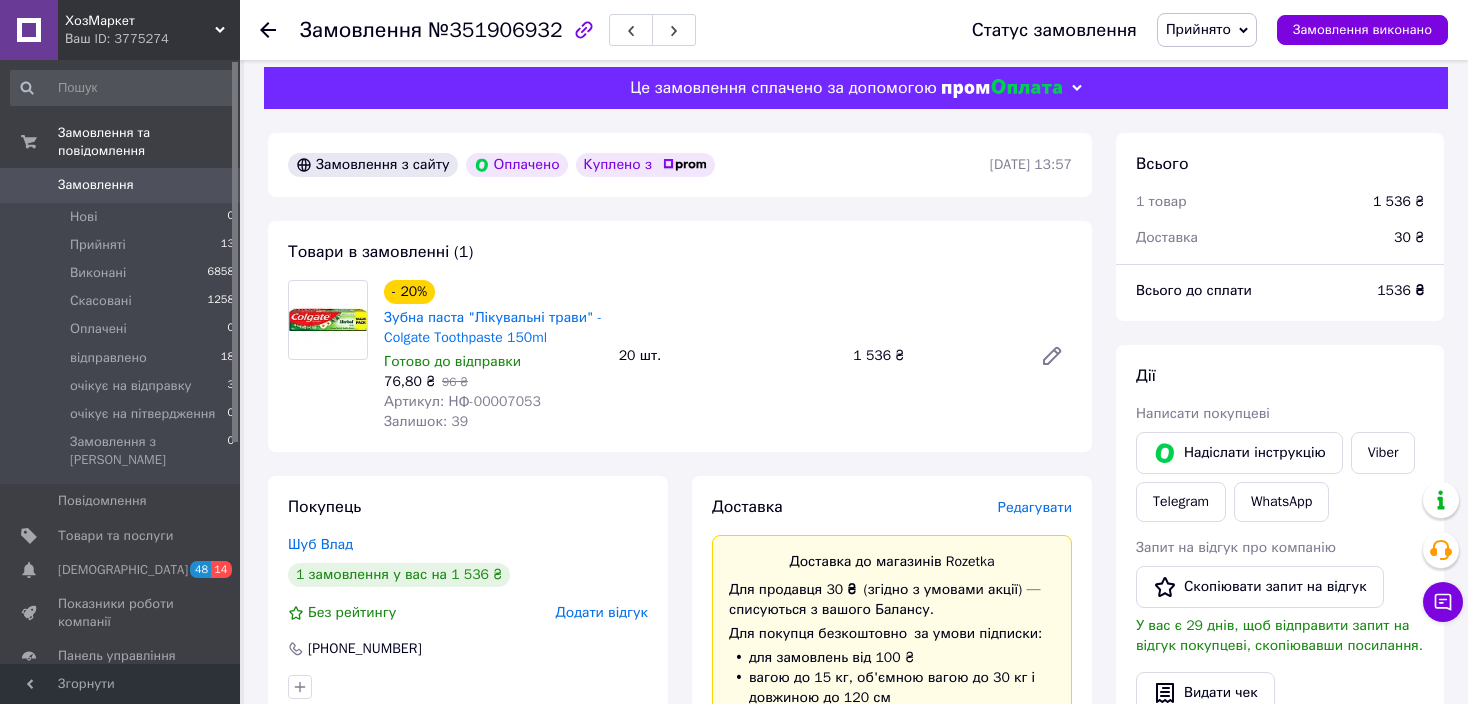 scroll, scrollTop: 0, scrollLeft: 0, axis: both 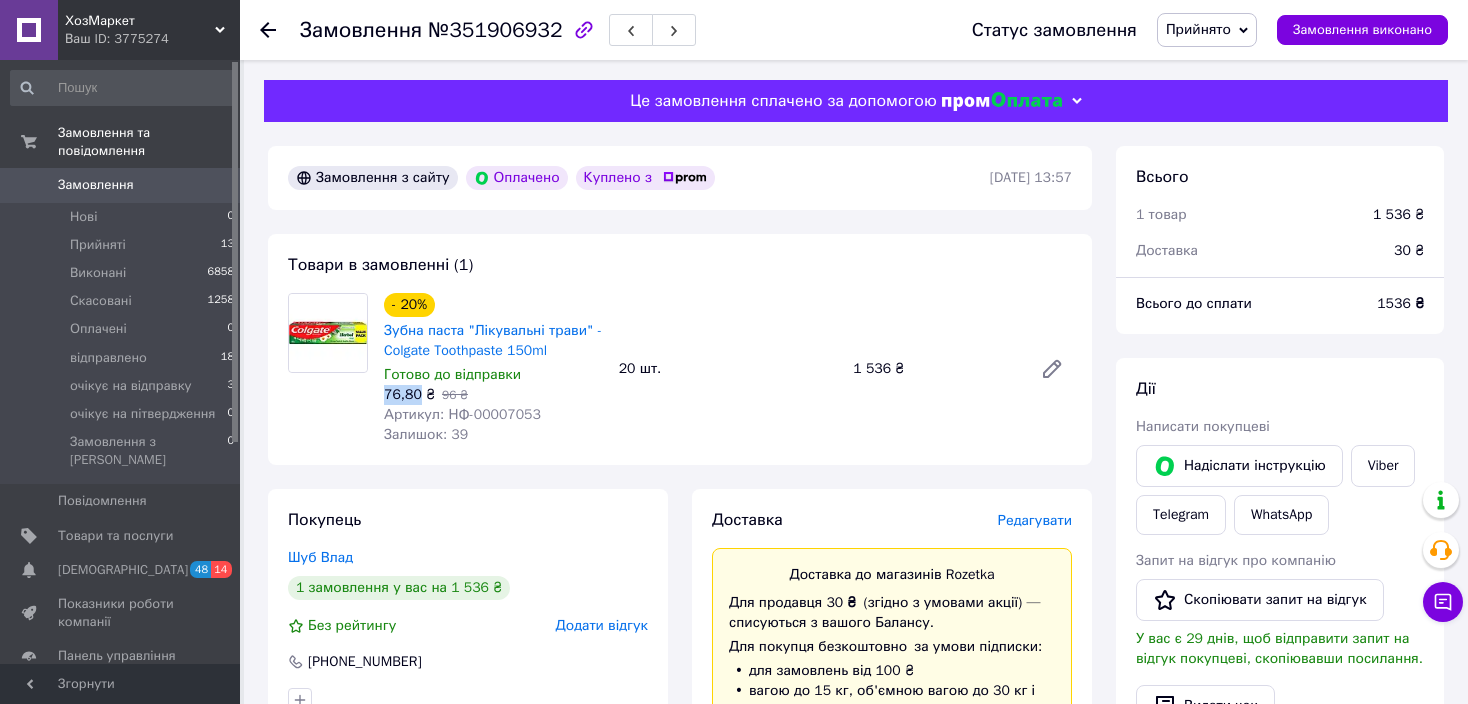 drag, startPoint x: 415, startPoint y: 401, endPoint x: 379, endPoint y: 394, distance: 36.67424 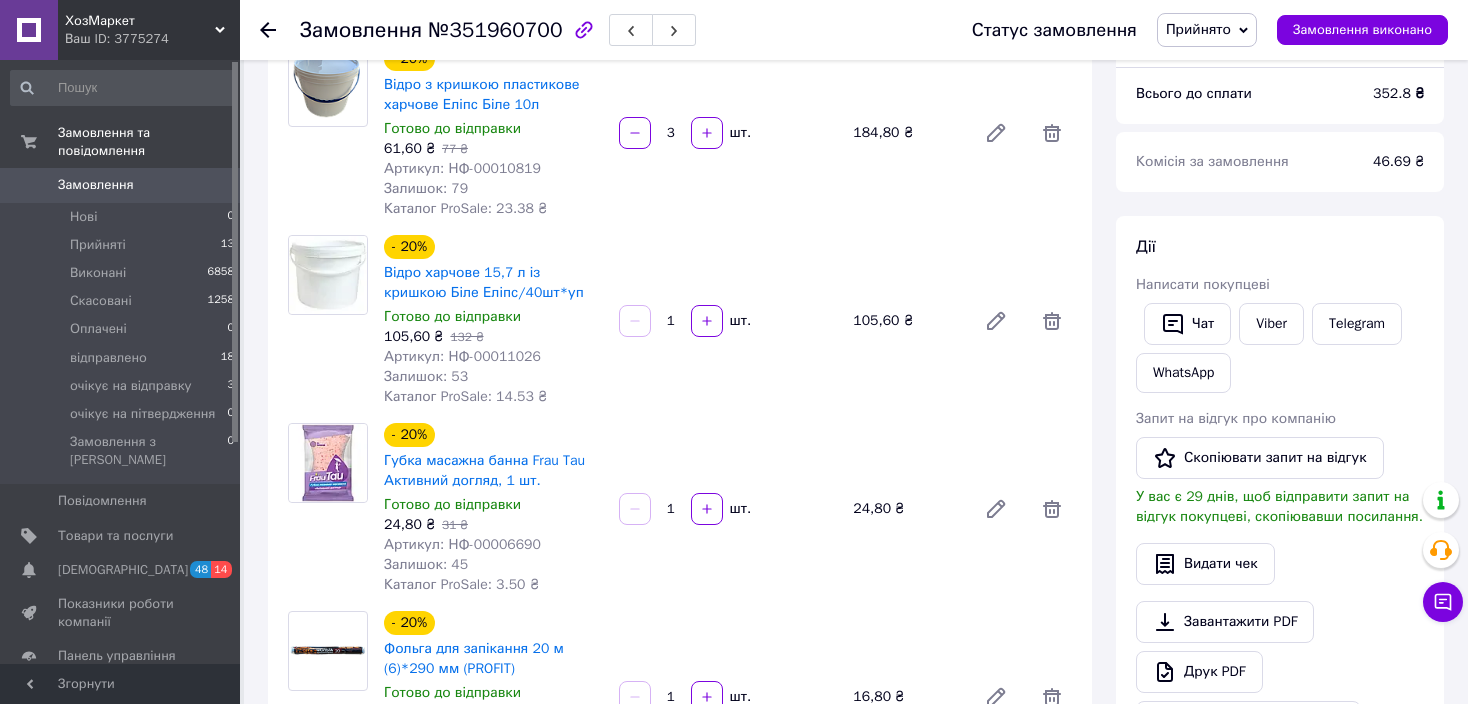 scroll, scrollTop: 0, scrollLeft: 0, axis: both 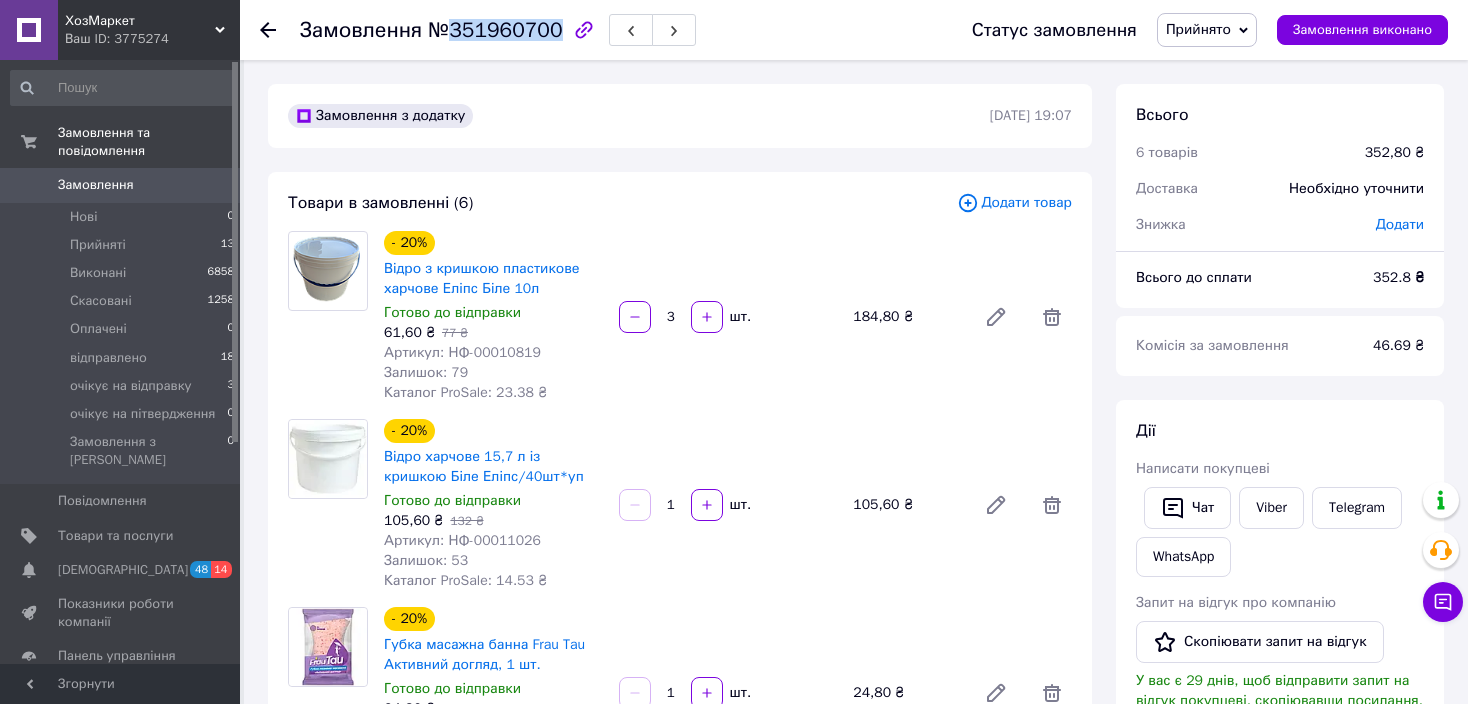 drag, startPoint x: 547, startPoint y: 34, endPoint x: 448, endPoint y: 17, distance: 100.44899 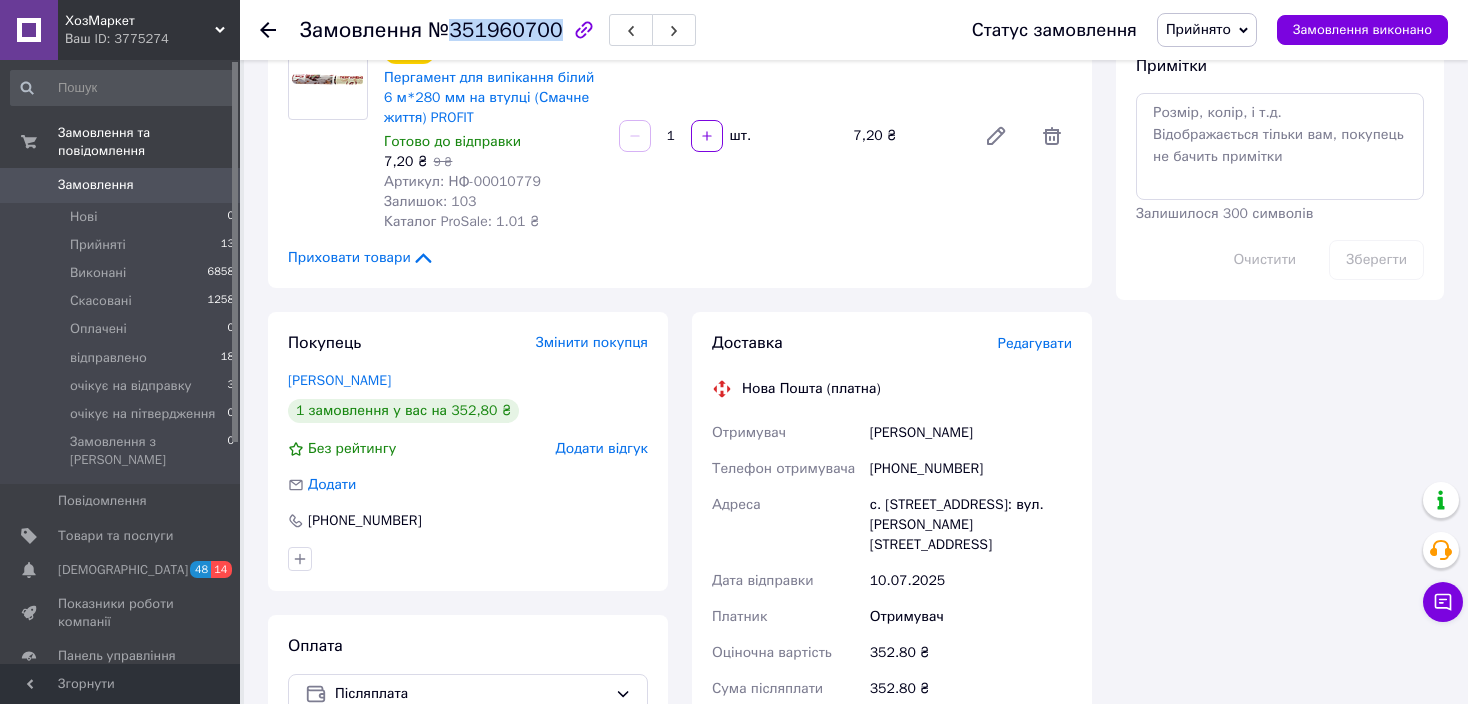 scroll, scrollTop: 1138, scrollLeft: 0, axis: vertical 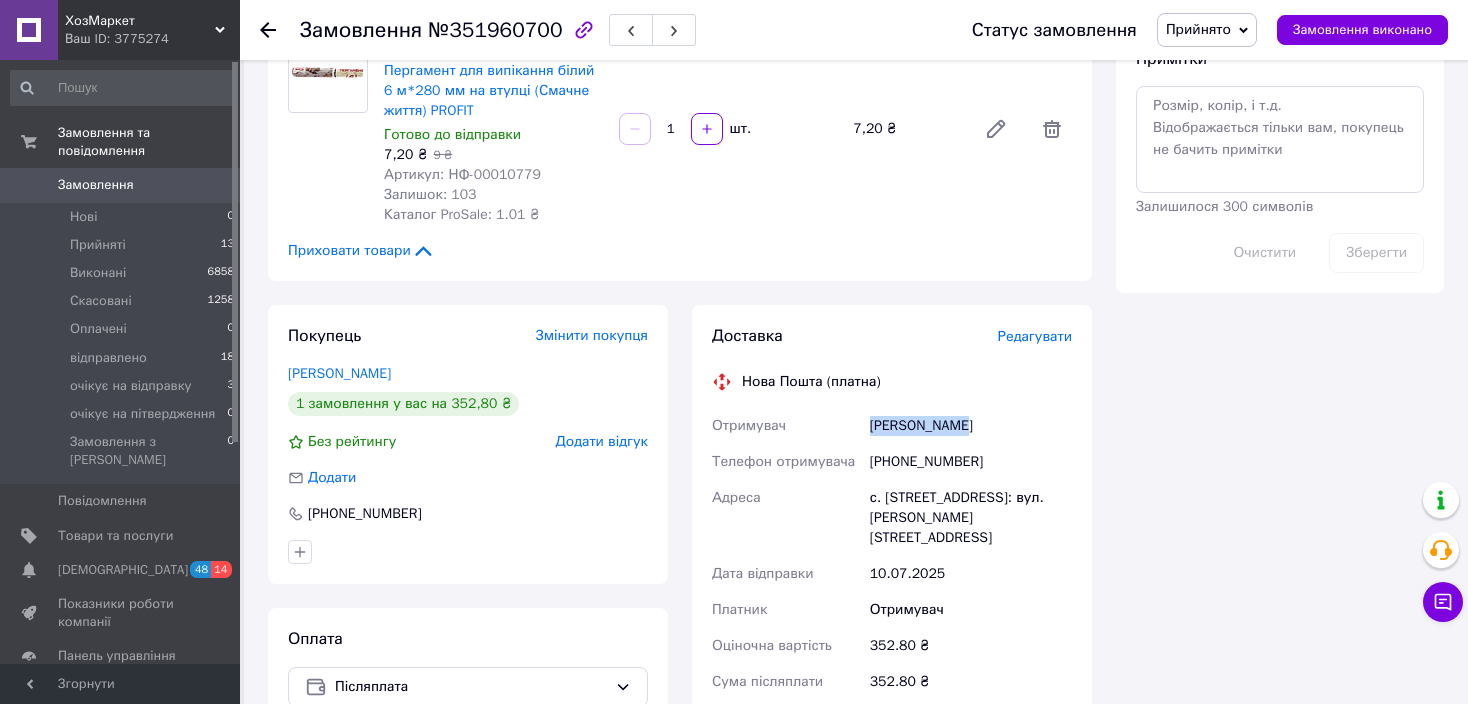 drag, startPoint x: 957, startPoint y: 437, endPoint x: 874, endPoint y: 434, distance: 83.0542 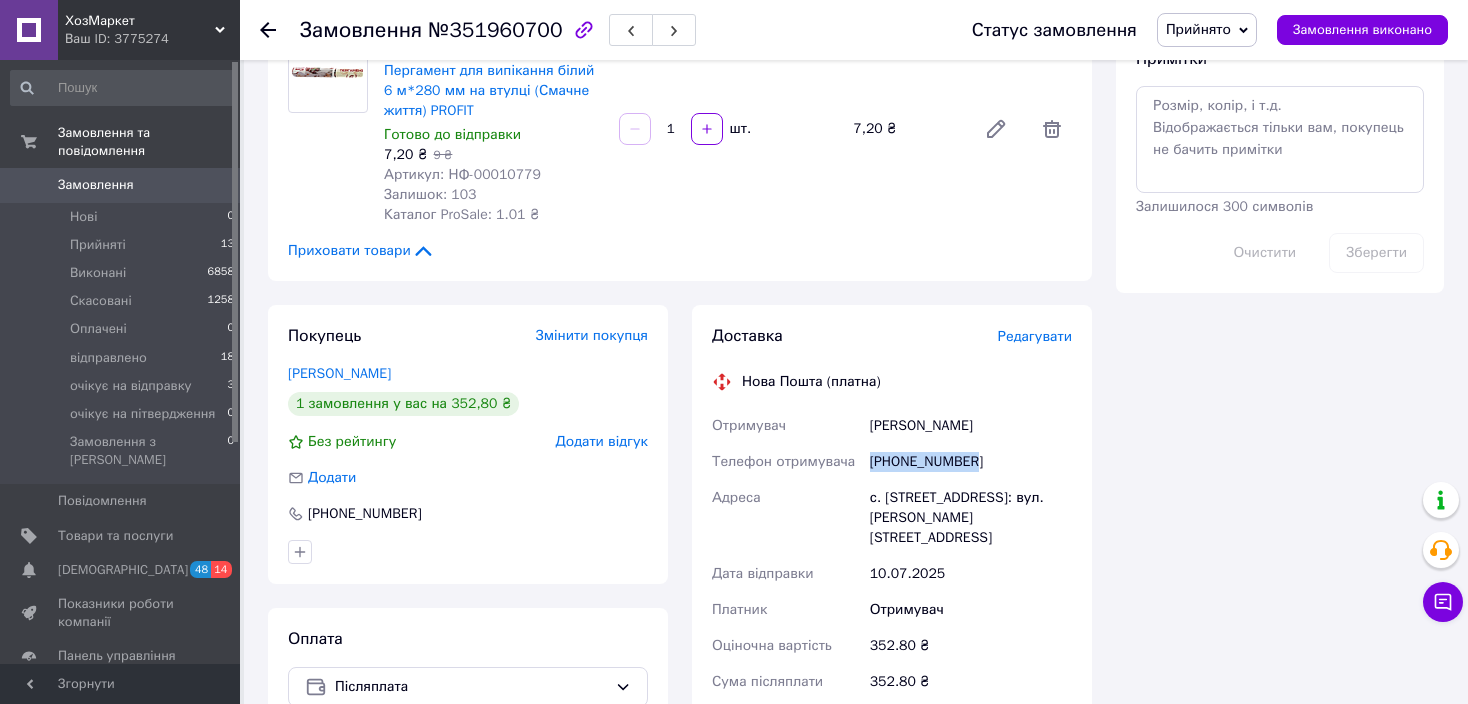 drag, startPoint x: 979, startPoint y: 465, endPoint x: 873, endPoint y: 460, distance: 106.11786 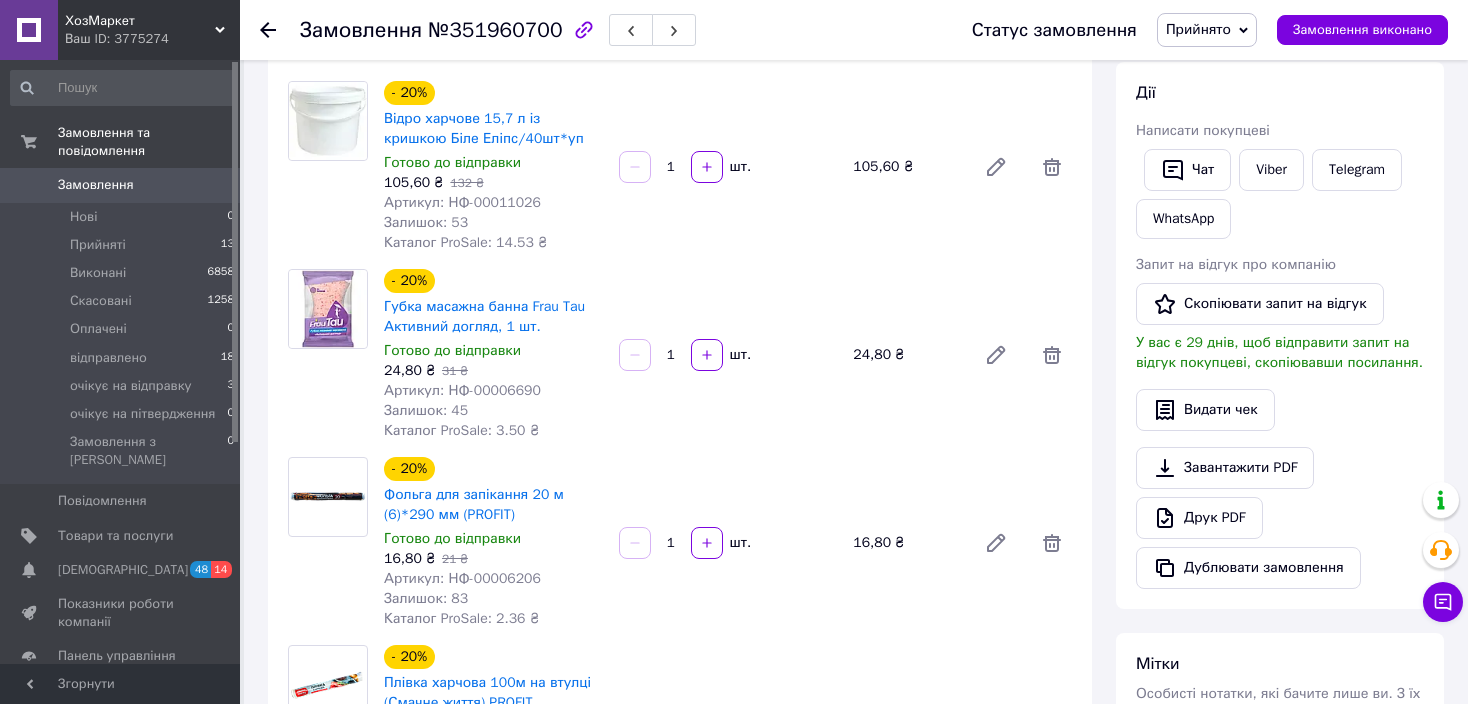 scroll, scrollTop: 0, scrollLeft: 0, axis: both 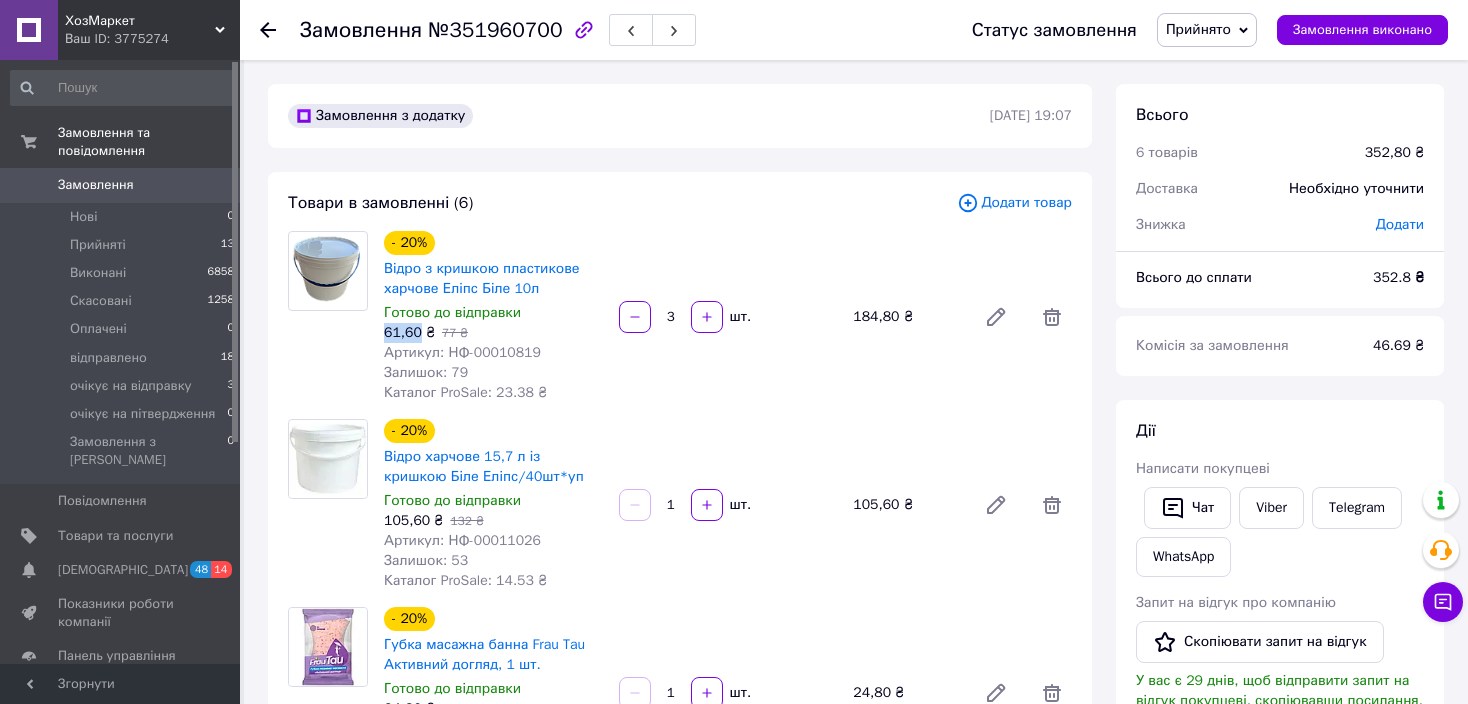 drag, startPoint x: 419, startPoint y: 335, endPoint x: 383, endPoint y: 334, distance: 36.013885 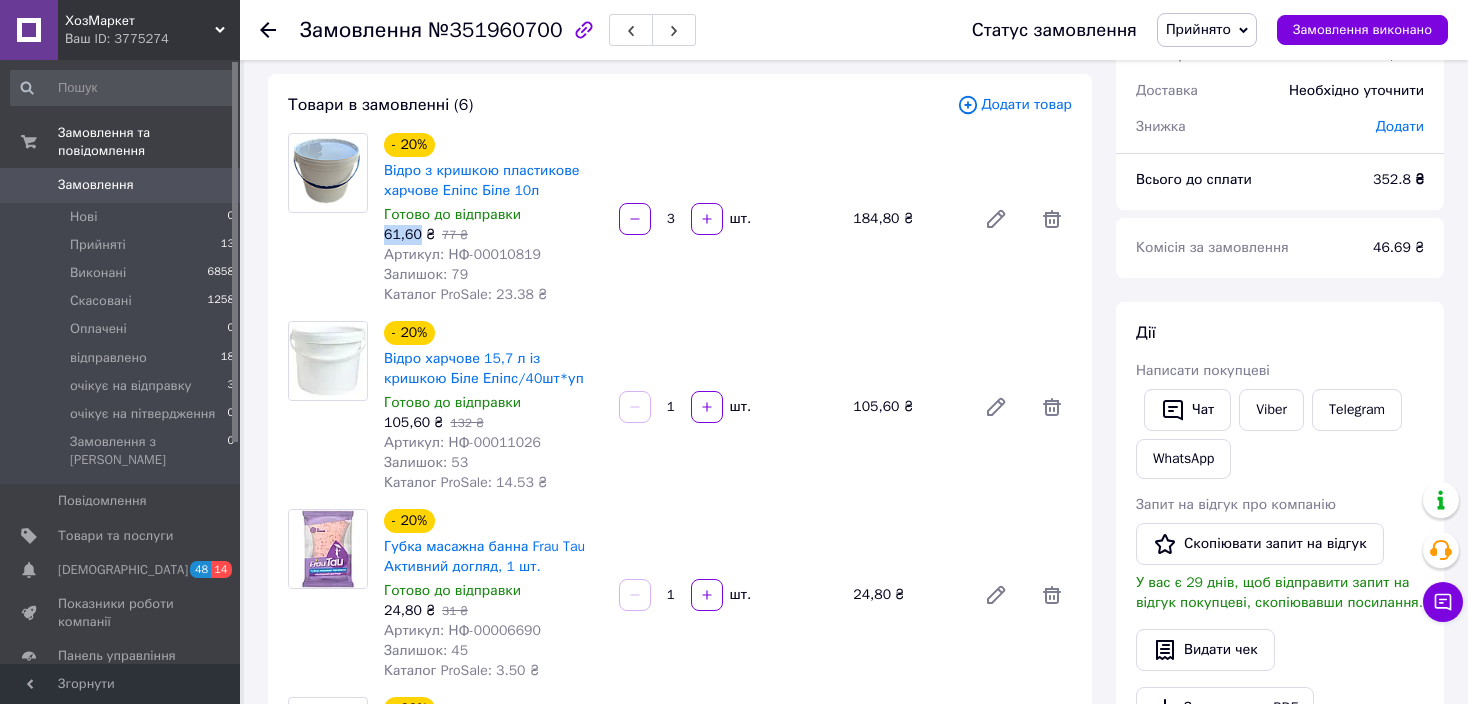 scroll, scrollTop: 100, scrollLeft: 0, axis: vertical 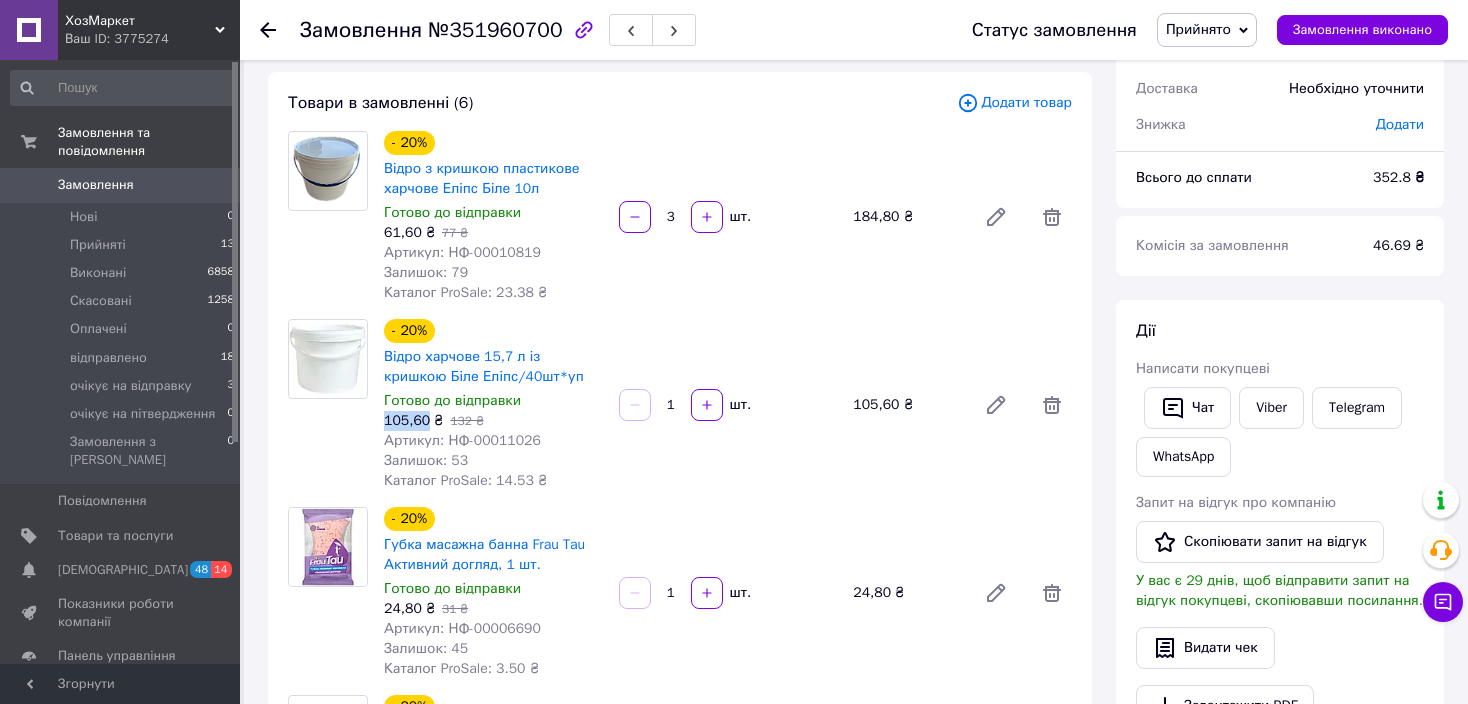 drag, startPoint x: 423, startPoint y: 424, endPoint x: 384, endPoint y: 421, distance: 39.115215 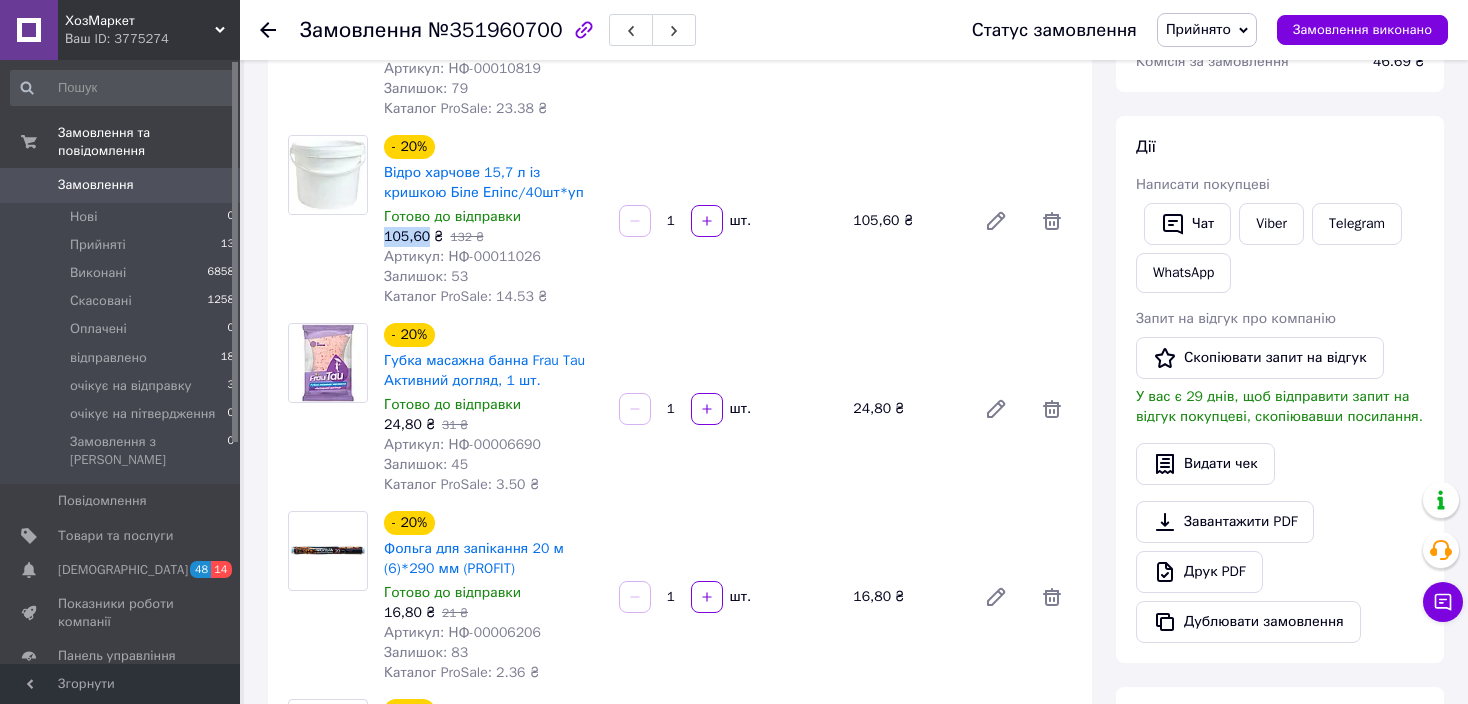scroll, scrollTop: 300, scrollLeft: 0, axis: vertical 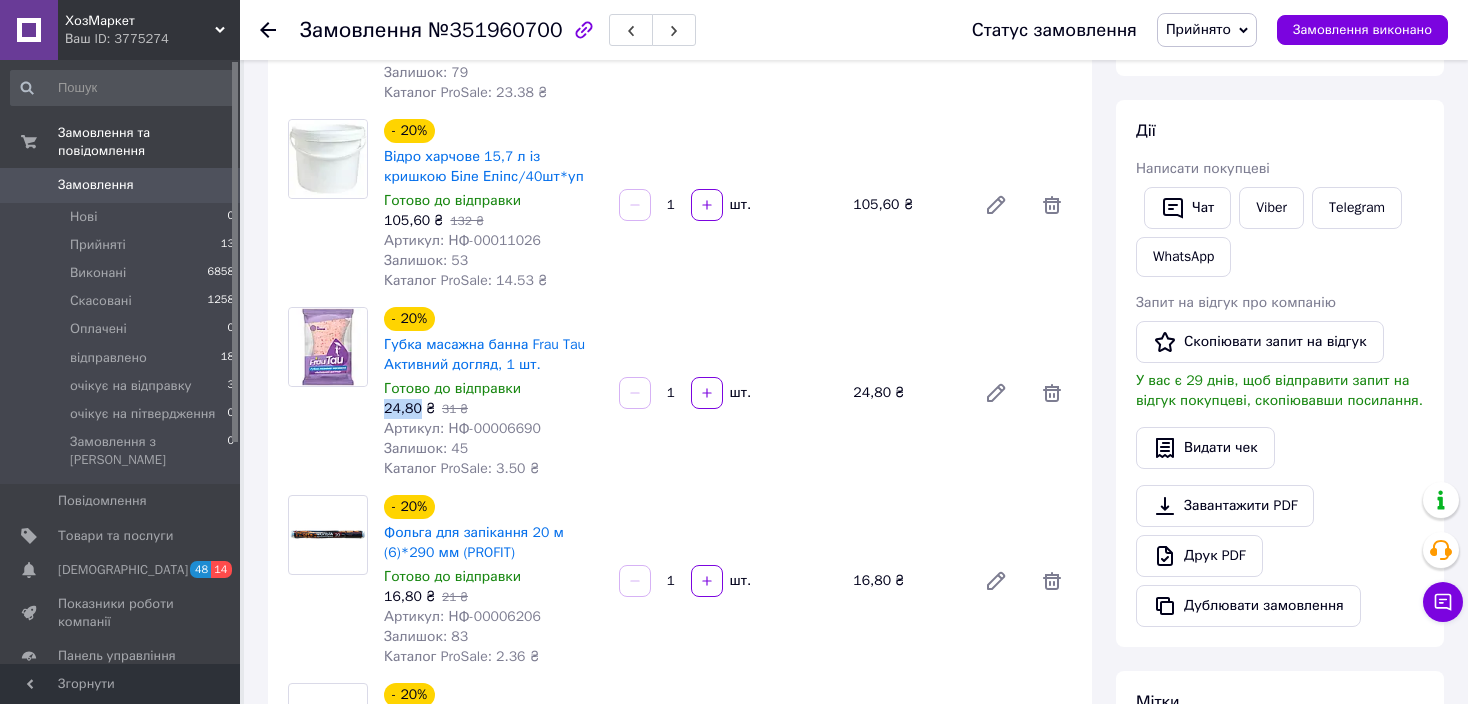 drag, startPoint x: 415, startPoint y: 414, endPoint x: 383, endPoint y: 410, distance: 32.24903 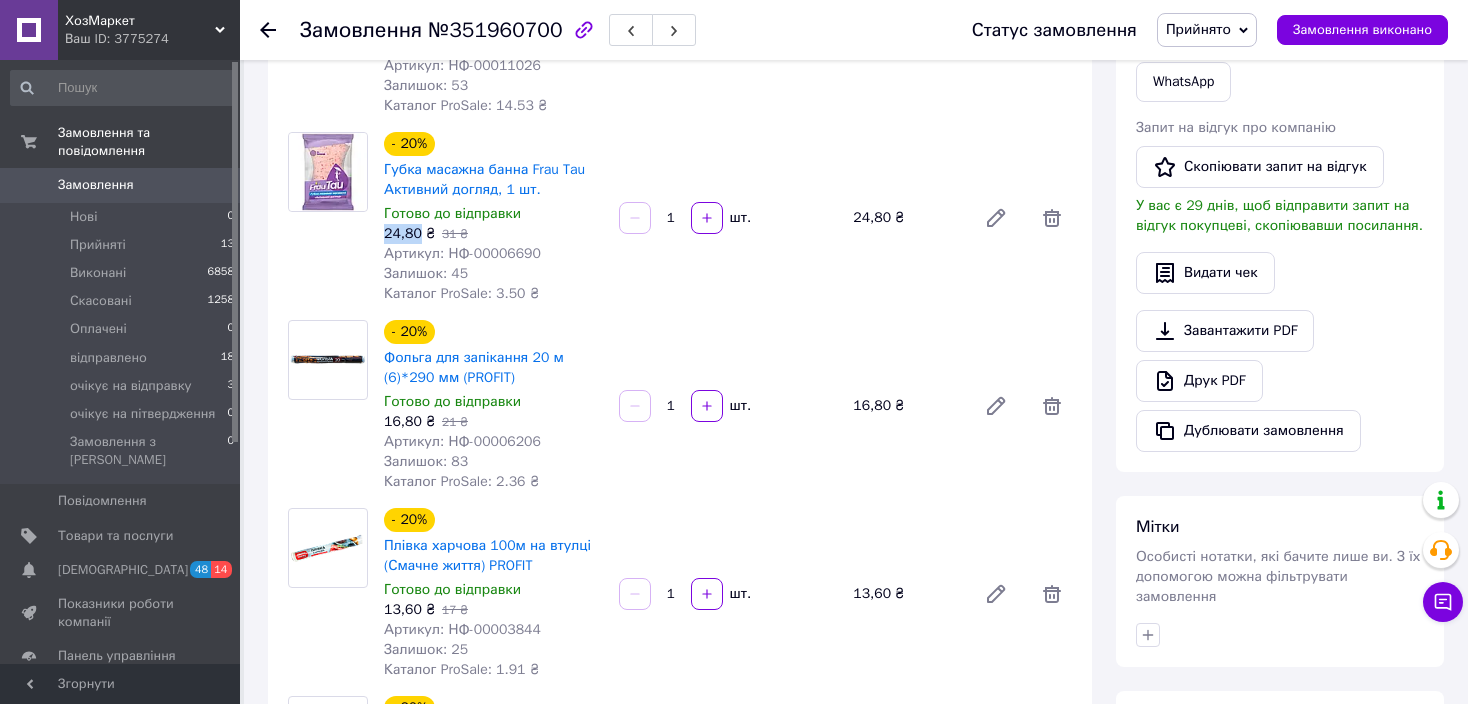 scroll, scrollTop: 600, scrollLeft: 0, axis: vertical 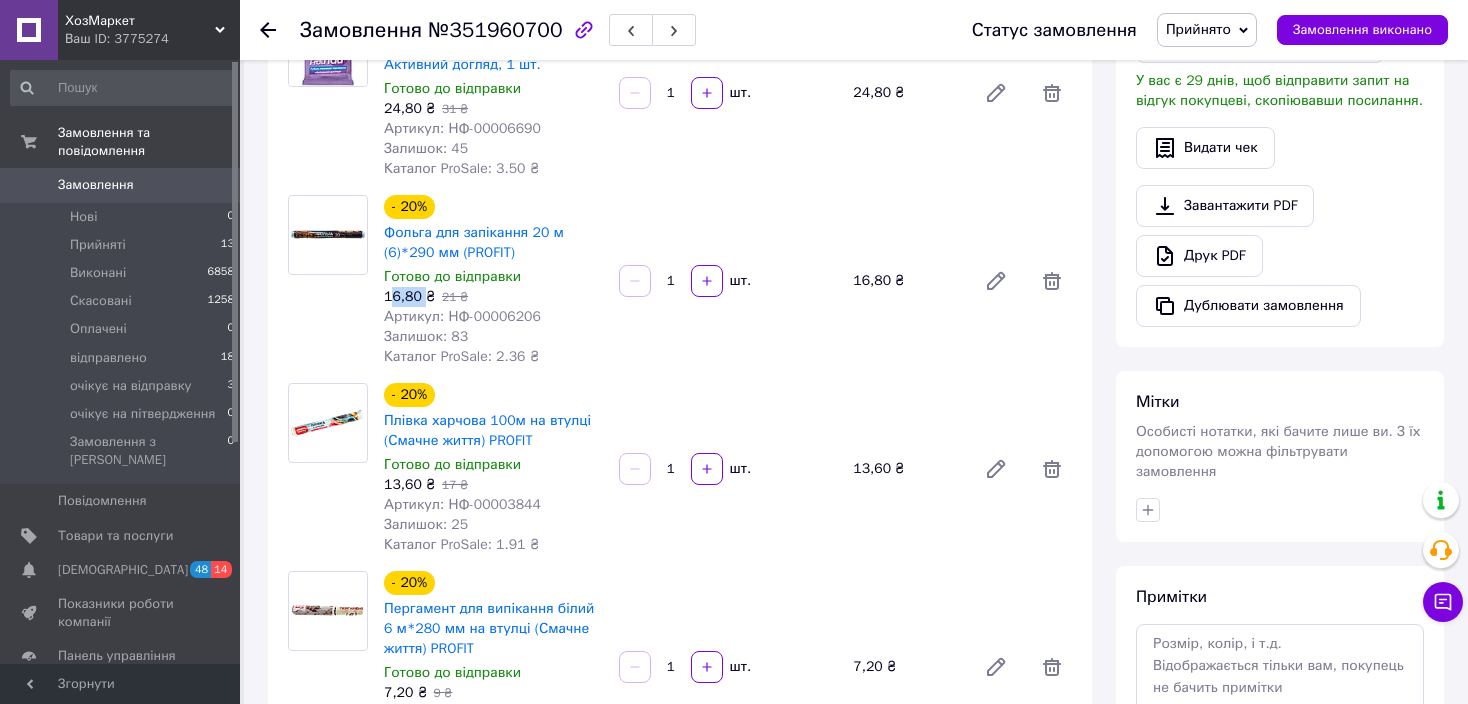 drag, startPoint x: 420, startPoint y: 301, endPoint x: 389, endPoint y: 297, distance: 31.257 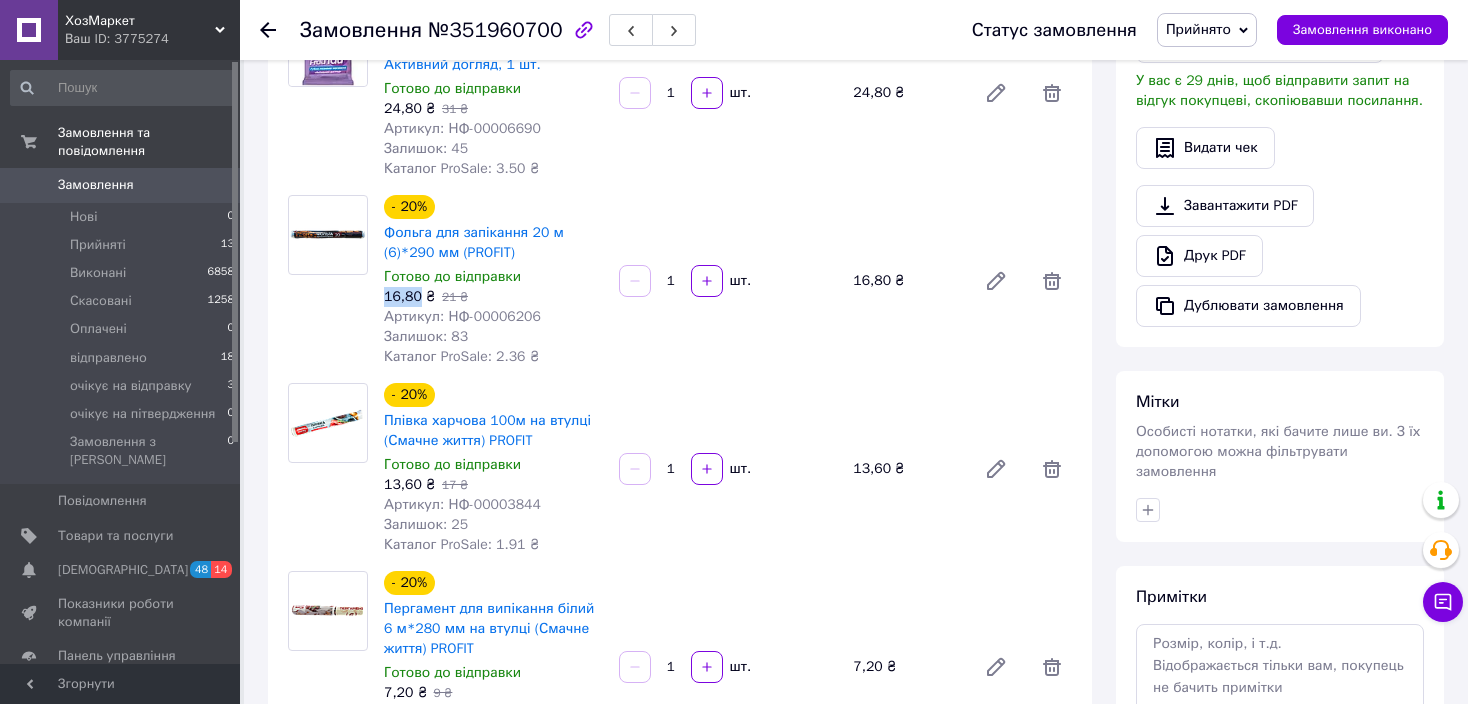drag, startPoint x: 385, startPoint y: 299, endPoint x: 415, endPoint y: 301, distance: 30.066593 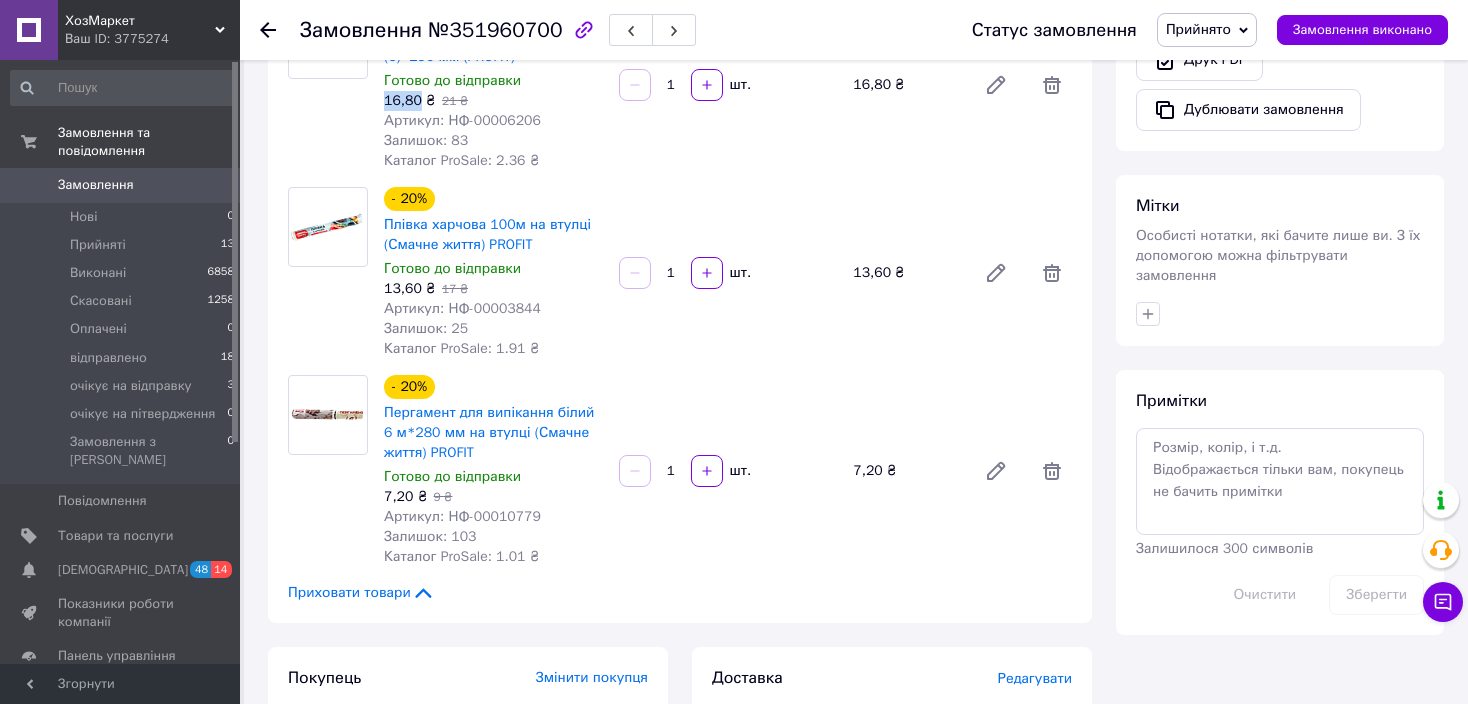 scroll, scrollTop: 800, scrollLeft: 0, axis: vertical 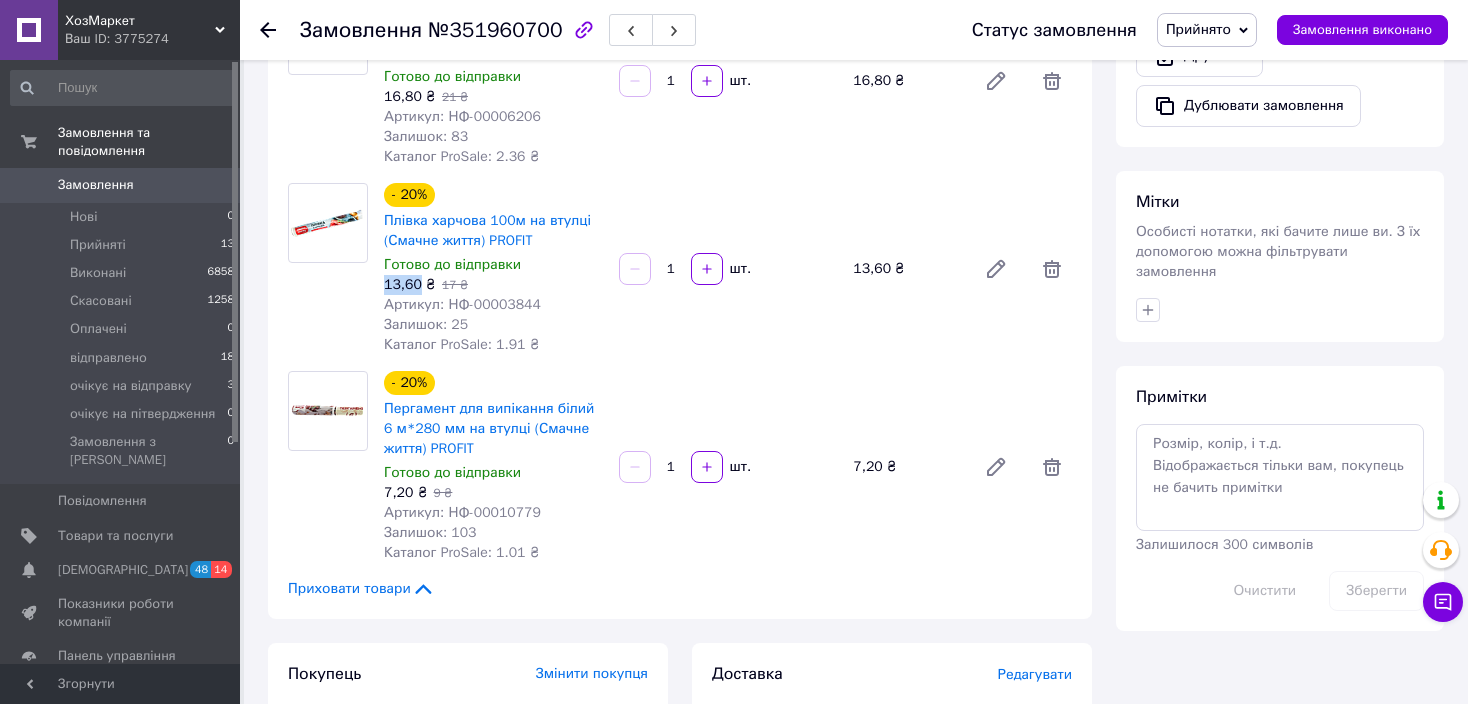 drag, startPoint x: 419, startPoint y: 292, endPoint x: 387, endPoint y: 286, distance: 32.55764 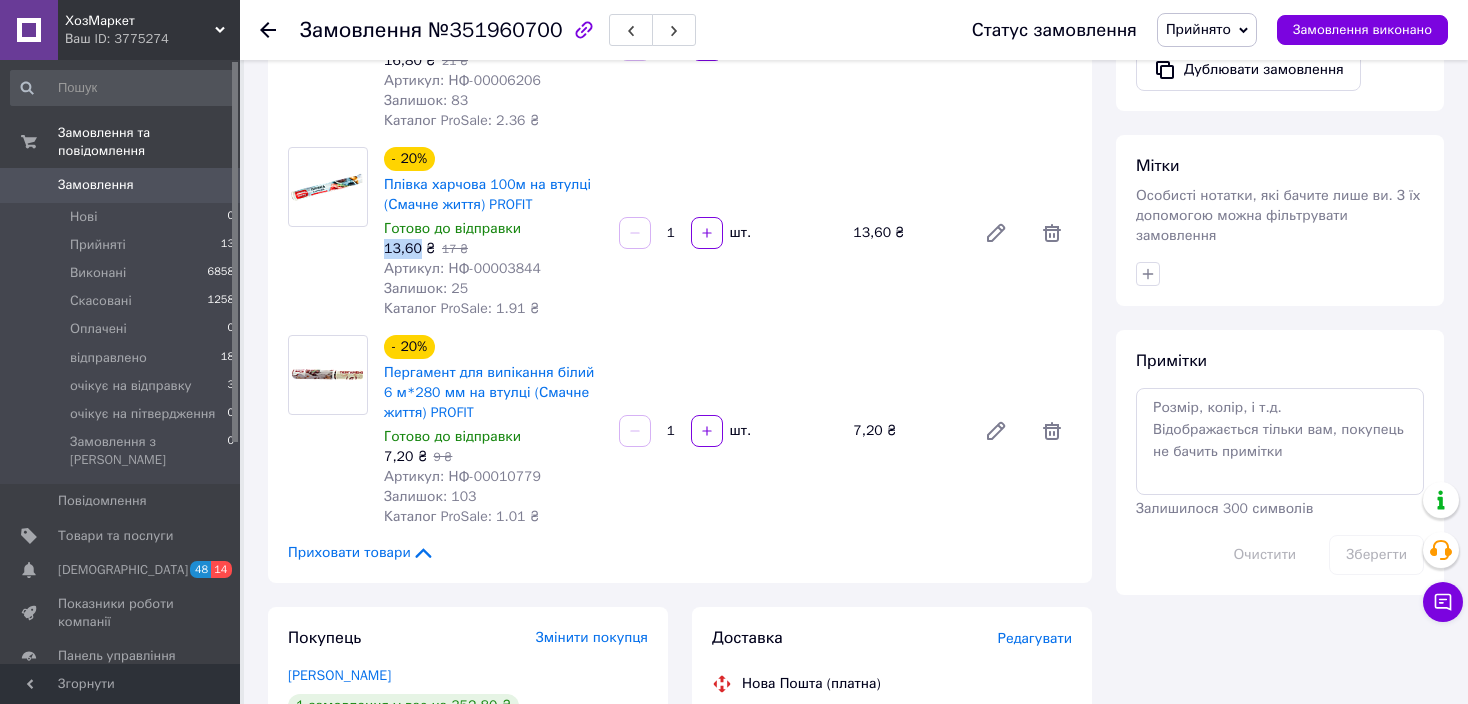 scroll, scrollTop: 900, scrollLeft: 0, axis: vertical 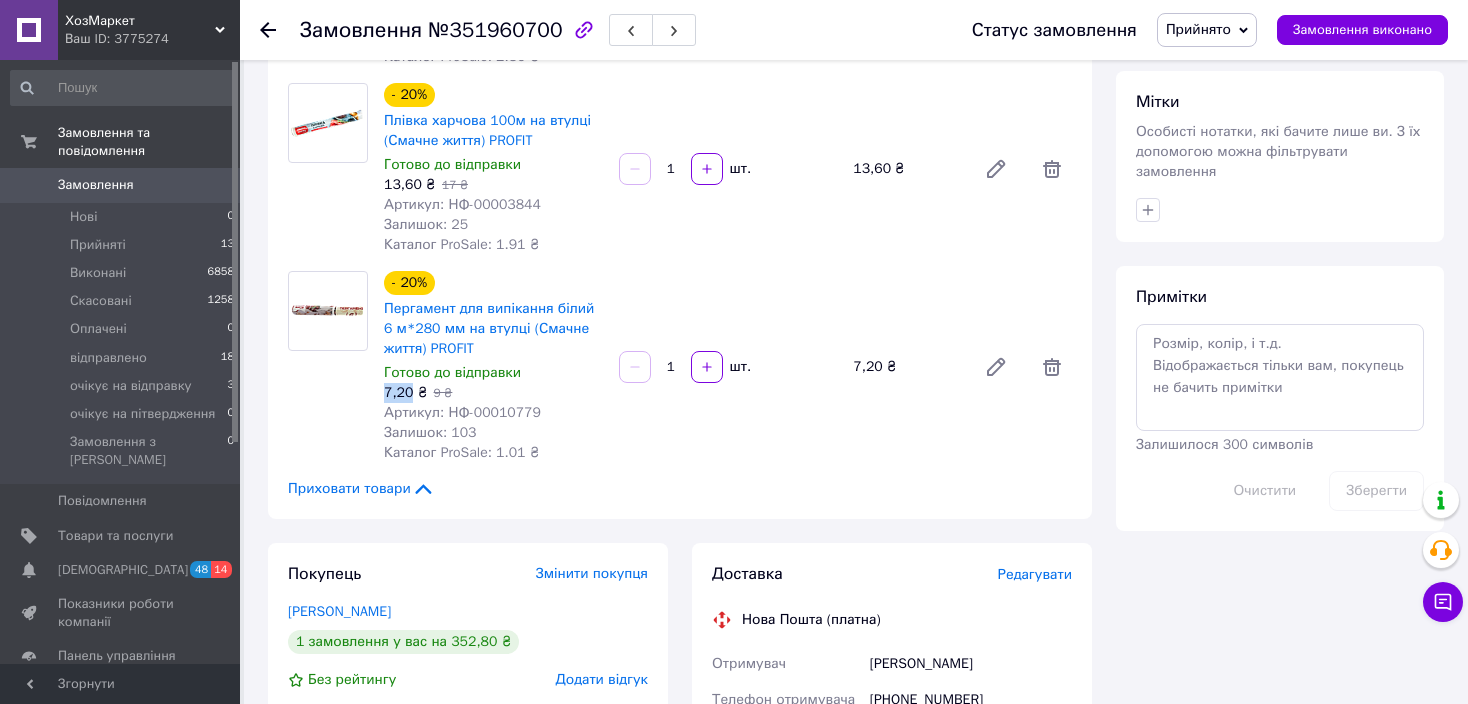 drag, startPoint x: 410, startPoint y: 396, endPoint x: 382, endPoint y: 395, distance: 28.01785 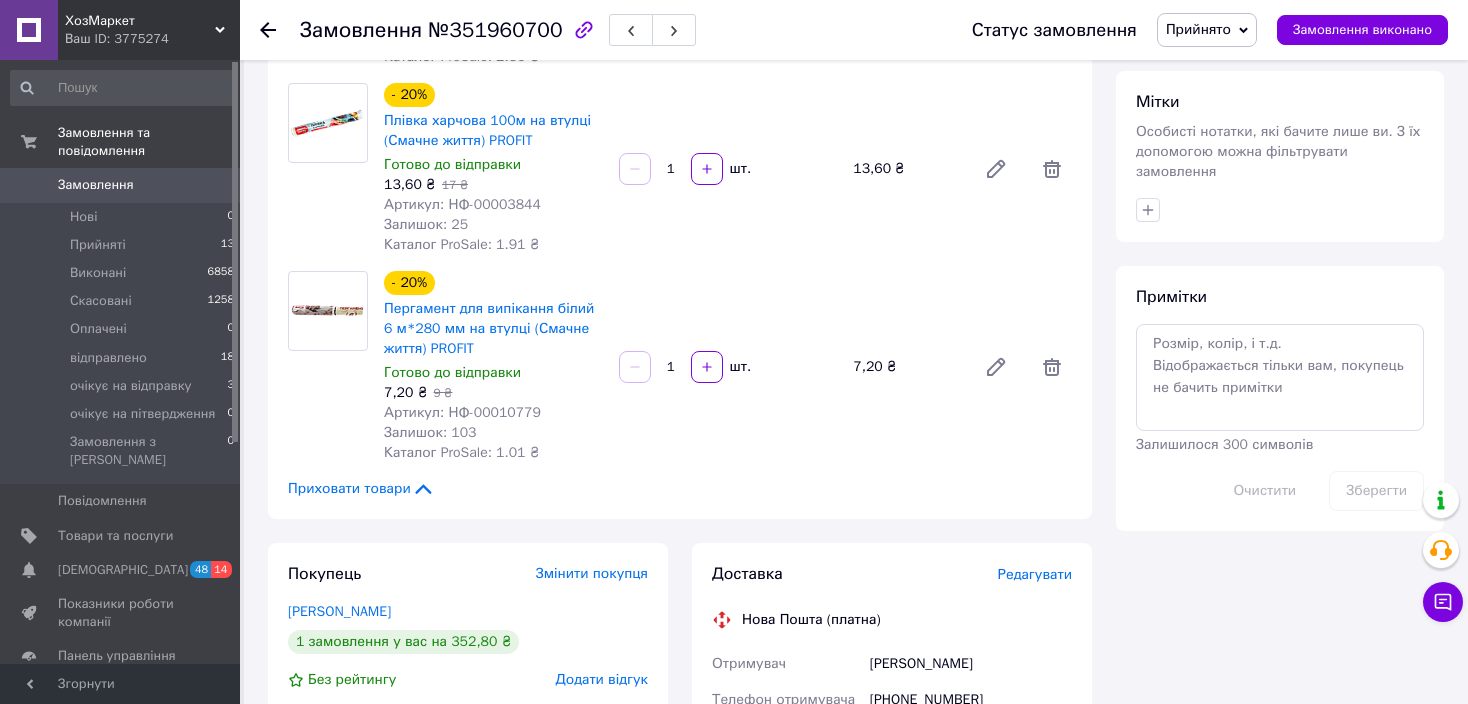 click on "Покупець Змінити покупця Вінкерт Дина 1 замовлення у вас на 352,80 ₴ Без рейтингу   Додати відгук Додати +380967259368" at bounding box center (468, 682) 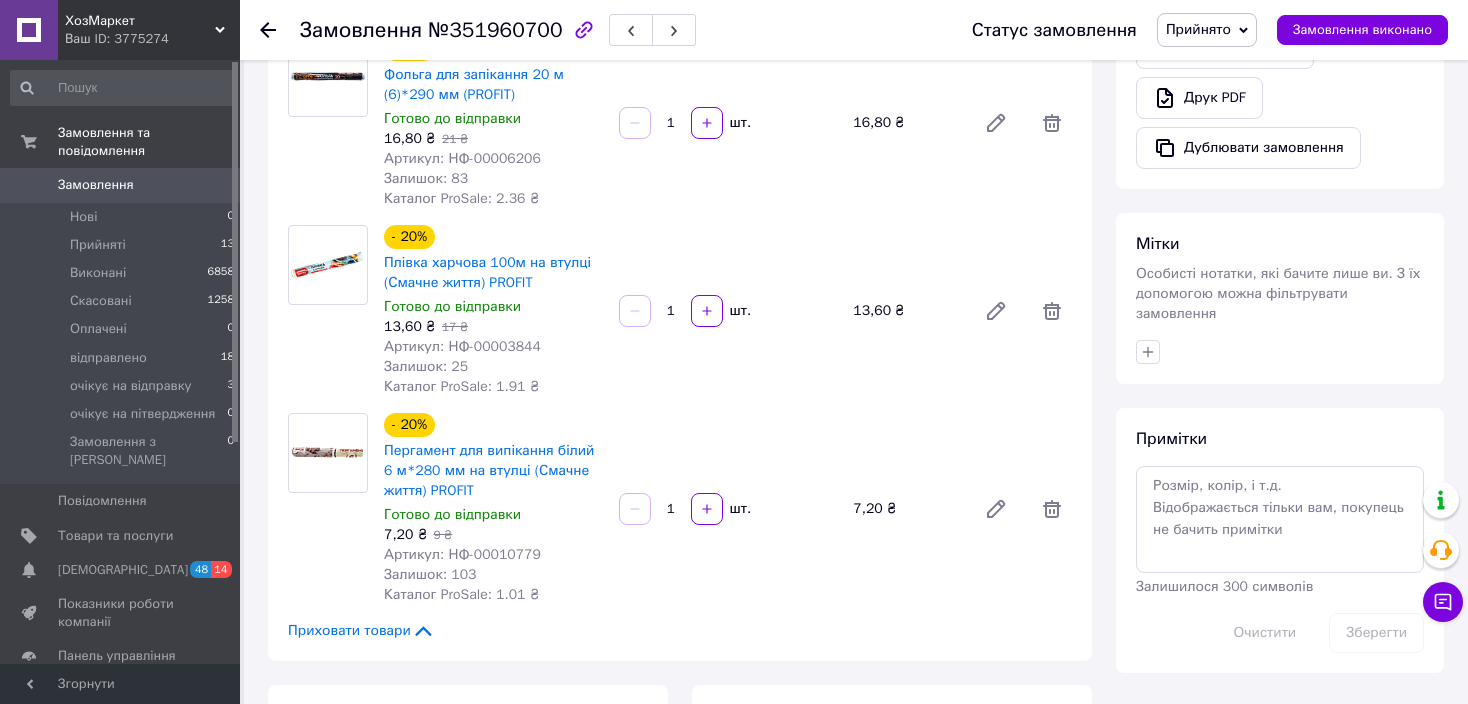 scroll, scrollTop: 1100, scrollLeft: 0, axis: vertical 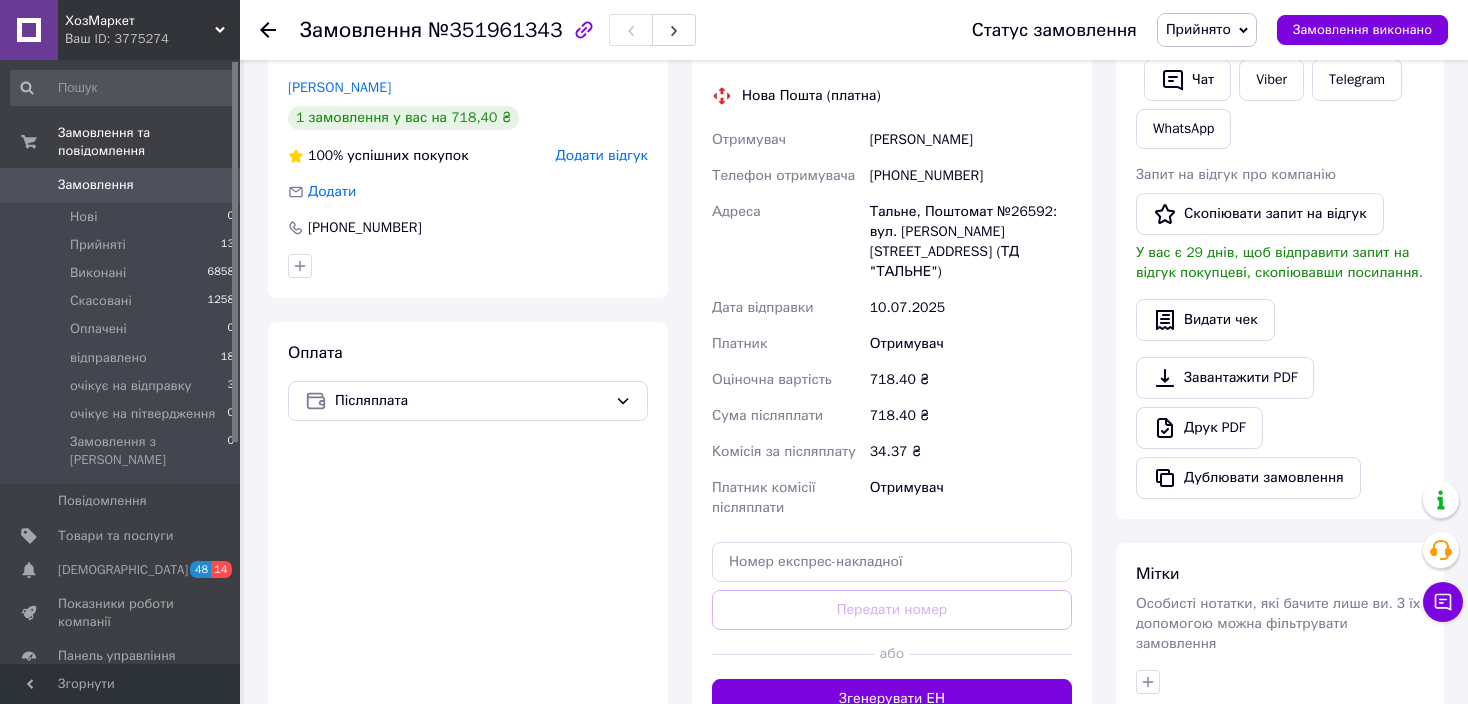drag, startPoint x: 986, startPoint y: 140, endPoint x: 863, endPoint y: 151, distance: 123.49089 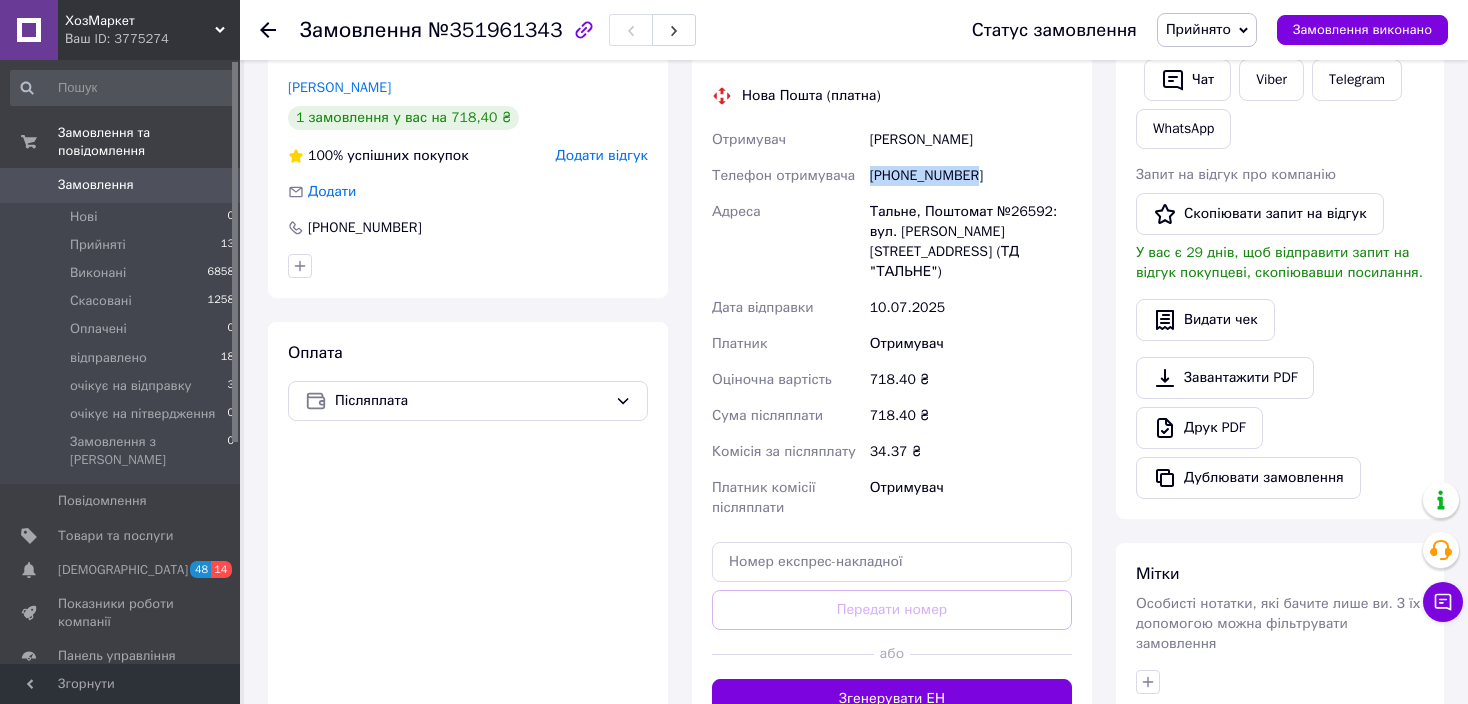 drag, startPoint x: 995, startPoint y: 173, endPoint x: 874, endPoint y: 177, distance: 121.0661 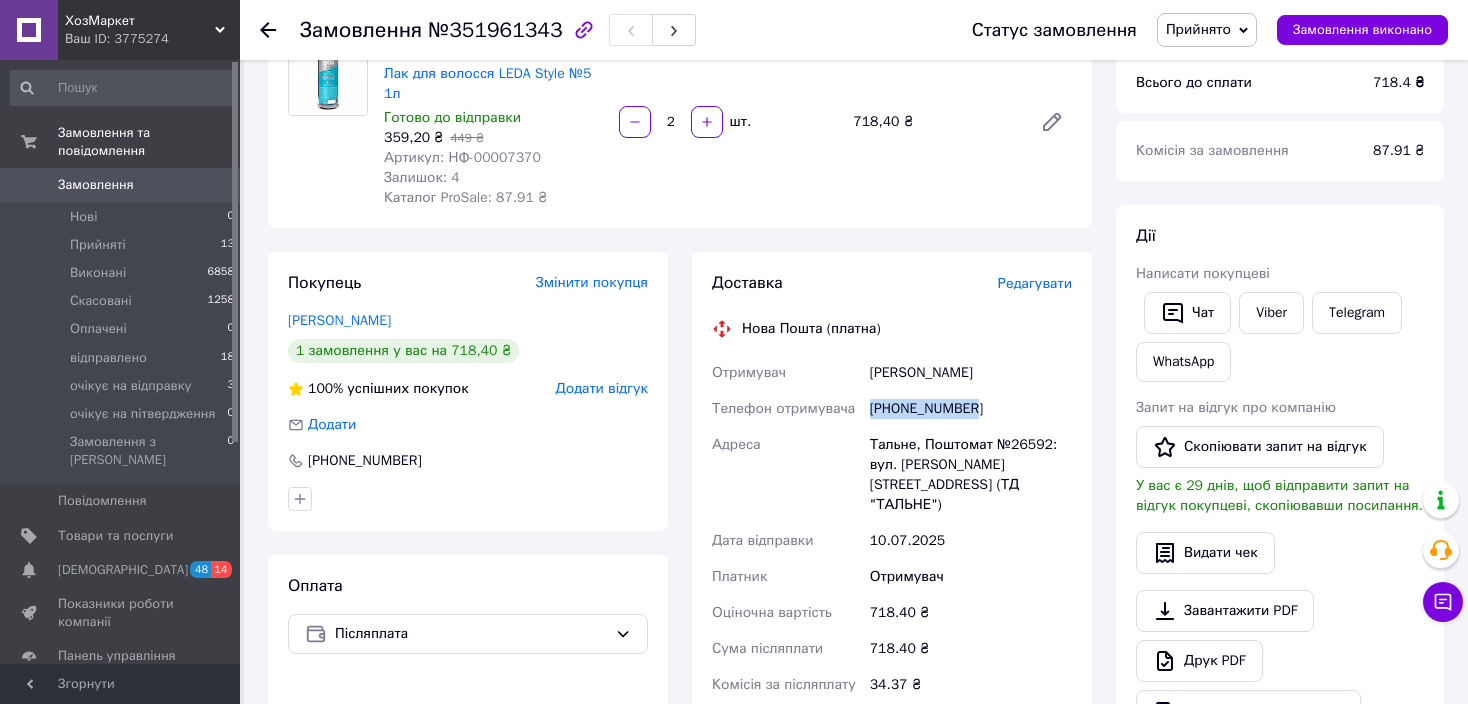 scroll, scrollTop: 0, scrollLeft: 0, axis: both 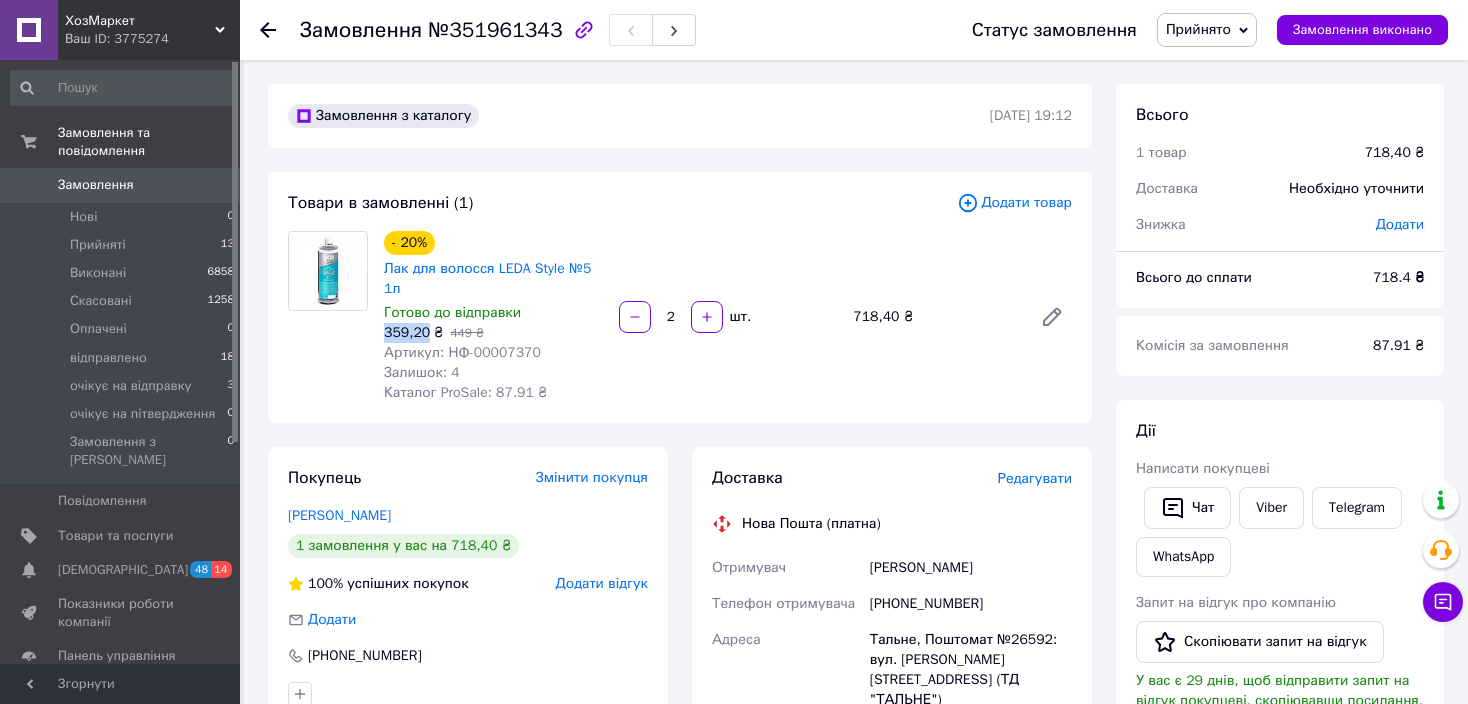 drag, startPoint x: 423, startPoint y: 332, endPoint x: 385, endPoint y: 330, distance: 38.052597 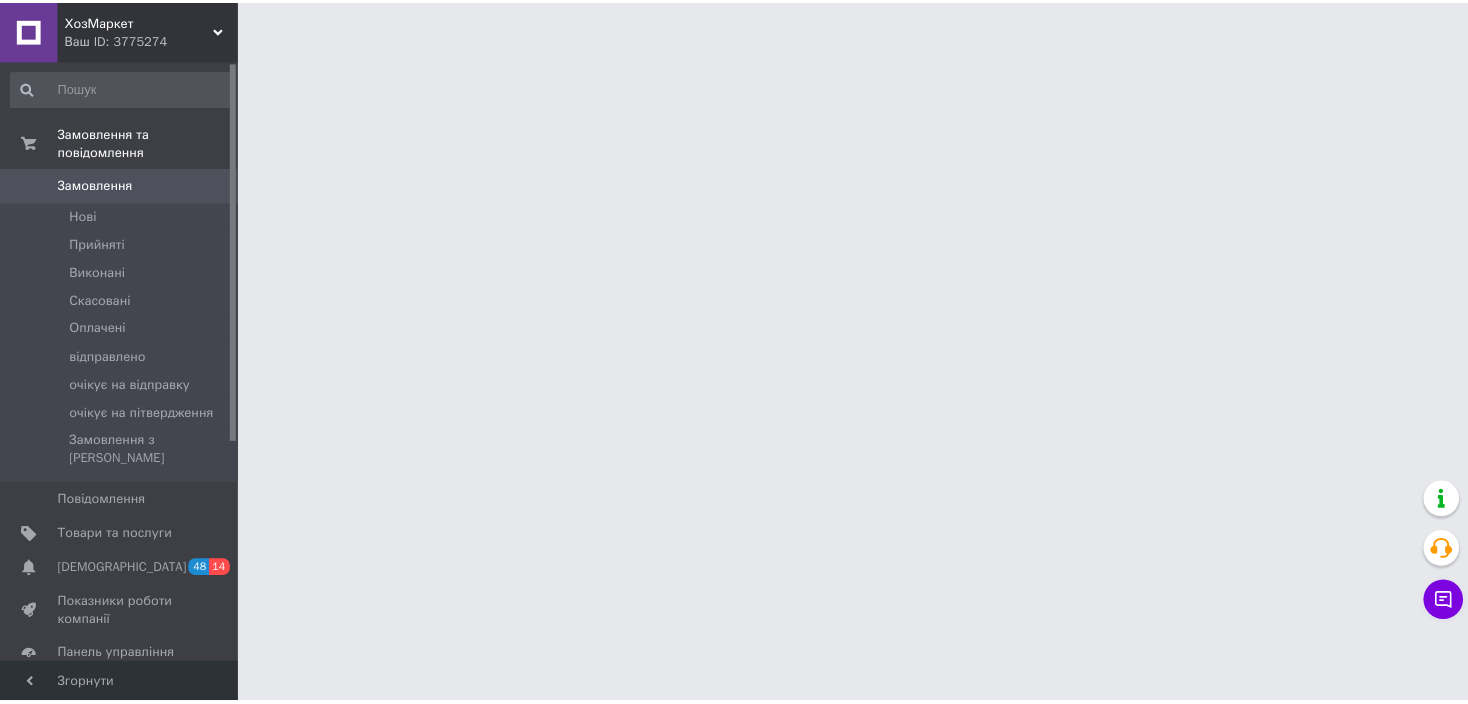 scroll, scrollTop: 0, scrollLeft: 0, axis: both 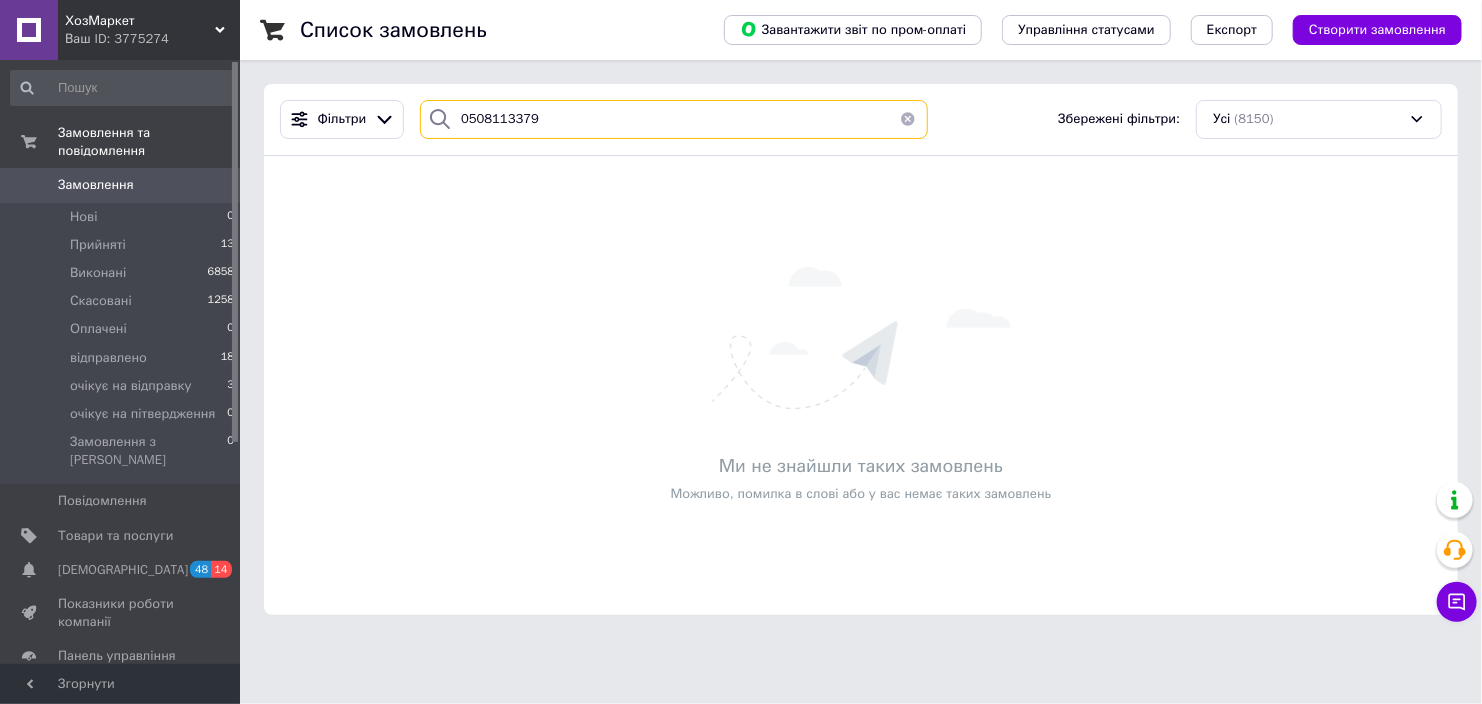 drag, startPoint x: 584, startPoint y: 109, endPoint x: 427, endPoint y: 119, distance: 157.31815 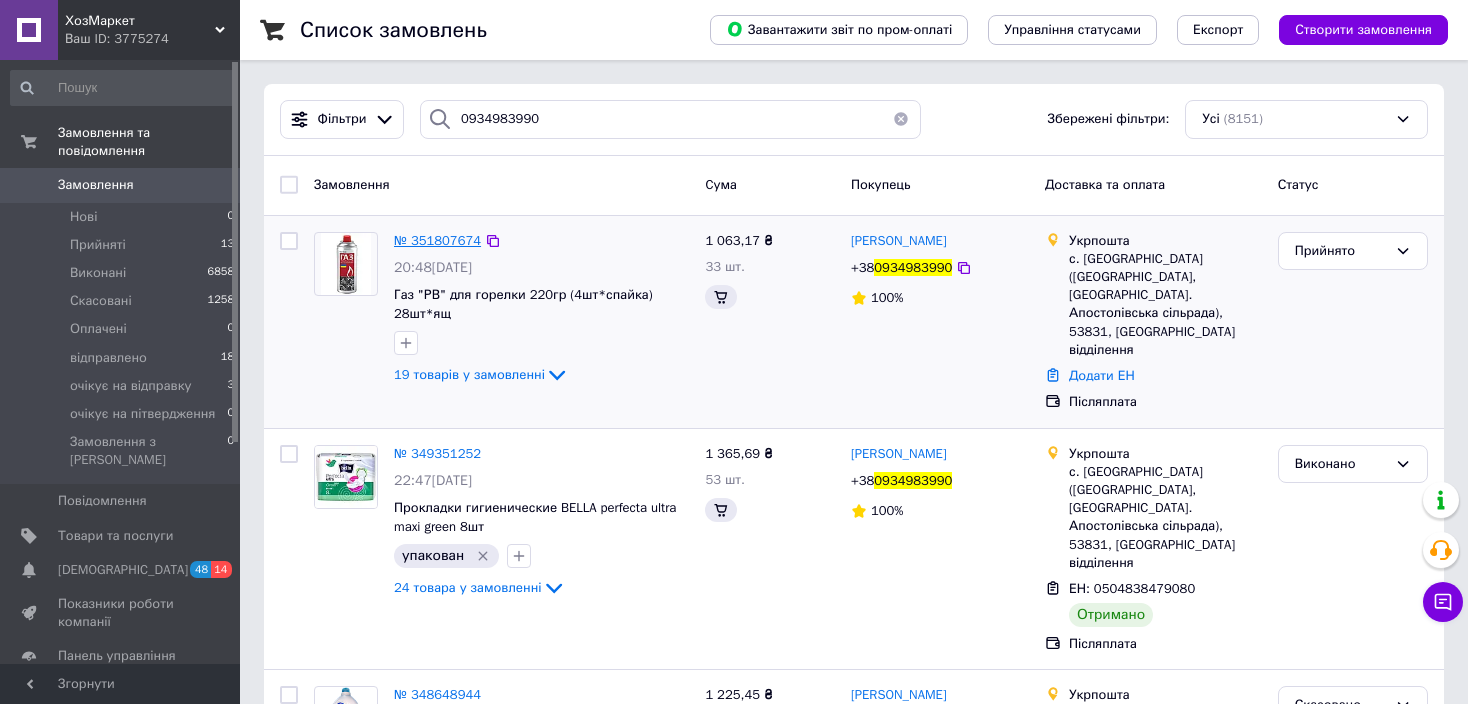 click on "№ 351807674" at bounding box center [437, 240] 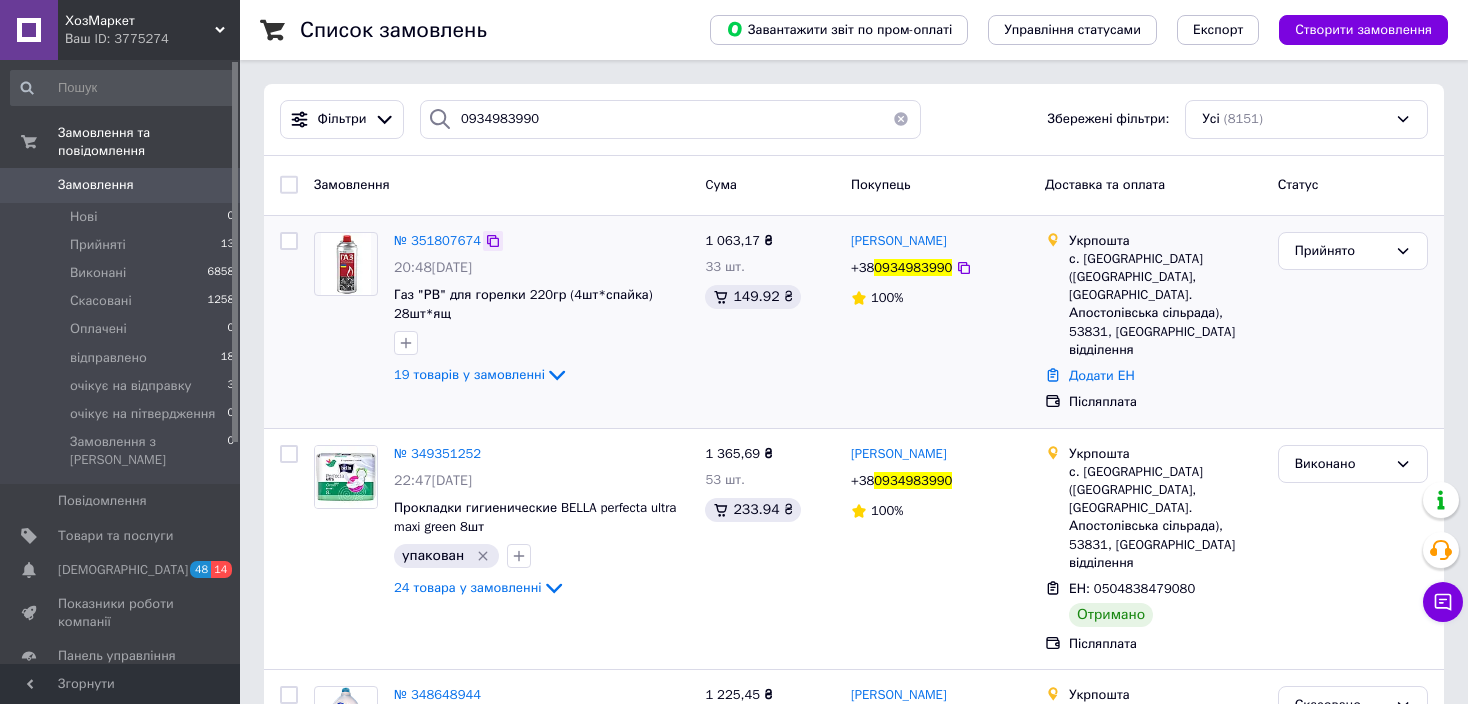 click 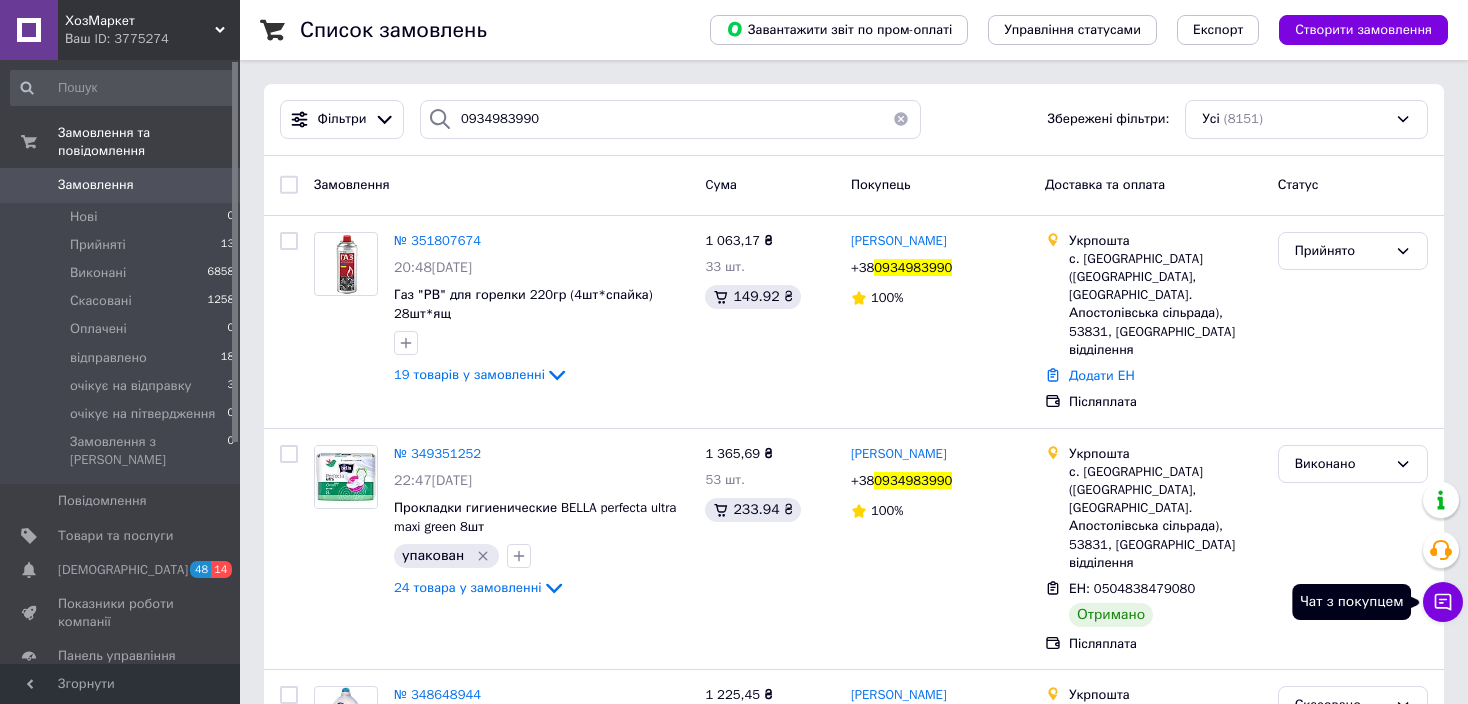 click 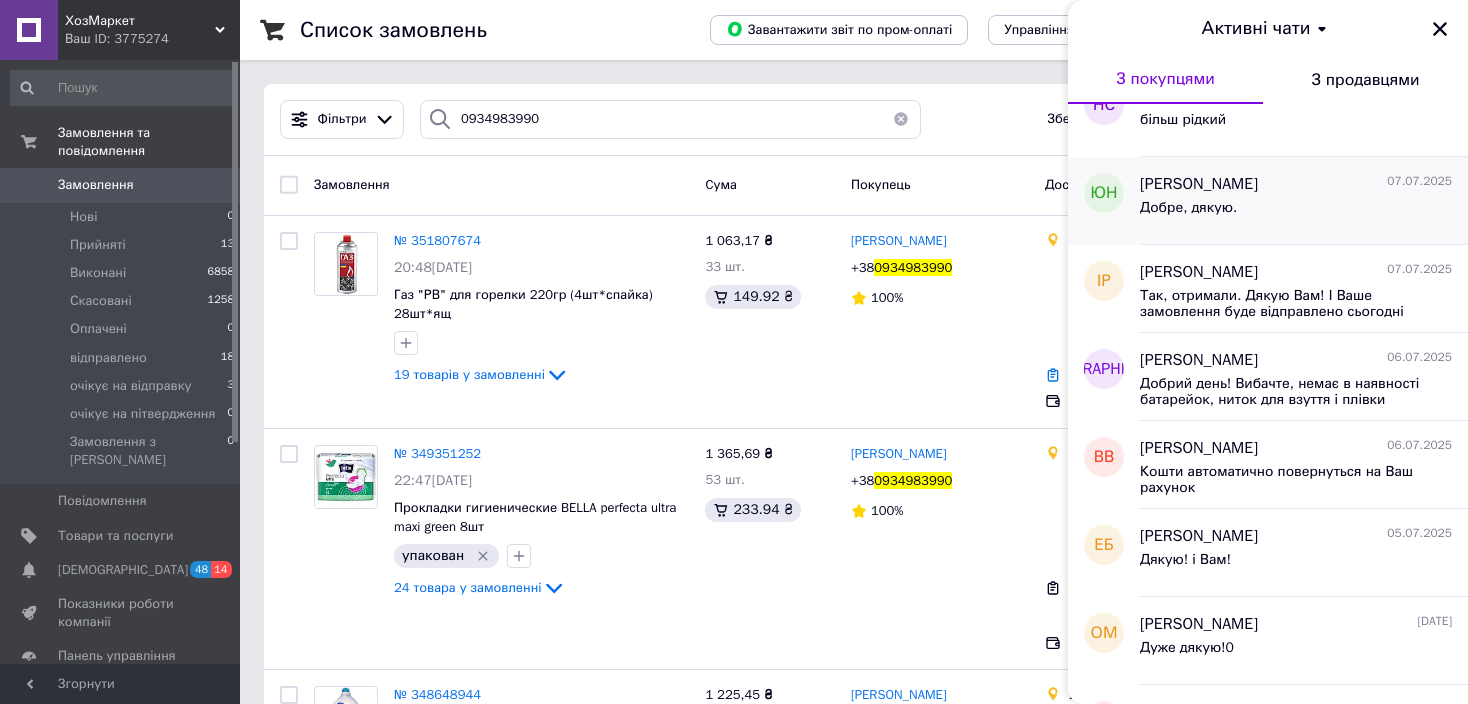 scroll, scrollTop: 300, scrollLeft: 0, axis: vertical 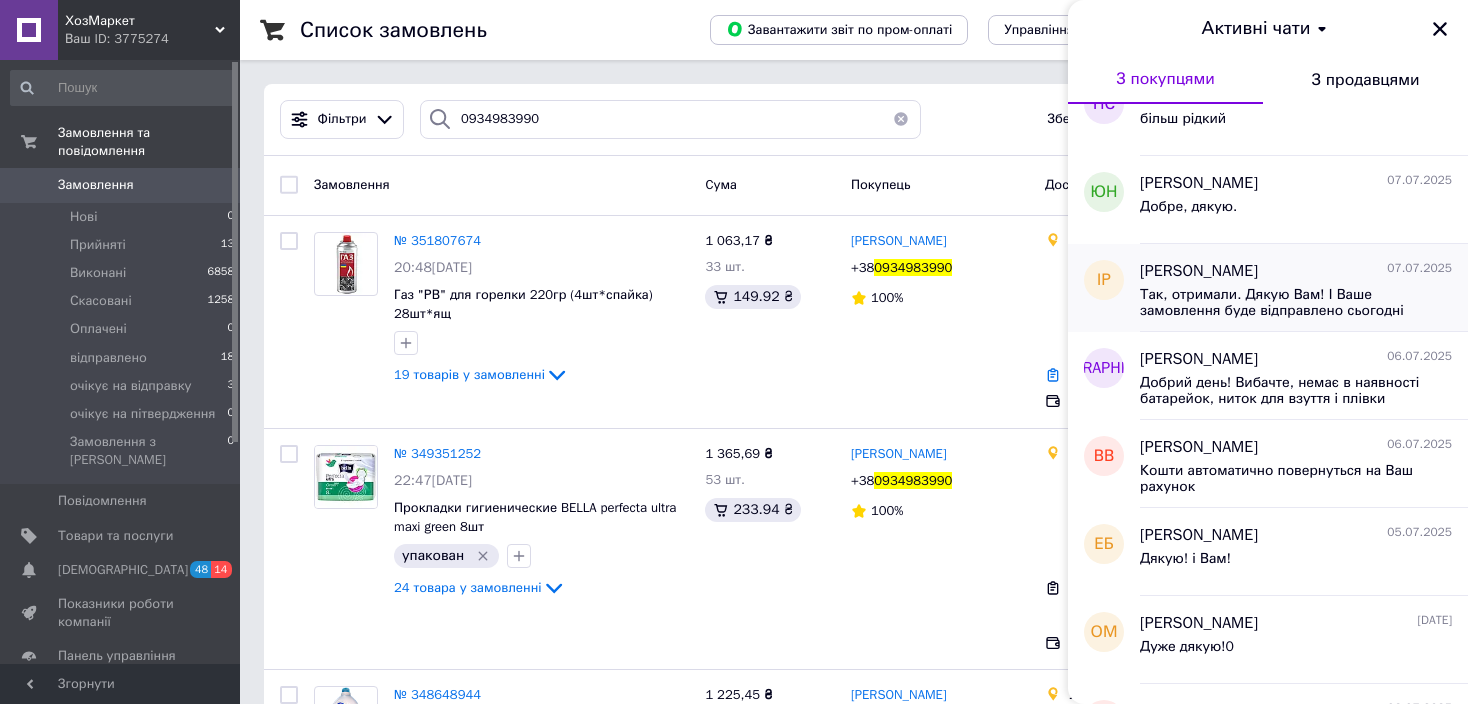 click on "Так, отримали. Дякую Вам! І Ваше замовлення буде відправлено сьогодні" at bounding box center (1282, 303) 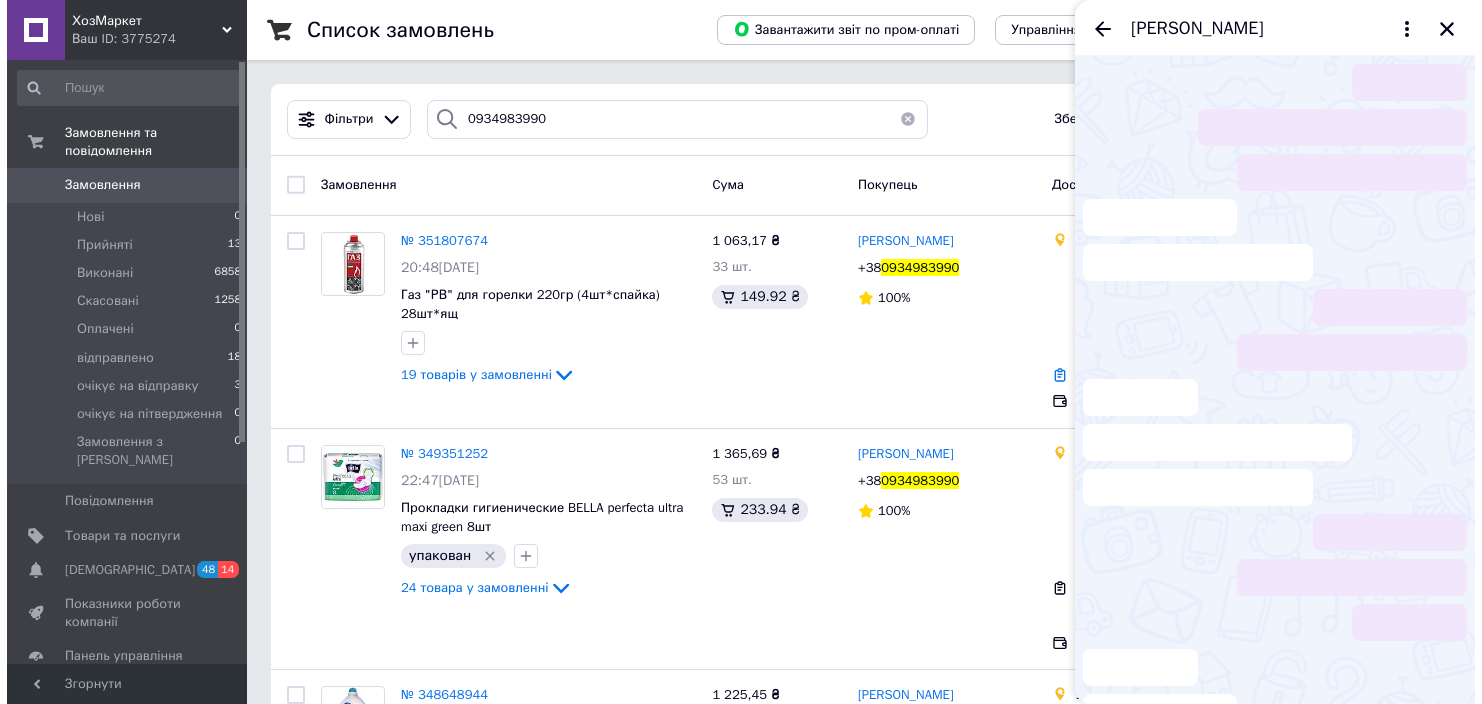 scroll, scrollTop: 4152, scrollLeft: 0, axis: vertical 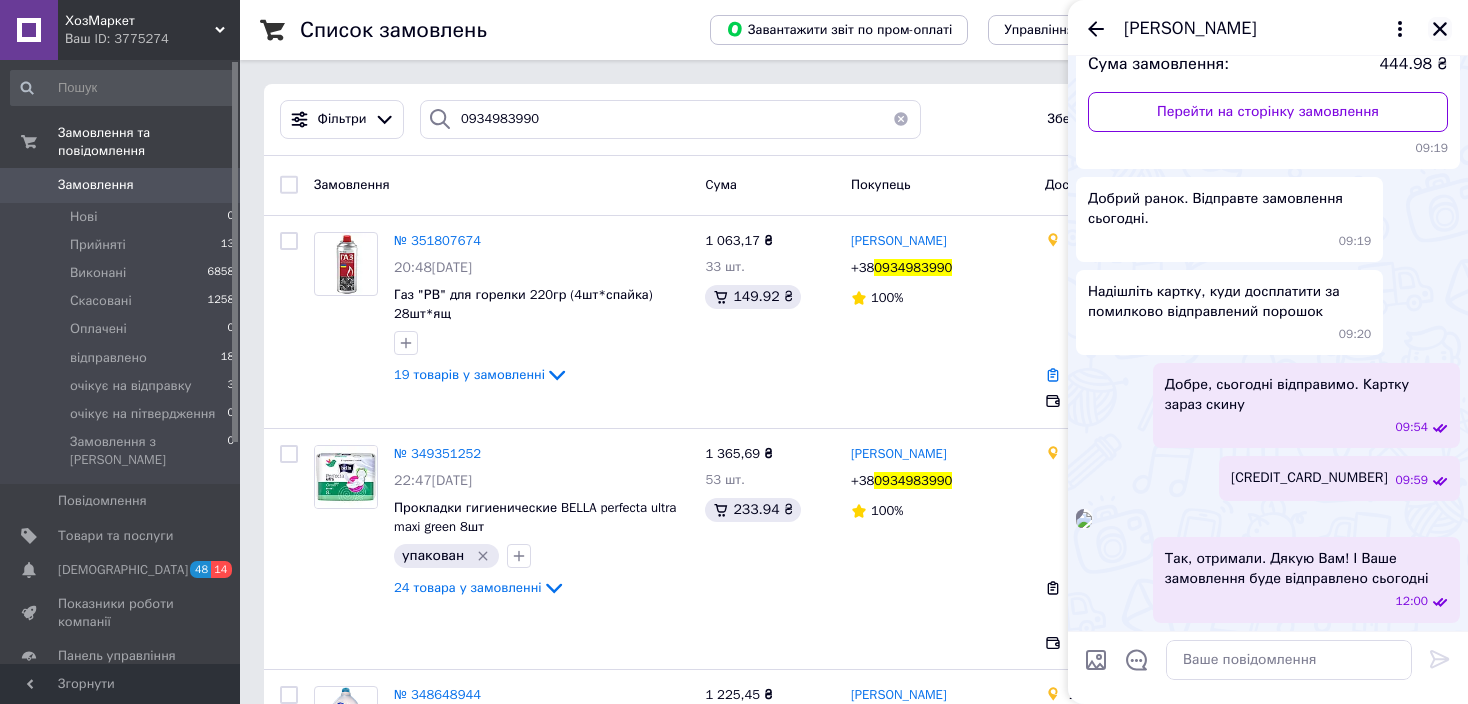 click 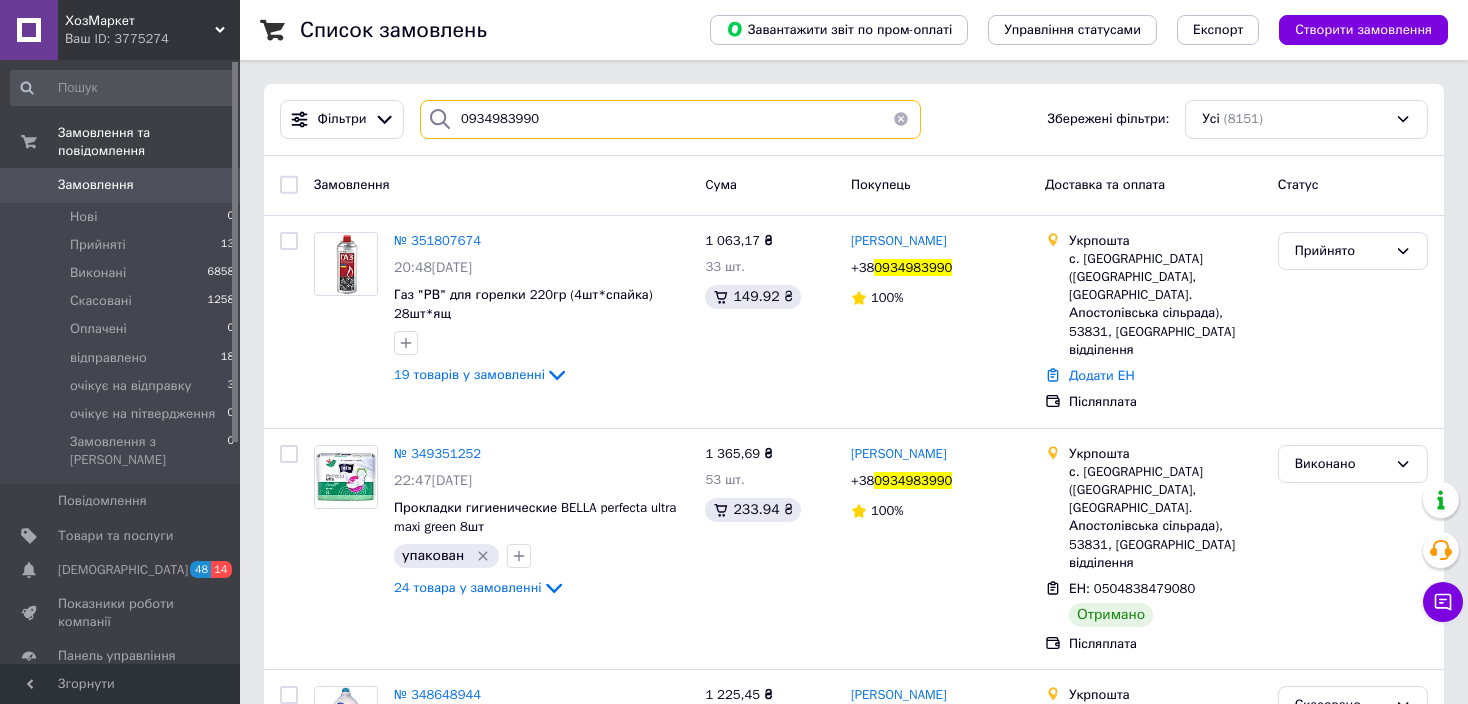 drag, startPoint x: 641, startPoint y: 122, endPoint x: 439, endPoint y: 113, distance: 202.2004 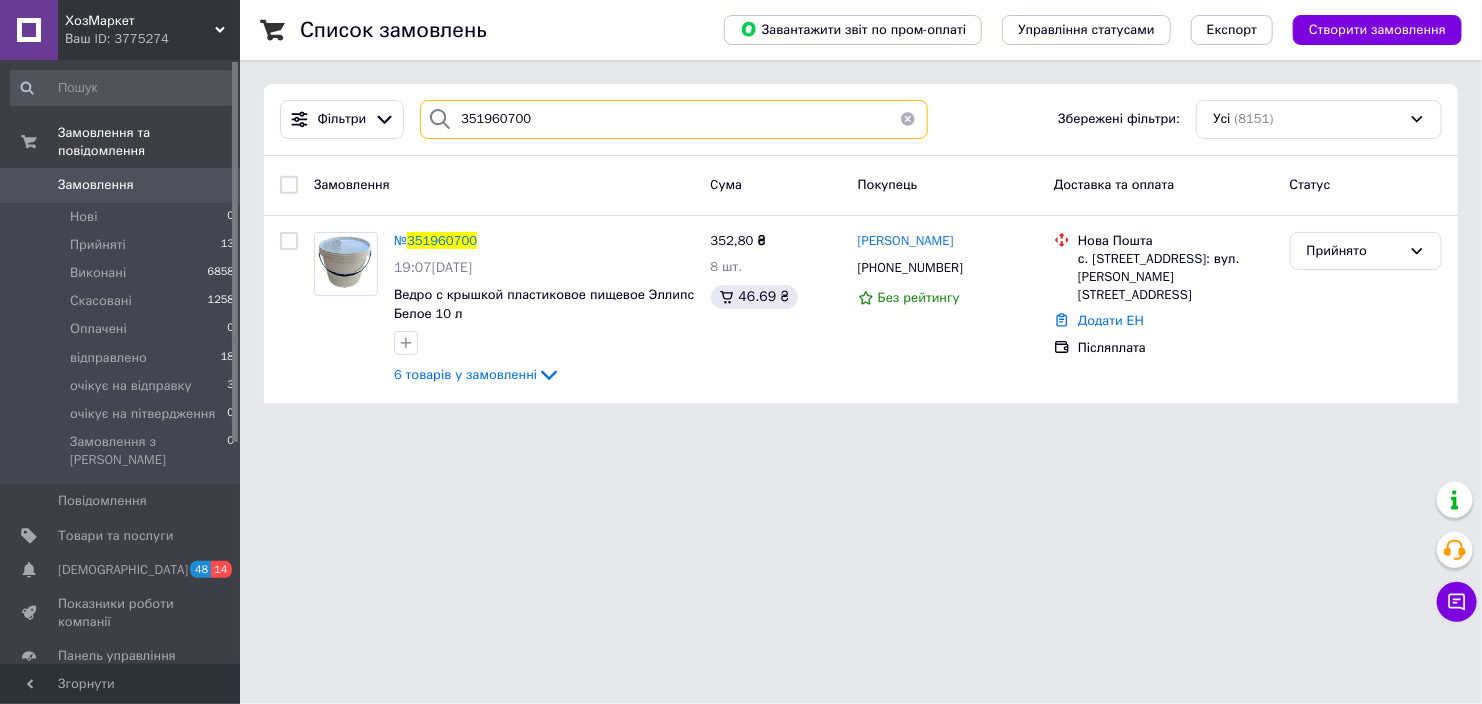 drag, startPoint x: 529, startPoint y: 114, endPoint x: 447, endPoint y: 106, distance: 82.38932 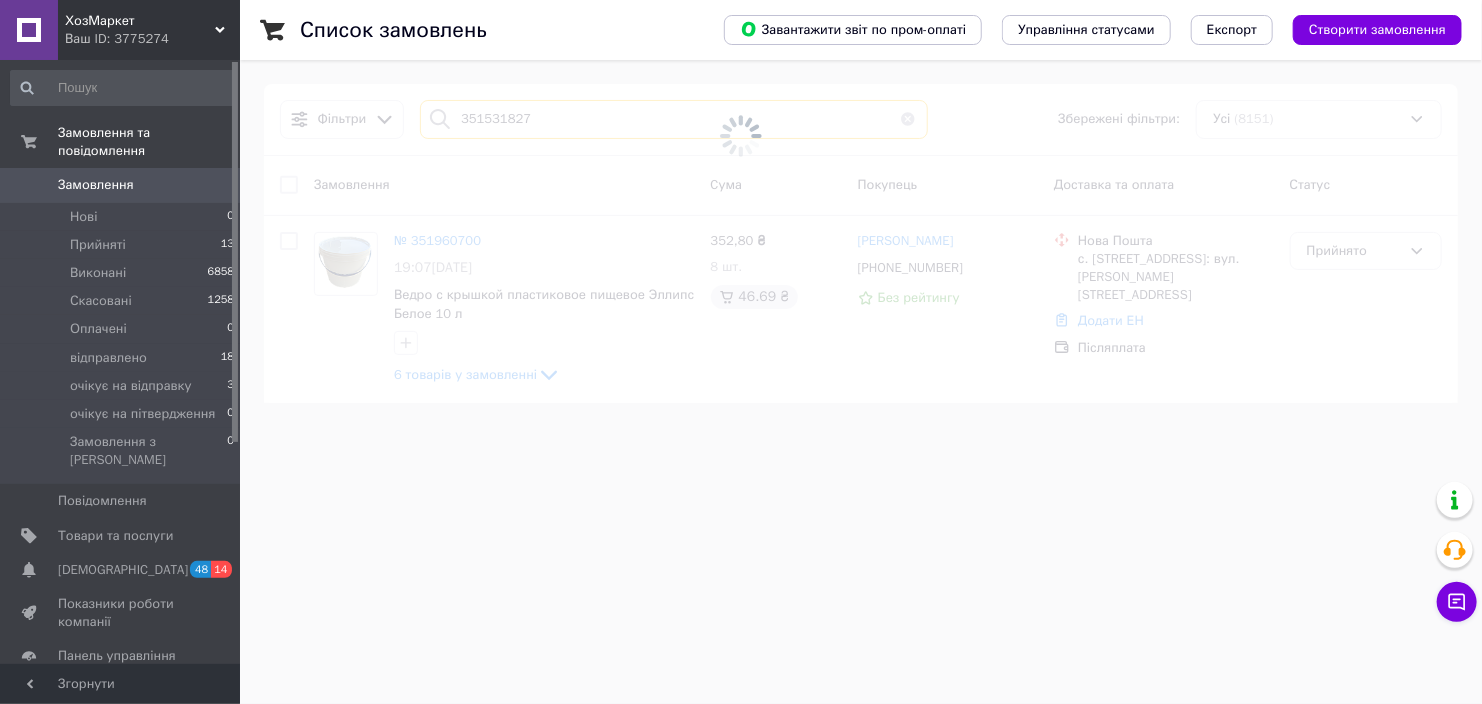 type on "351531827" 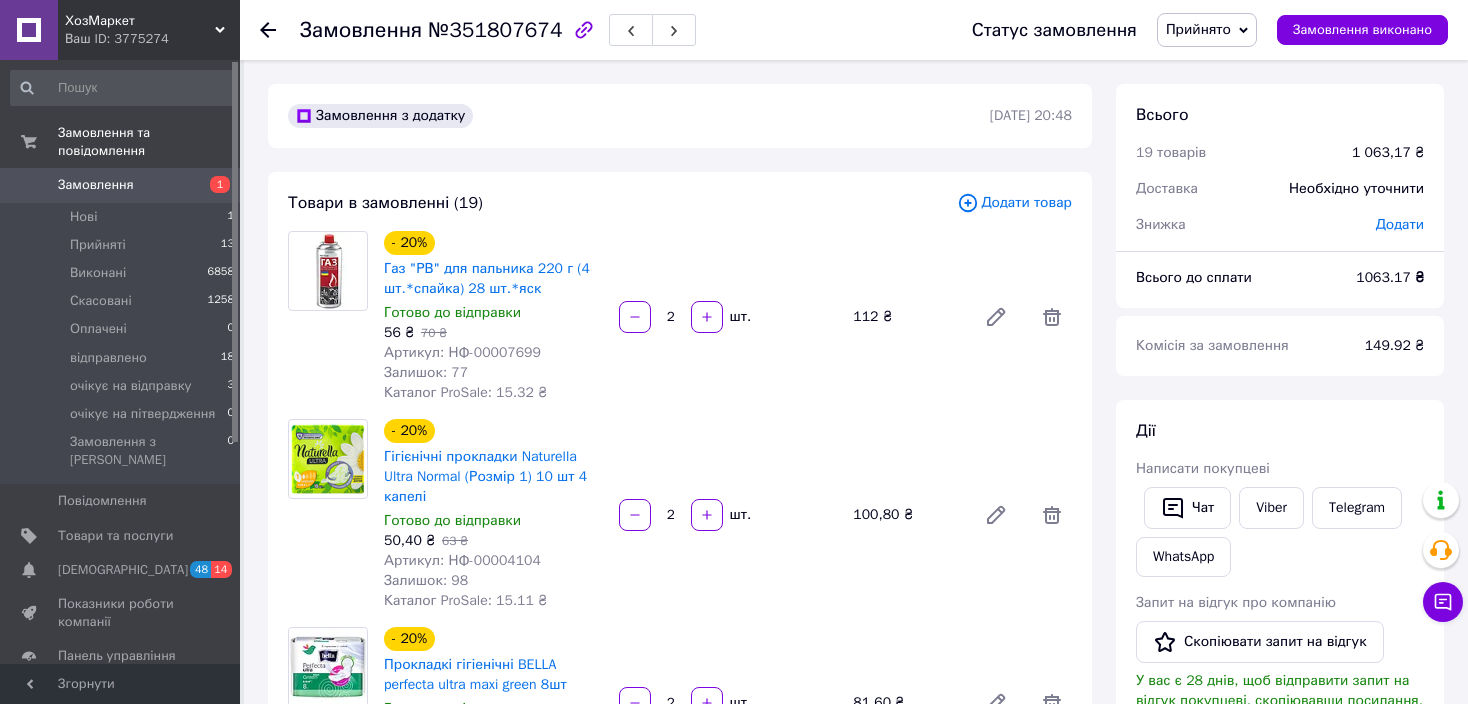 scroll, scrollTop: 0, scrollLeft: 0, axis: both 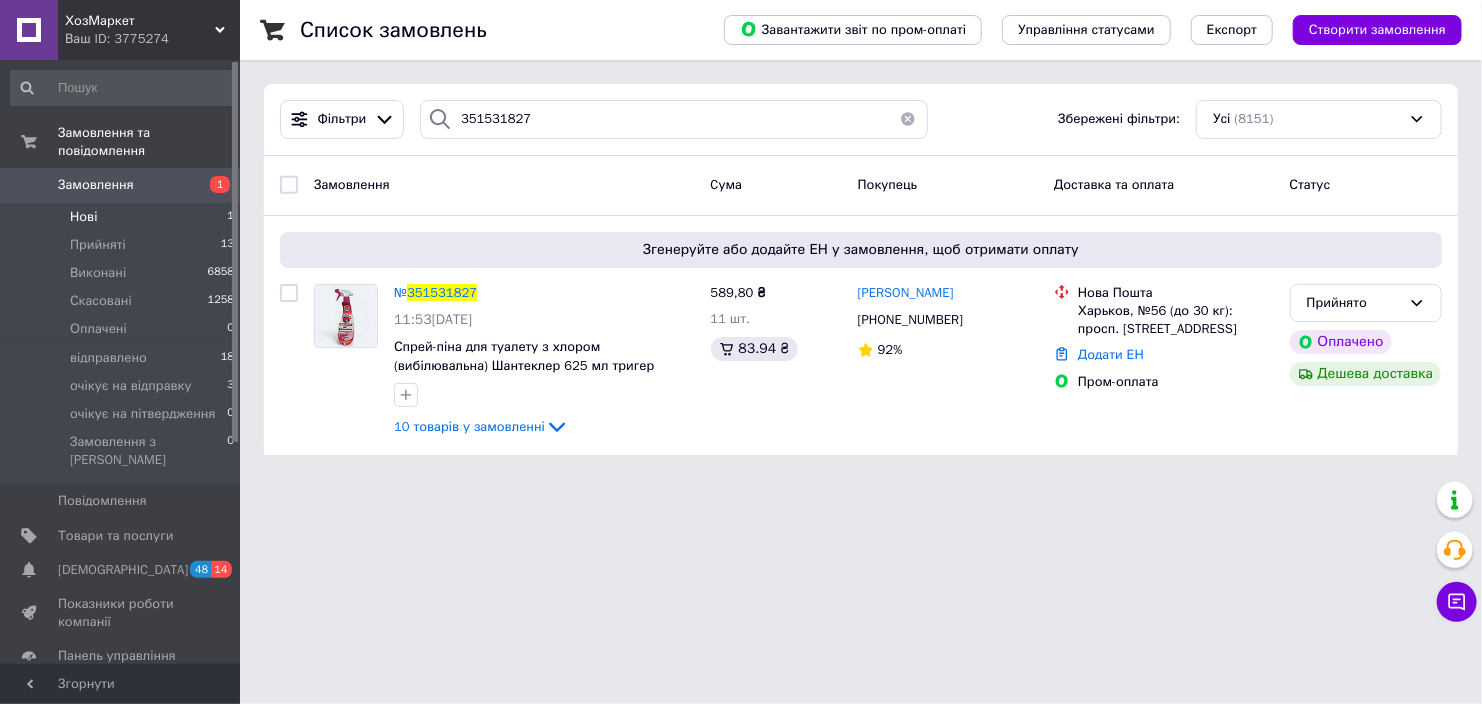 click on "Нові 1" at bounding box center [123, 217] 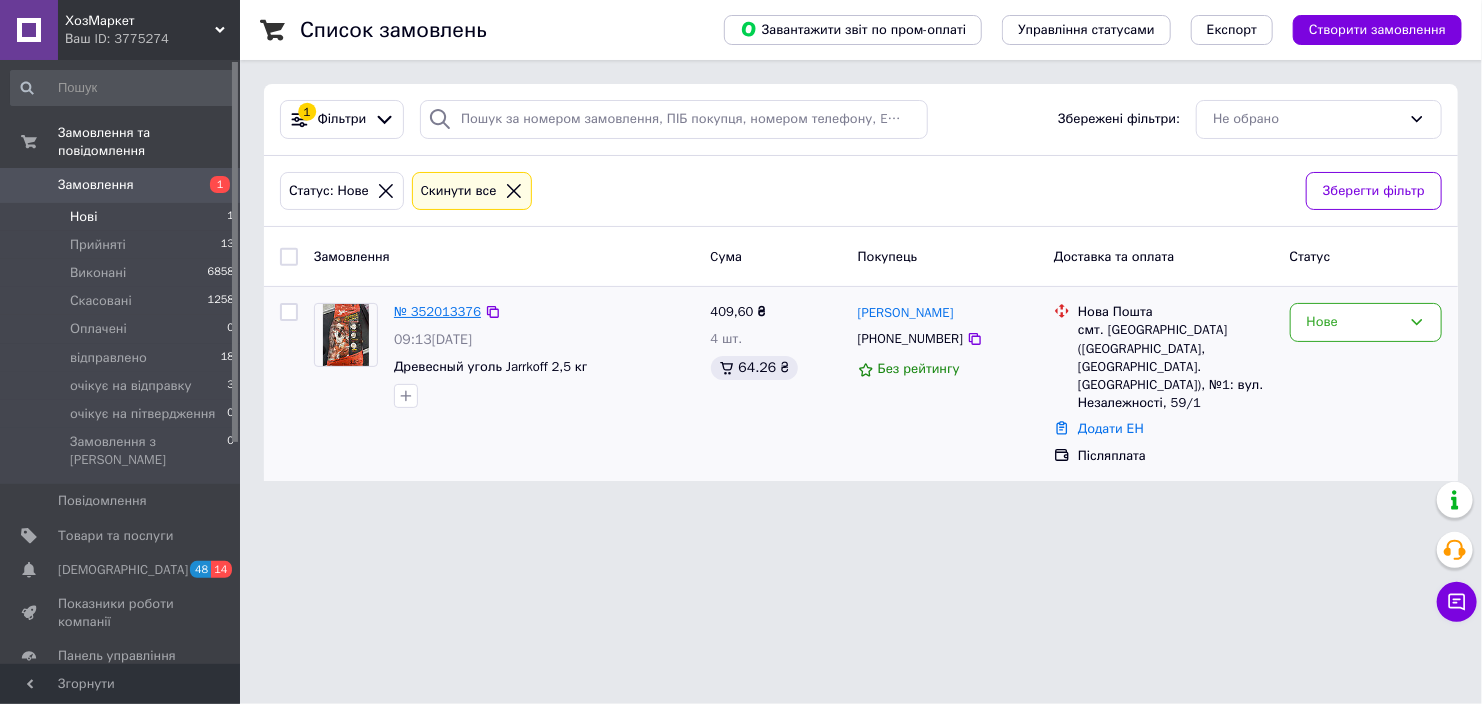 click on "№ 352013376" at bounding box center [437, 311] 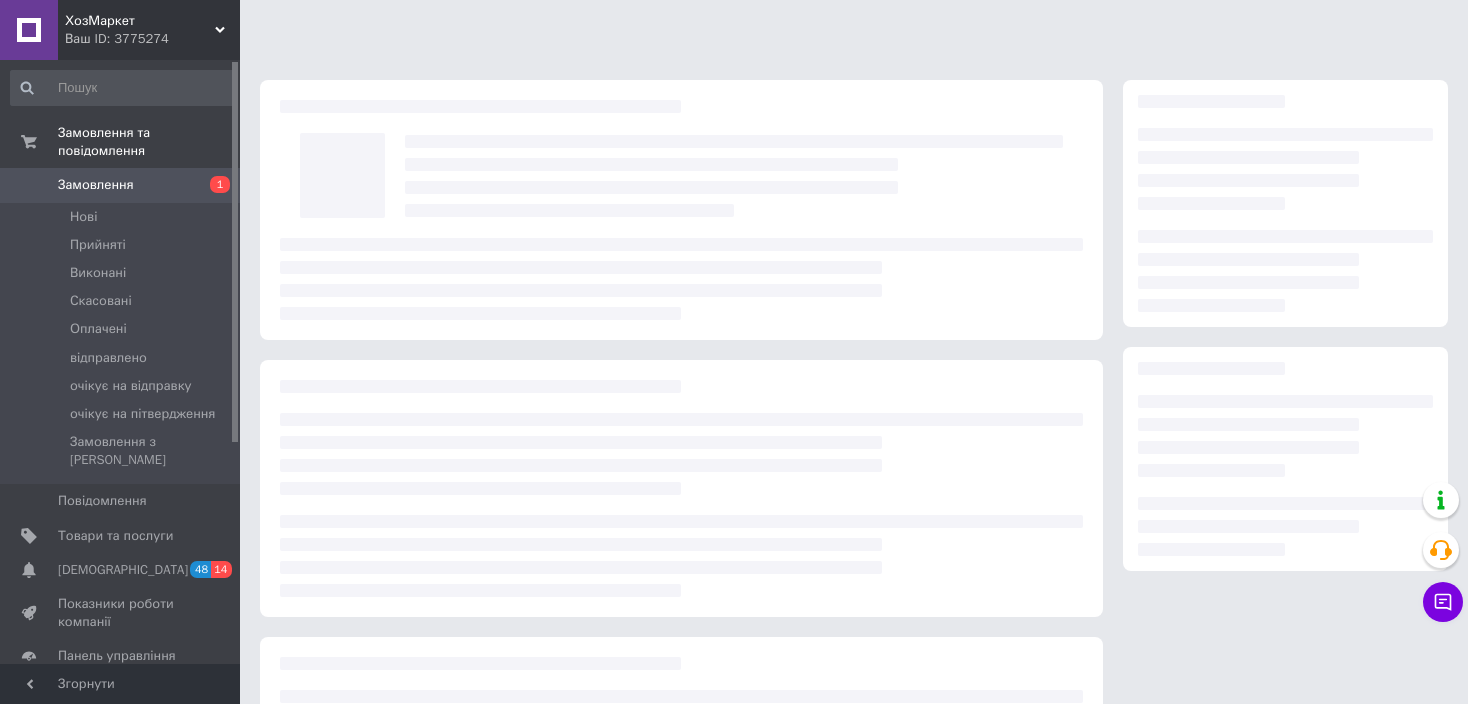 scroll, scrollTop: 0, scrollLeft: 0, axis: both 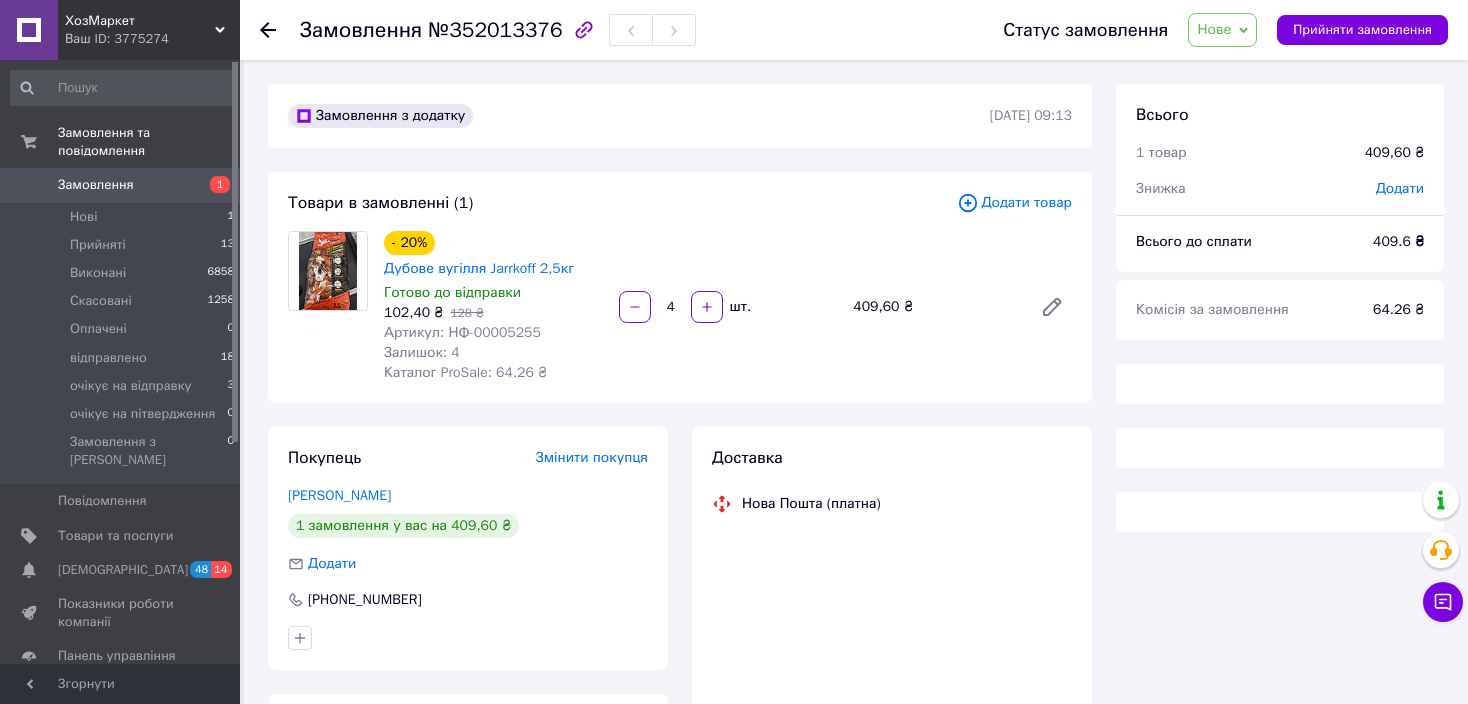 click on "Нове" at bounding box center (1222, 30) 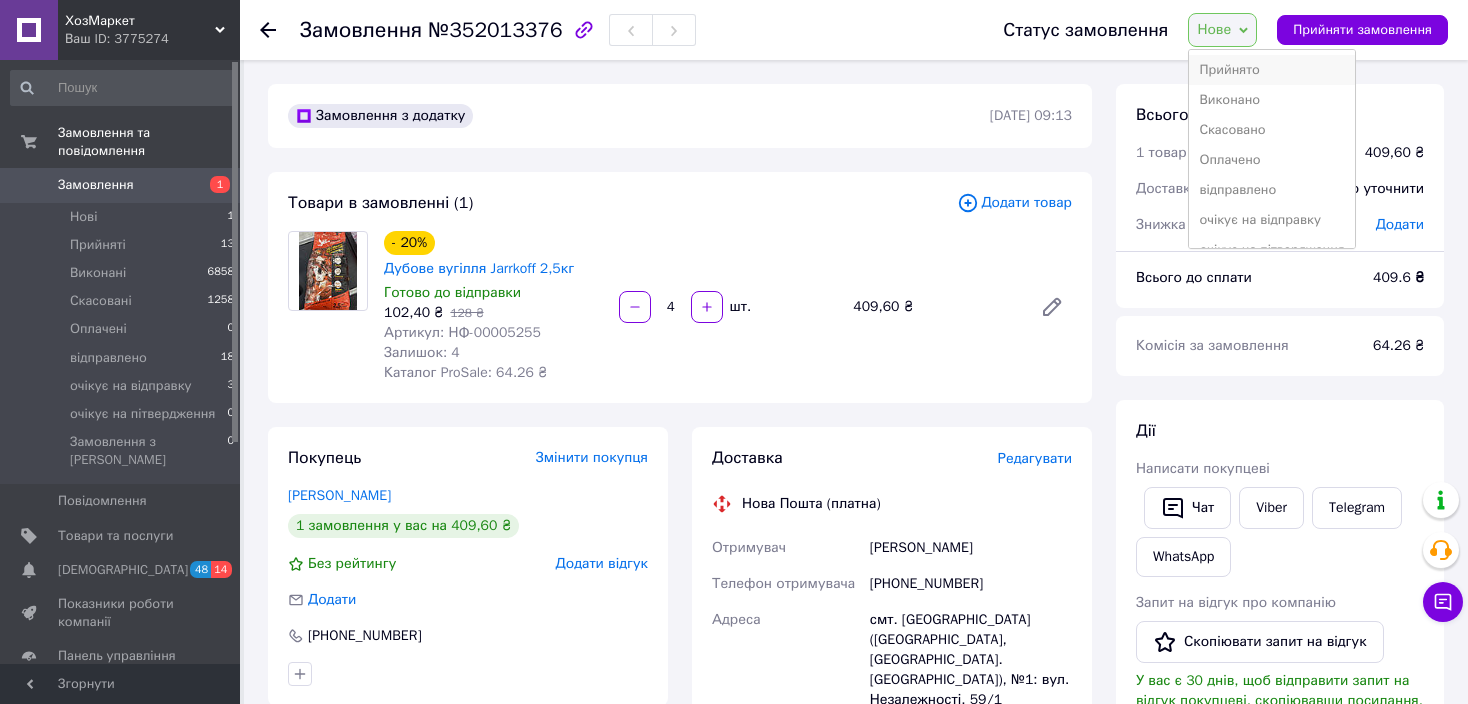click on "Прийнято" at bounding box center (1271, 70) 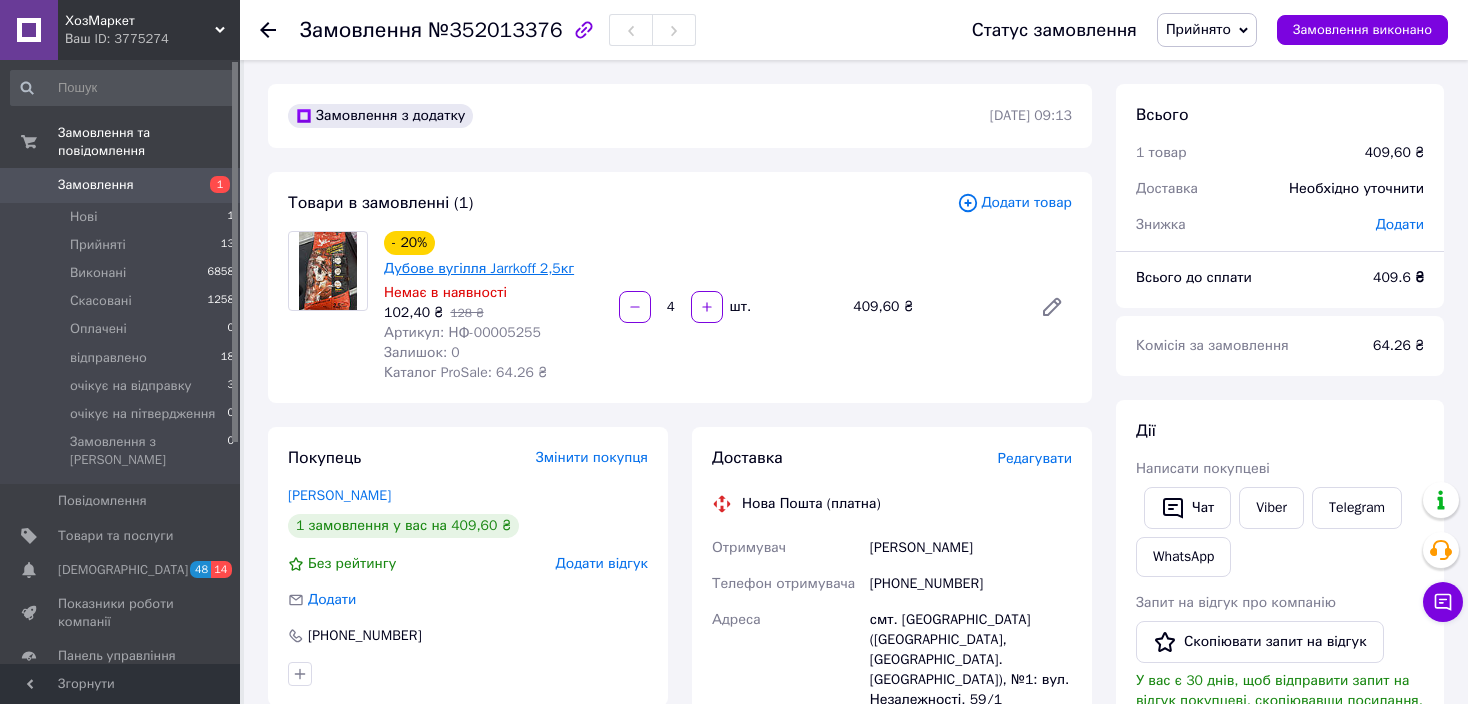click on "Дубове вугілля  Jarrkoff 2,5кг" at bounding box center (479, 268) 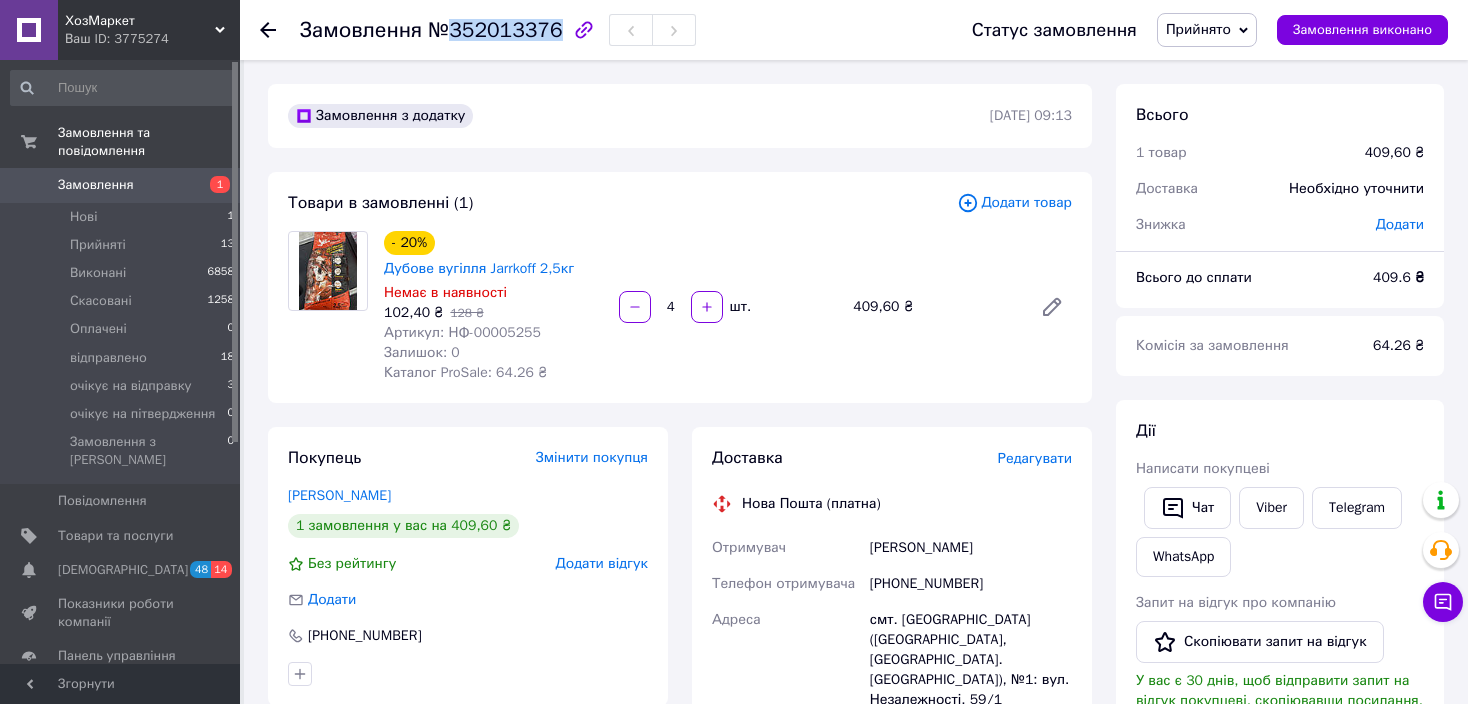 drag, startPoint x: 544, startPoint y: 28, endPoint x: 451, endPoint y: 26, distance: 93.0215 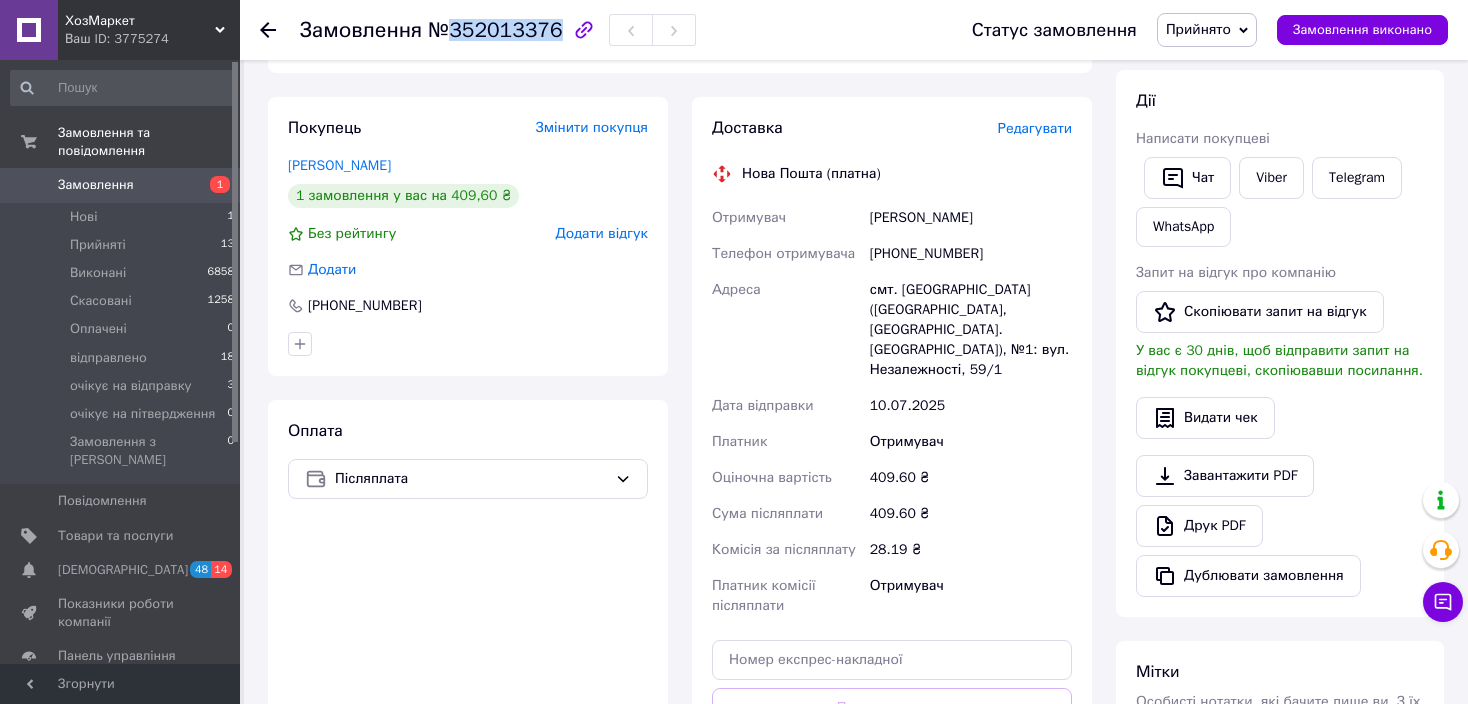 scroll, scrollTop: 328, scrollLeft: 0, axis: vertical 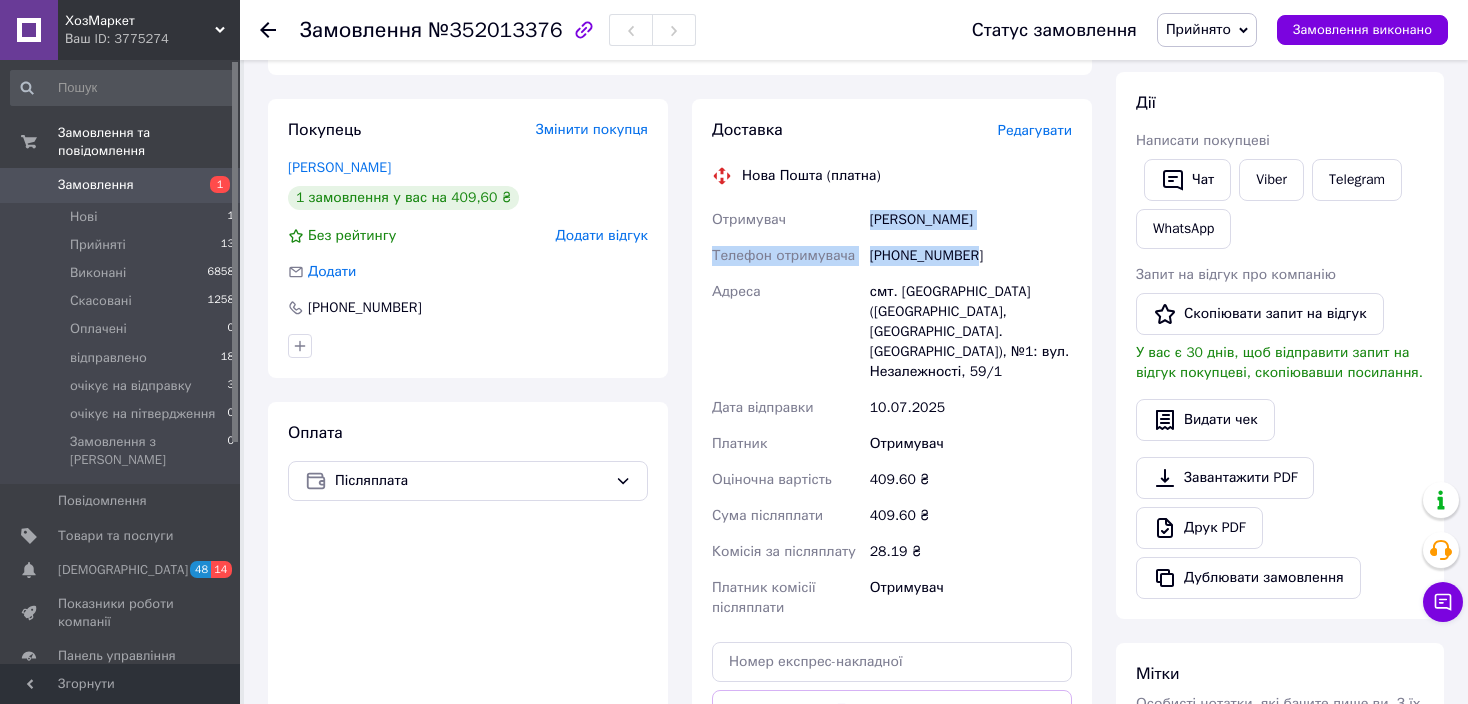 drag, startPoint x: 999, startPoint y: 256, endPoint x: 867, endPoint y: 213, distance: 138.82722 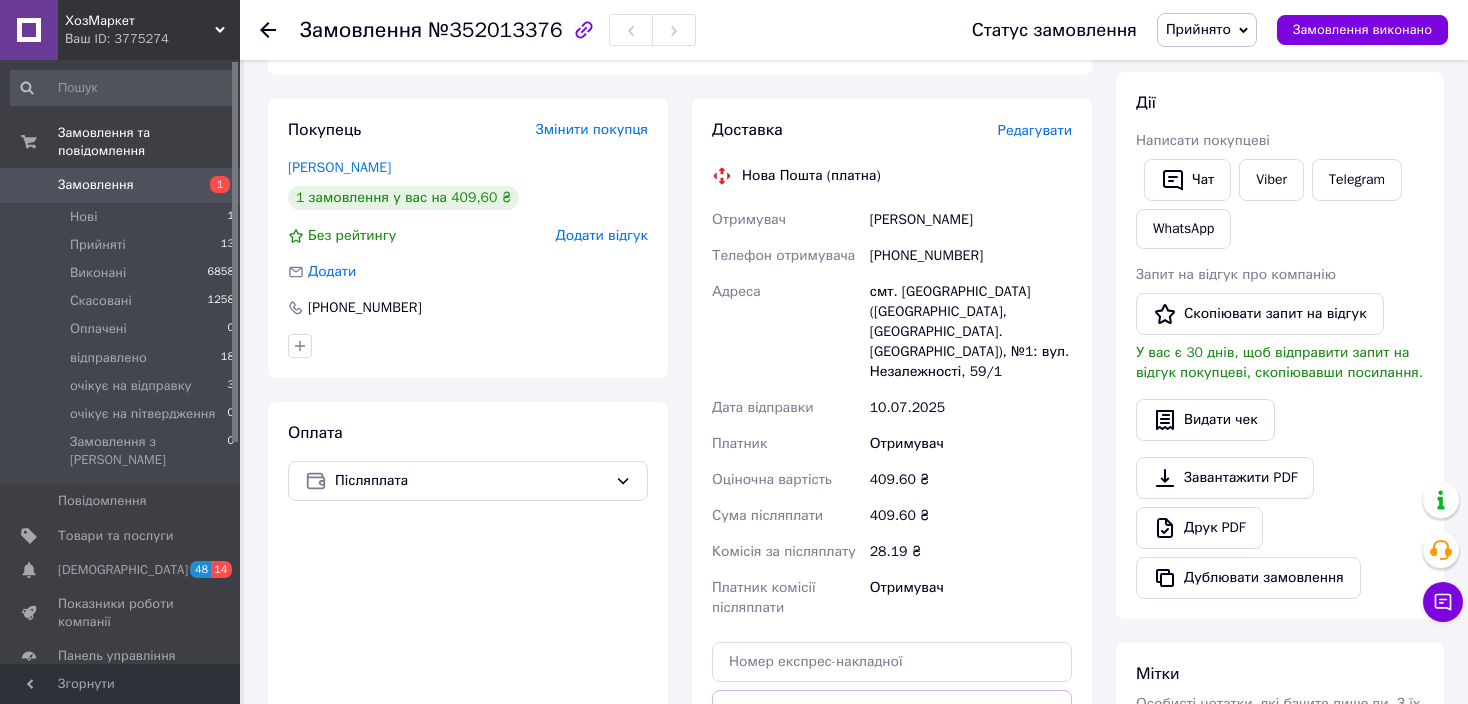 click on "Оплата Післяплата" at bounding box center (468, 620) 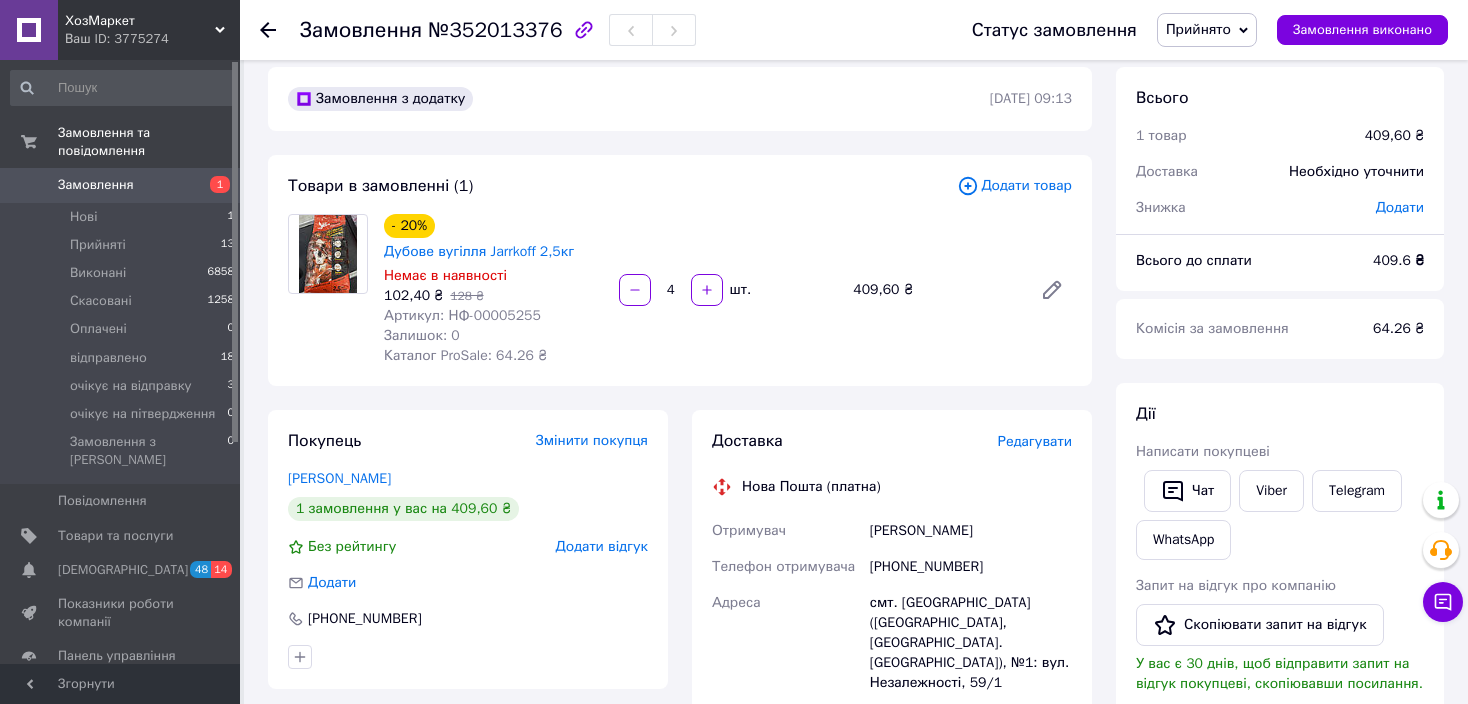 scroll, scrollTop: 0, scrollLeft: 0, axis: both 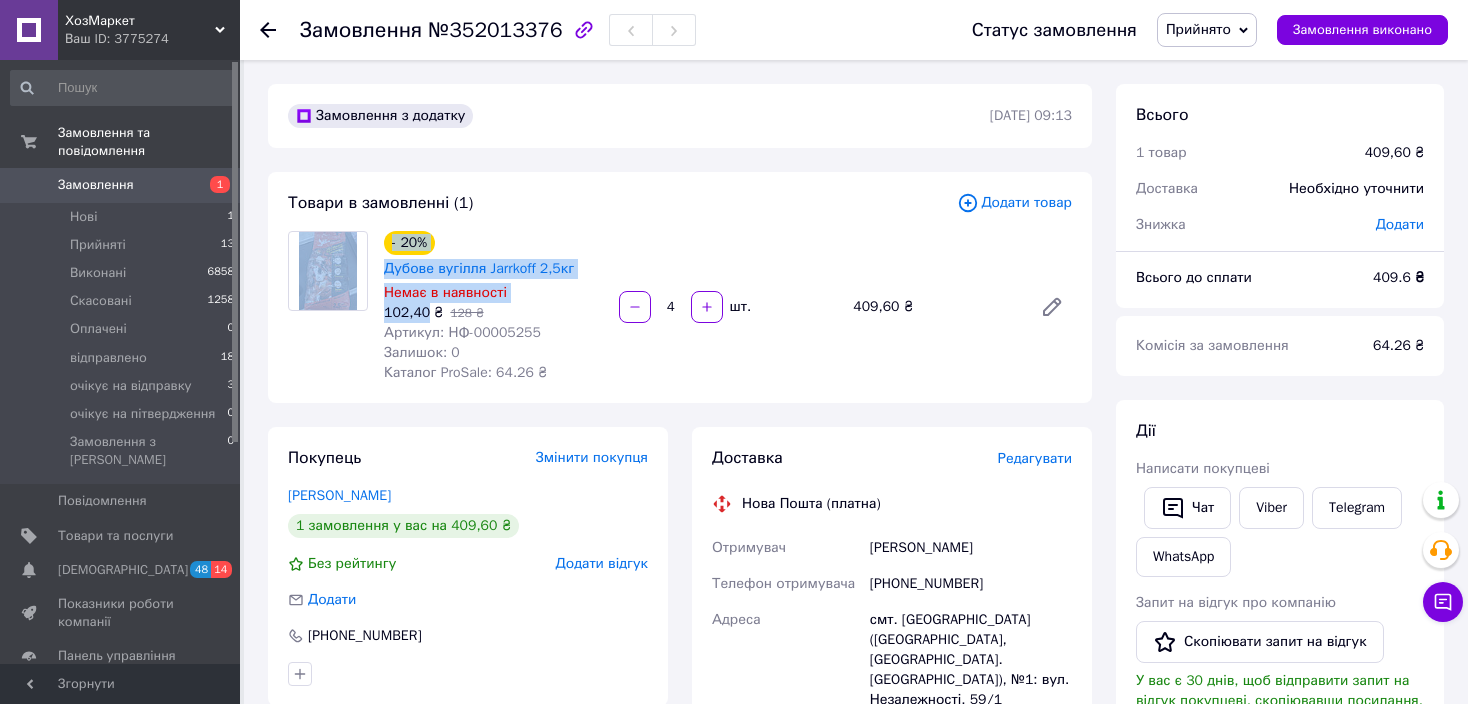 drag, startPoint x: 423, startPoint y: 313, endPoint x: 375, endPoint y: 309, distance: 48.166378 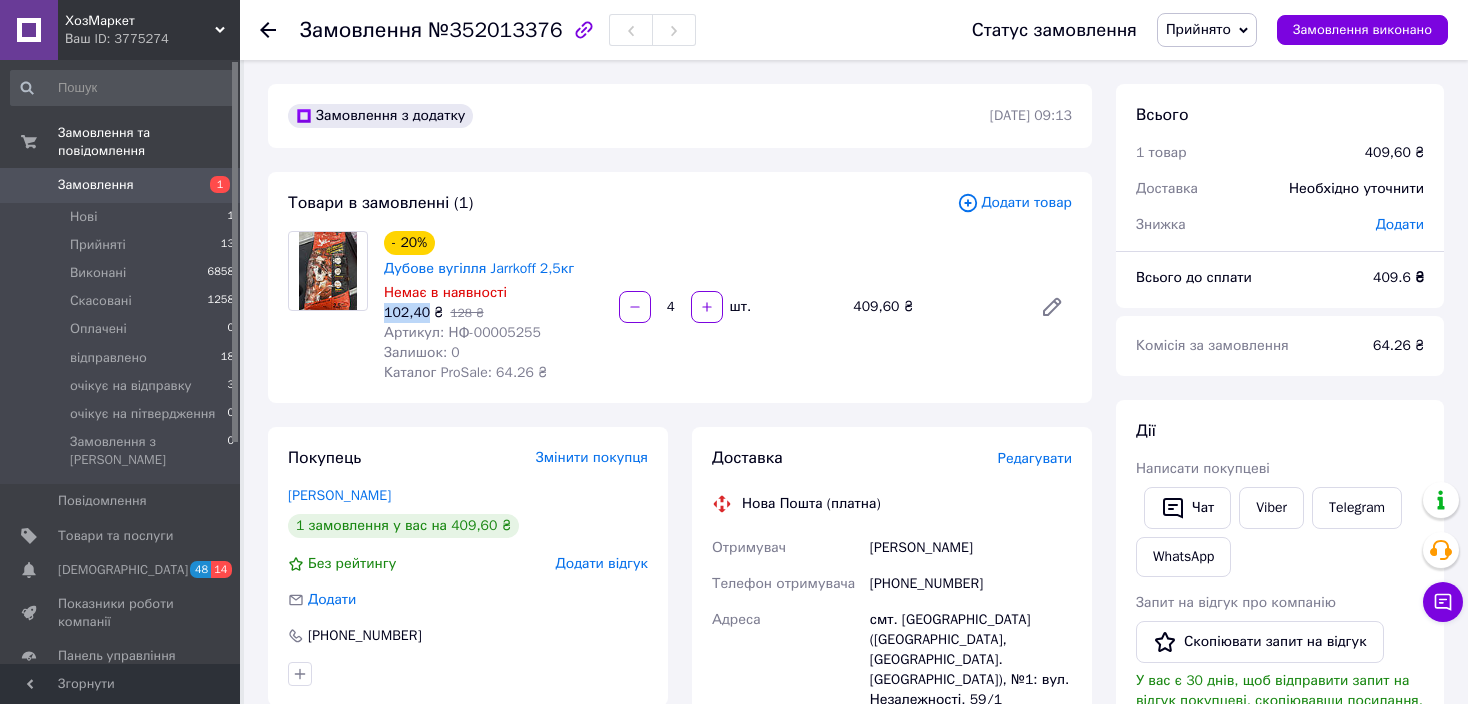drag, startPoint x: 387, startPoint y: 310, endPoint x: 421, endPoint y: 317, distance: 34.713108 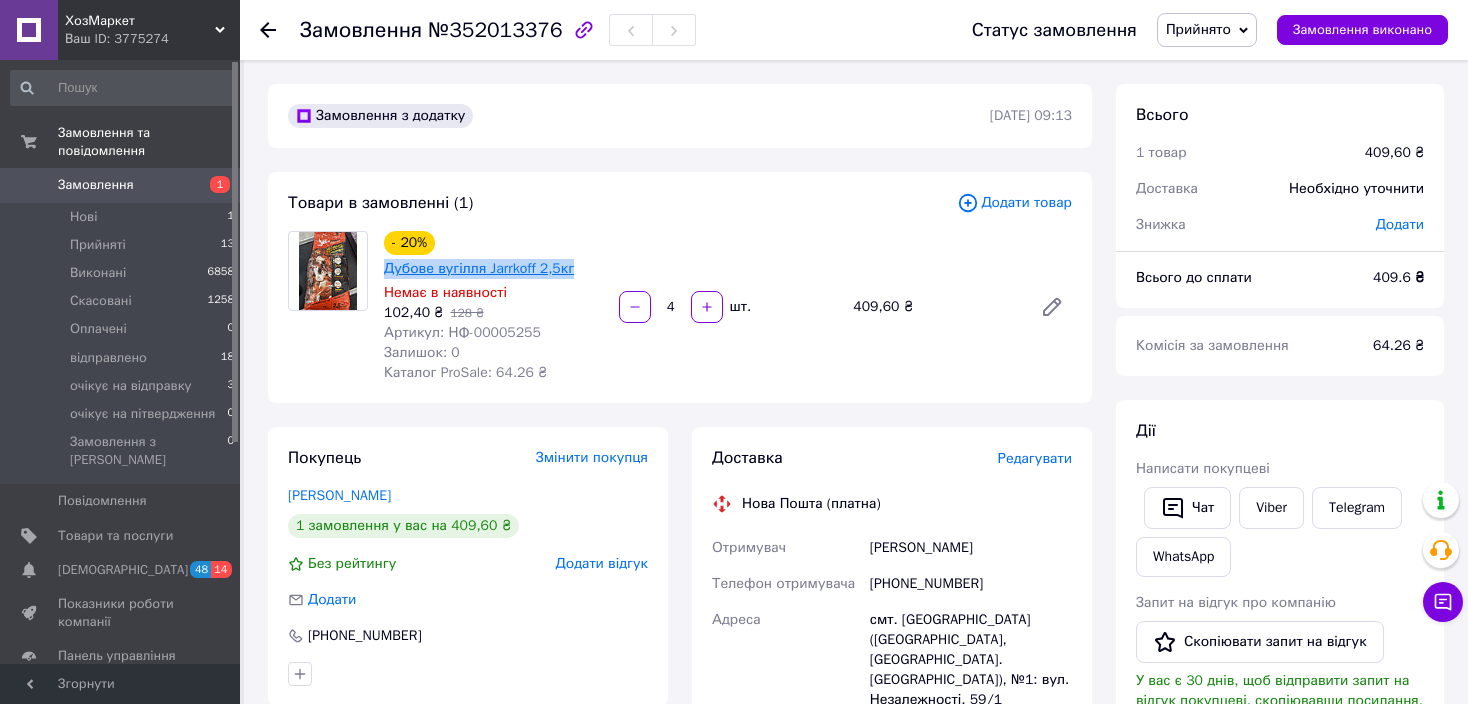 drag, startPoint x: 560, startPoint y: 269, endPoint x: 388, endPoint y: 269, distance: 172 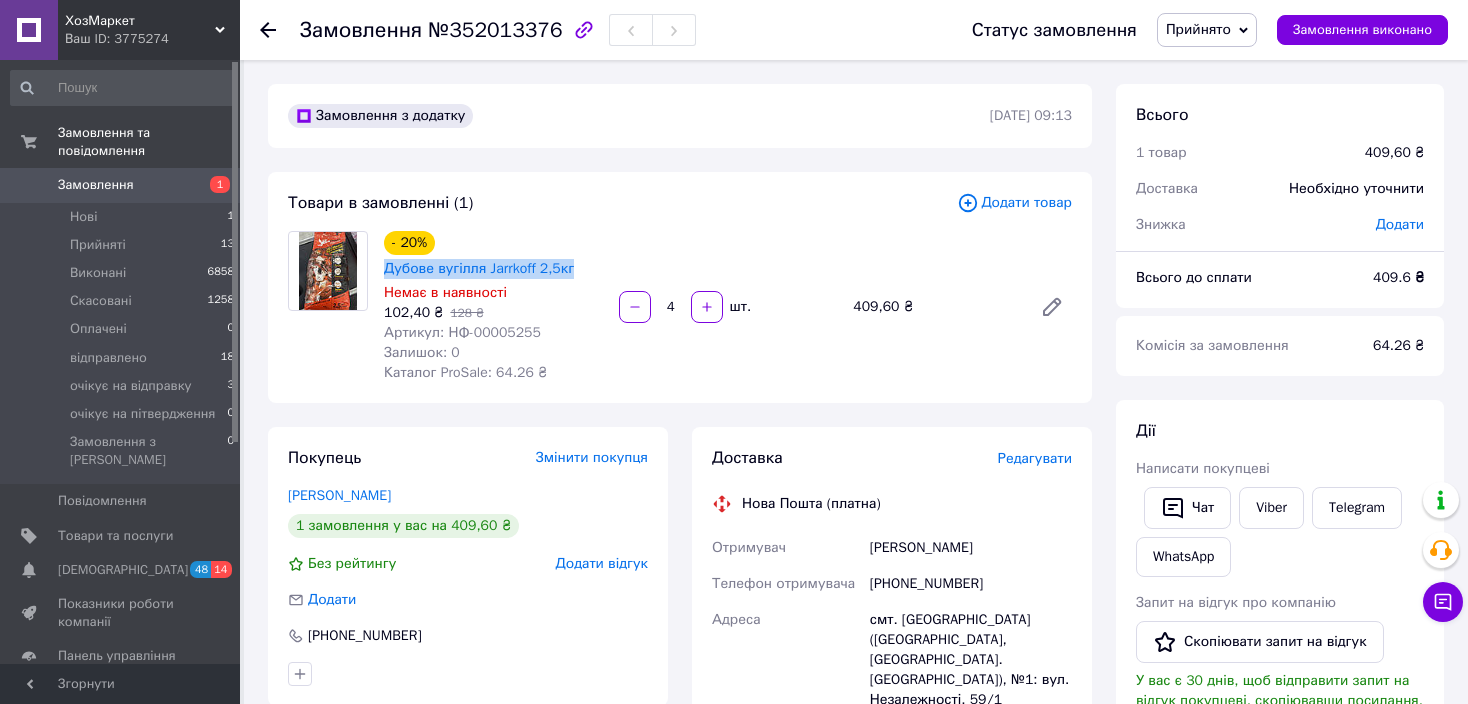 copy on "Дубове вугілля  Jarrkoff 2,5кг" 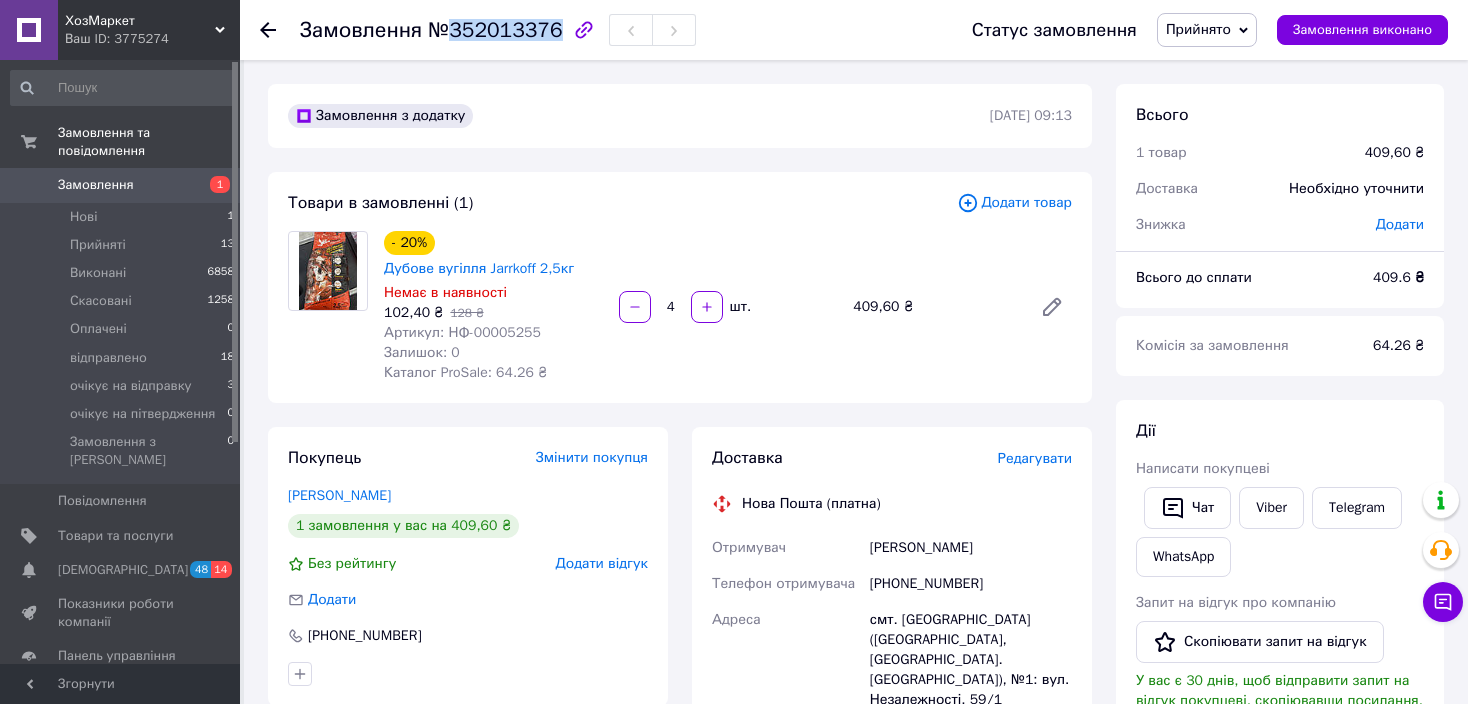 drag, startPoint x: 544, startPoint y: 29, endPoint x: 449, endPoint y: 33, distance: 95.084175 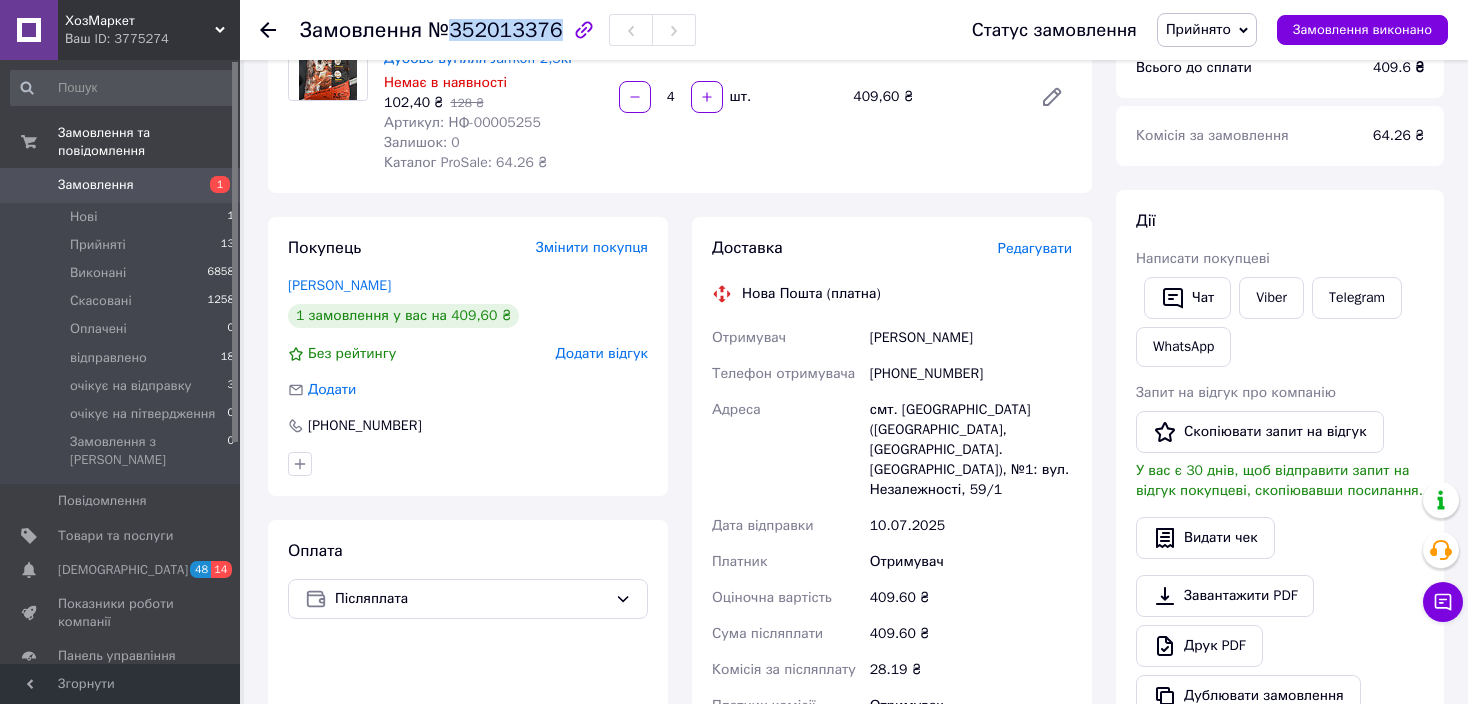 scroll, scrollTop: 300, scrollLeft: 0, axis: vertical 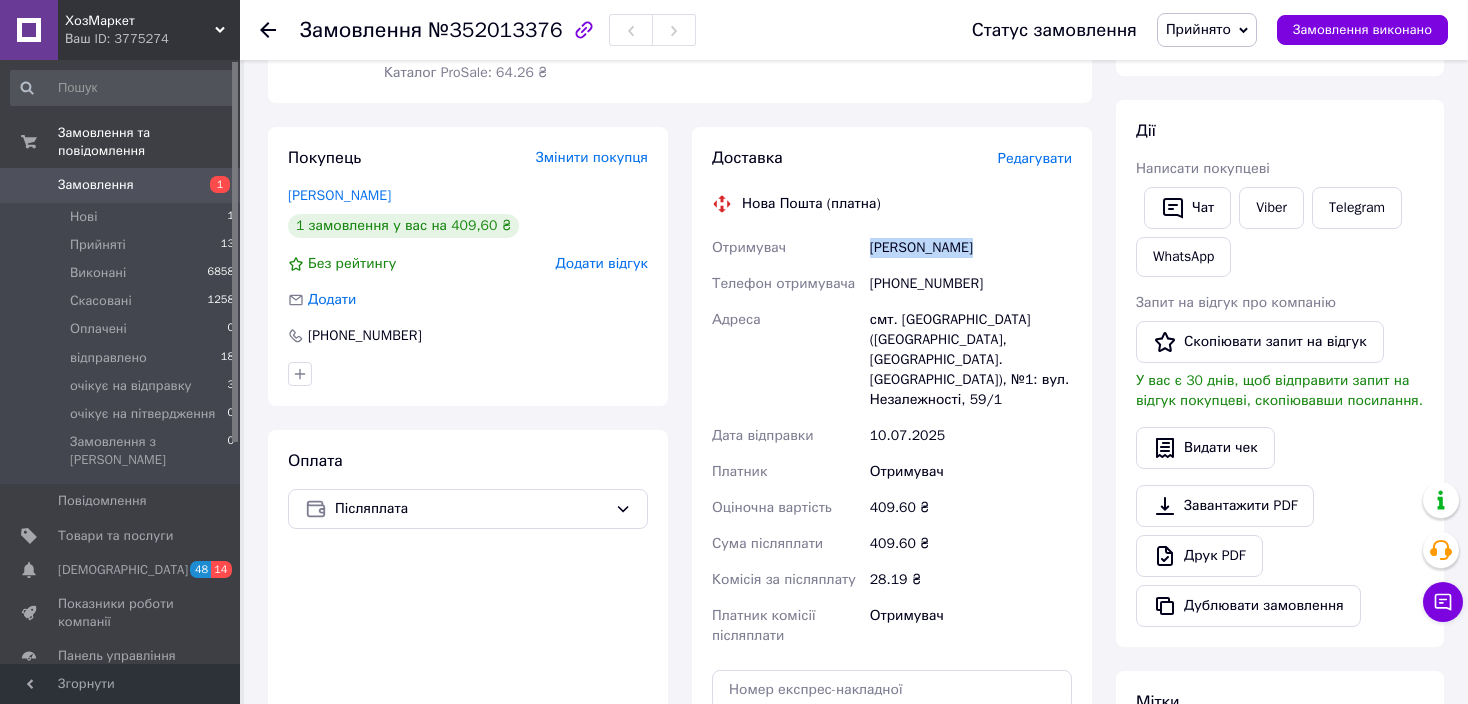 drag, startPoint x: 965, startPoint y: 245, endPoint x: 871, endPoint y: 255, distance: 94.53042 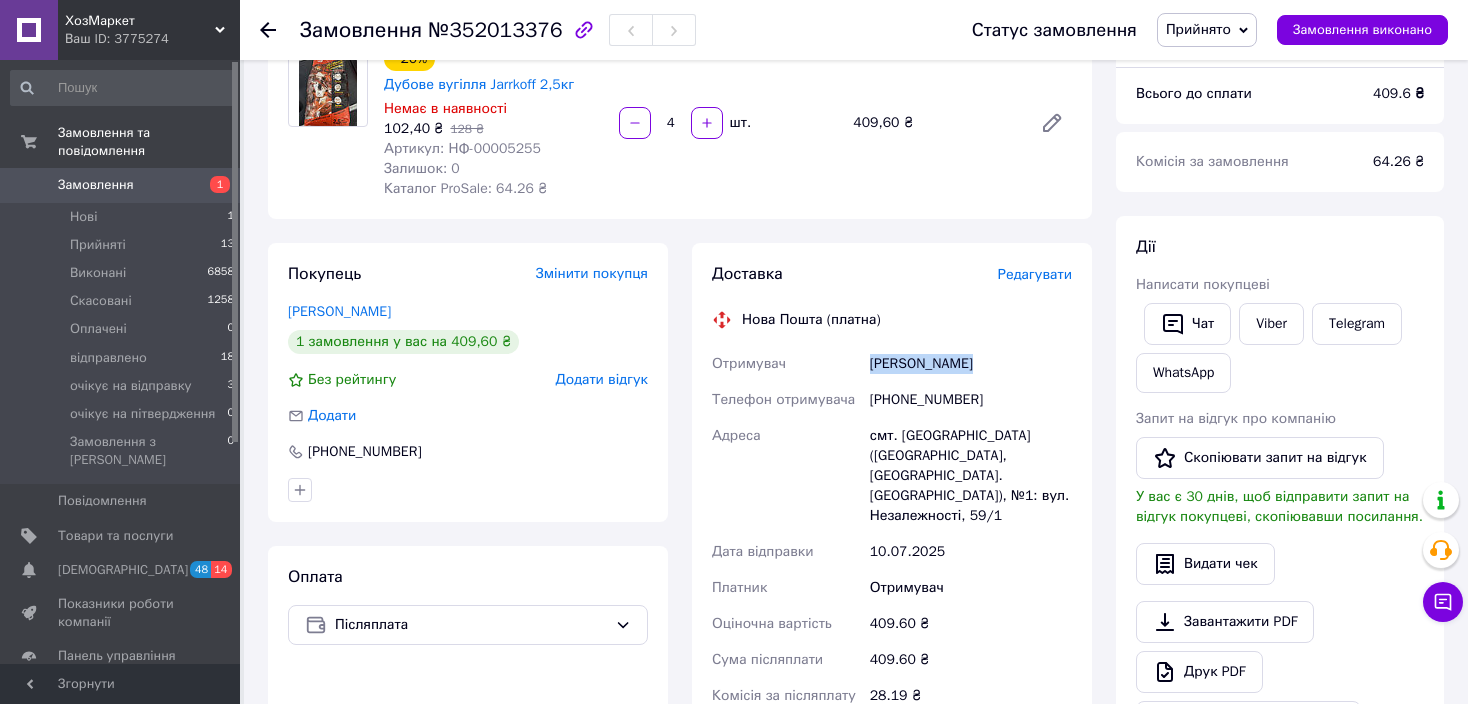 scroll, scrollTop: 0, scrollLeft: 0, axis: both 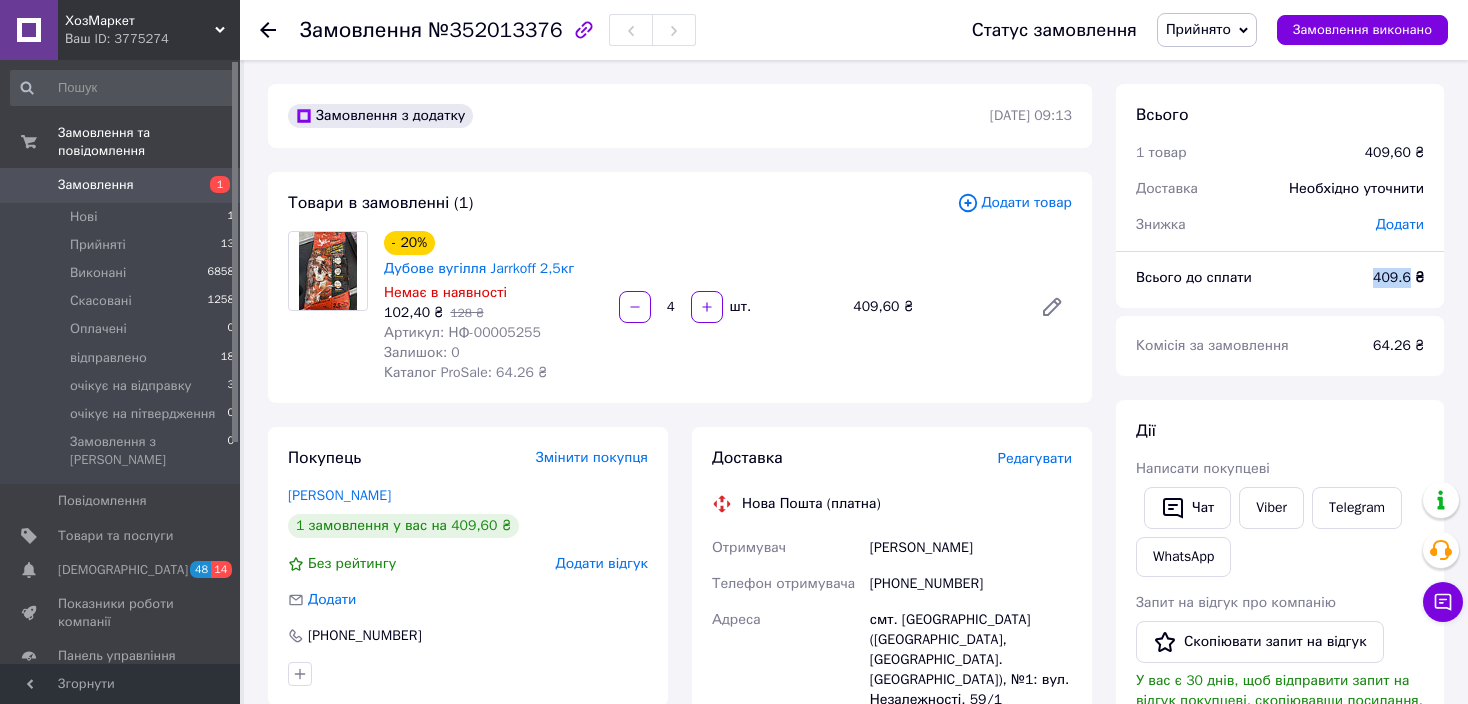 drag, startPoint x: 1385, startPoint y: 277, endPoint x: 1414, endPoint y: 276, distance: 29.017237 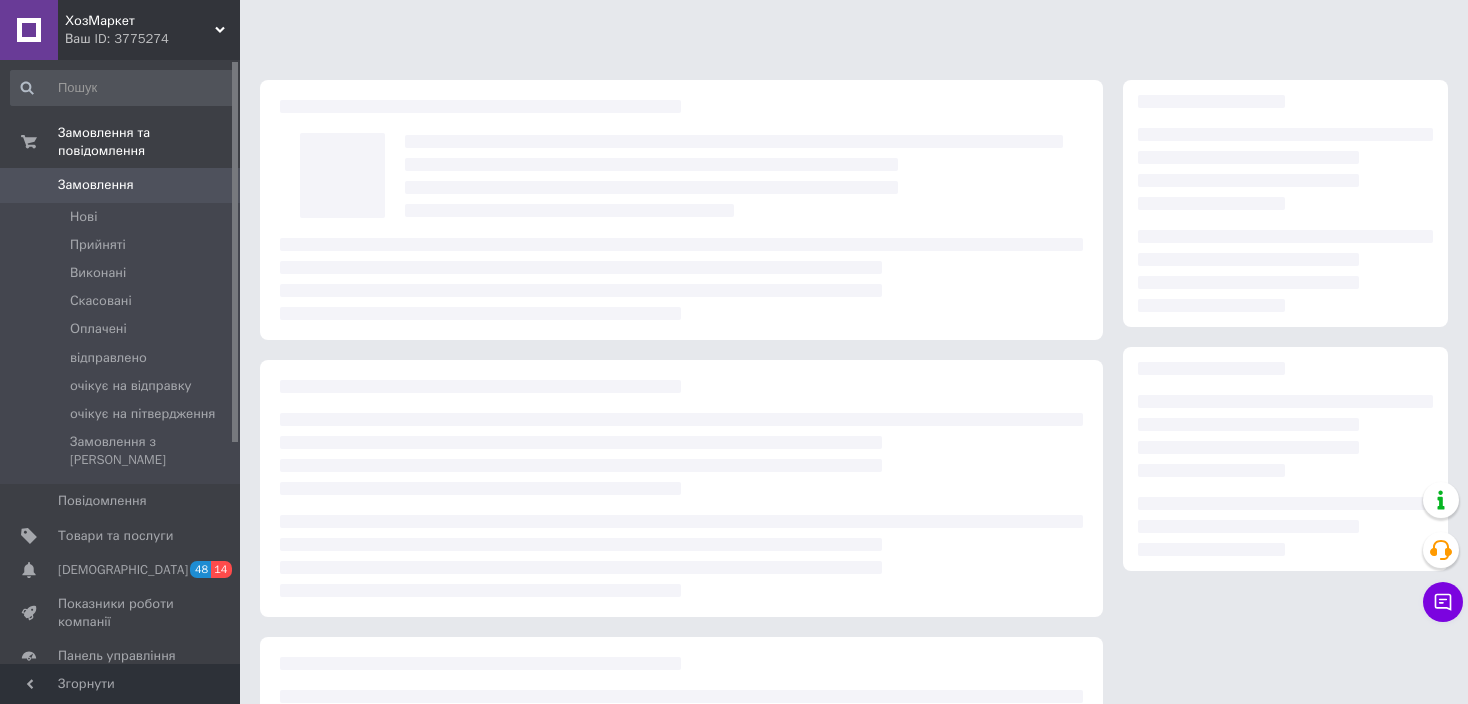 scroll, scrollTop: 0, scrollLeft: 0, axis: both 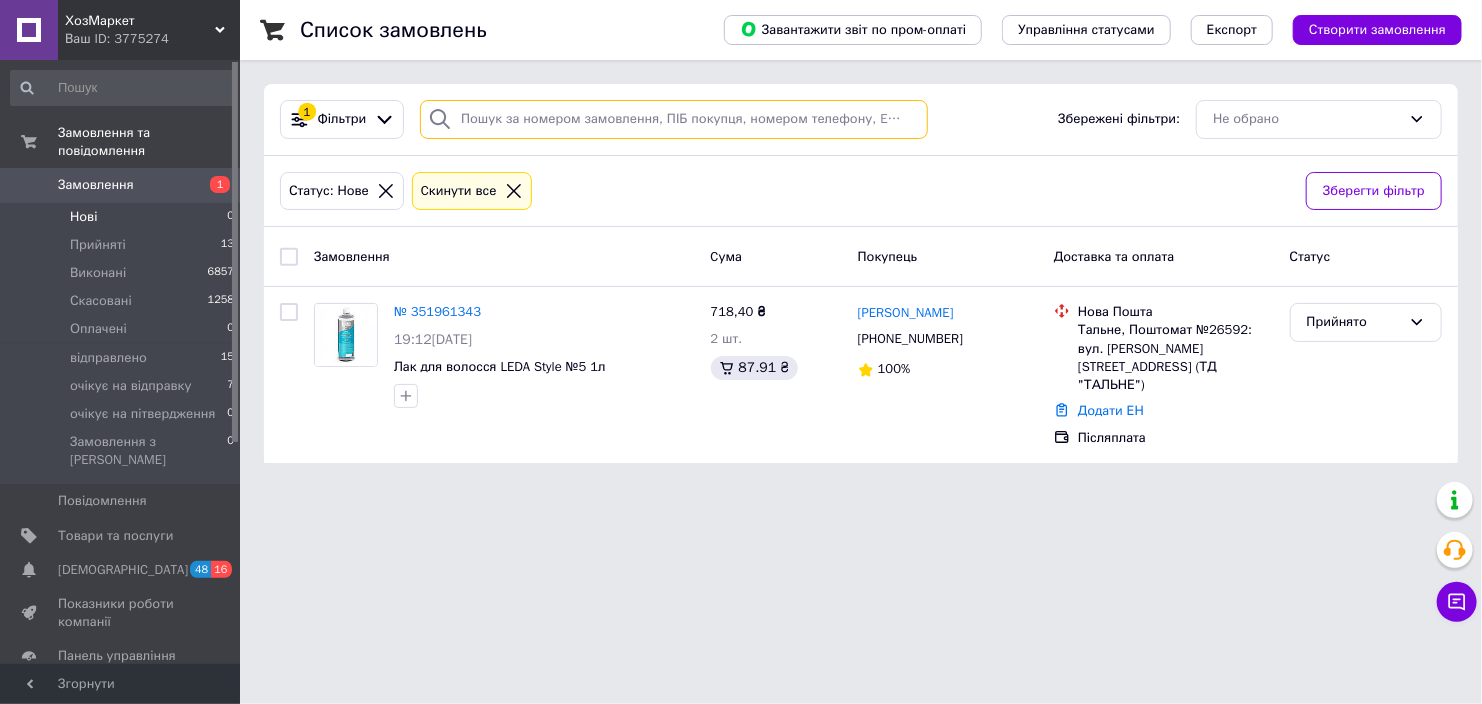 drag, startPoint x: 509, startPoint y: 120, endPoint x: 494, endPoint y: 120, distance: 15 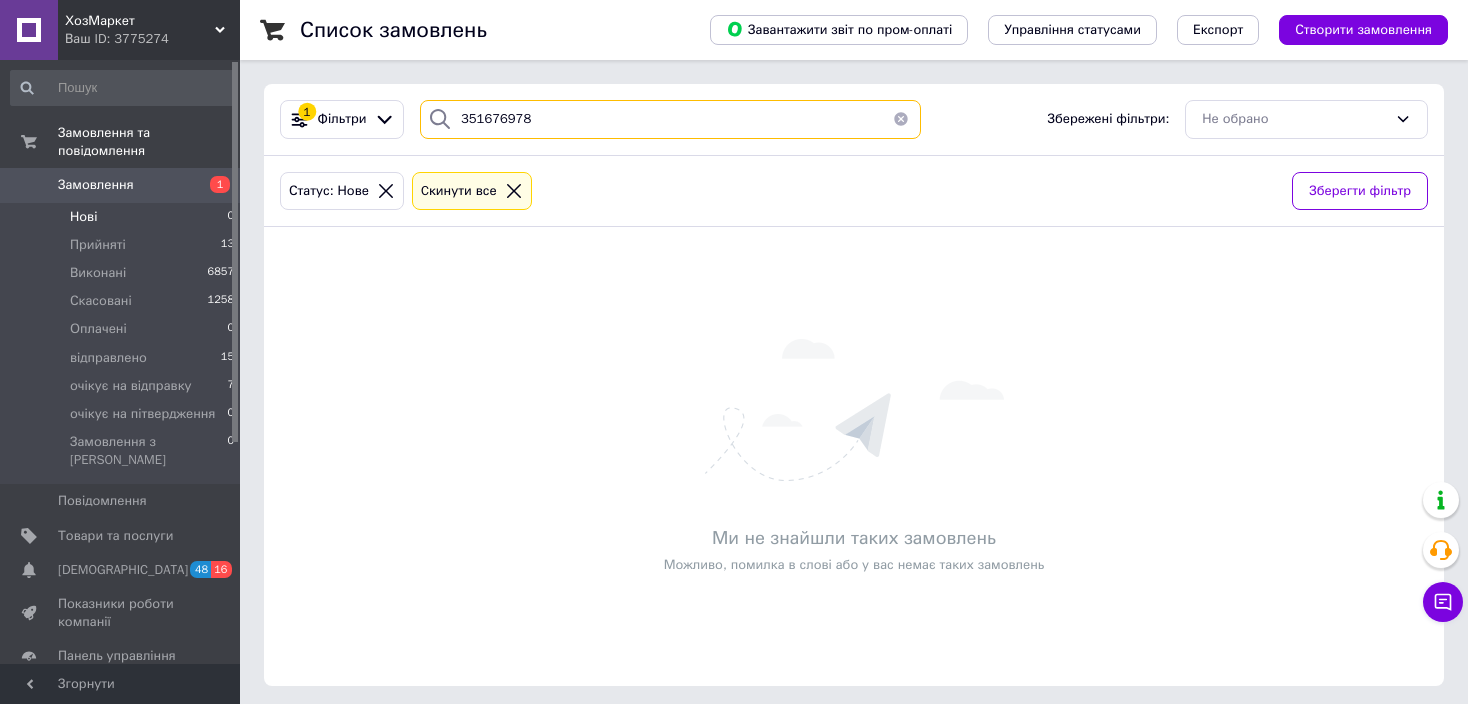 drag, startPoint x: 465, startPoint y: 113, endPoint x: 443, endPoint y: 113, distance: 22 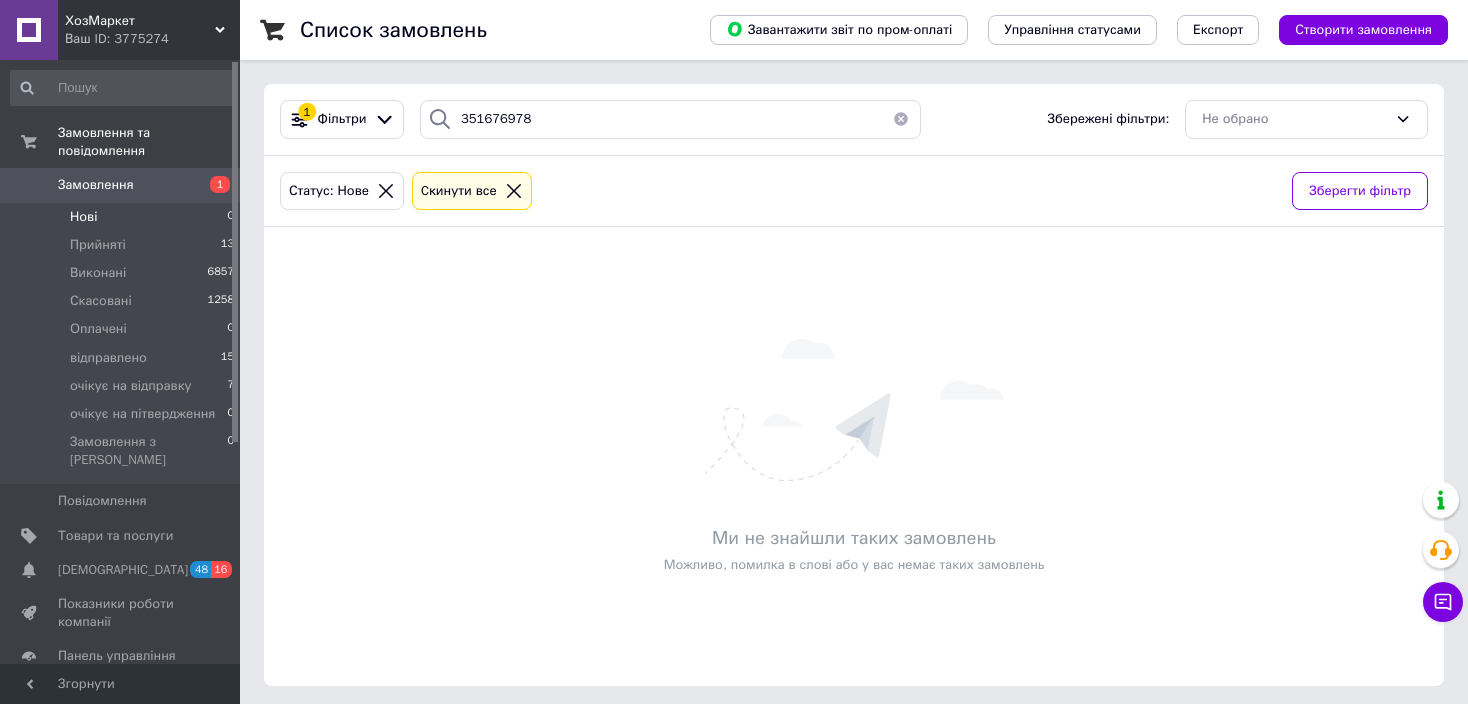 click on "1" at bounding box center (212, 185) 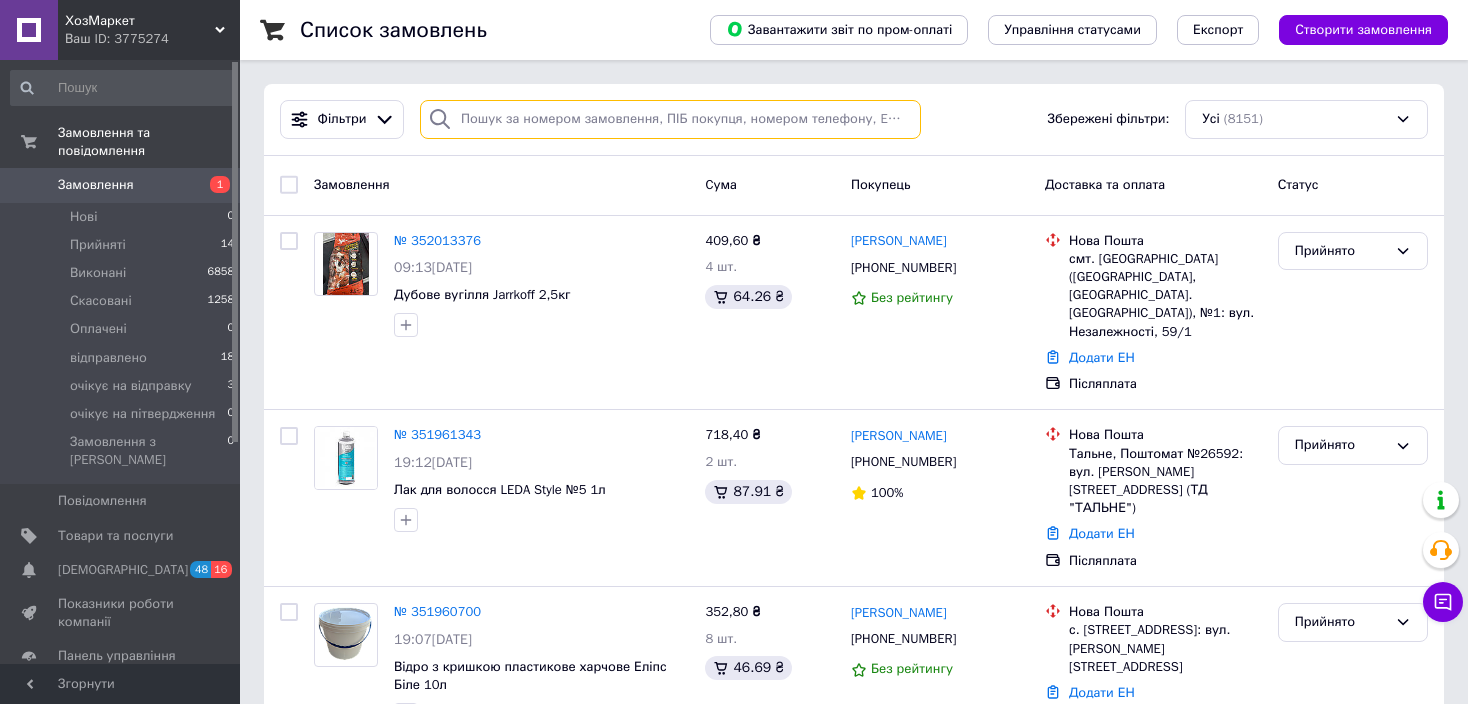 click at bounding box center (670, 119) 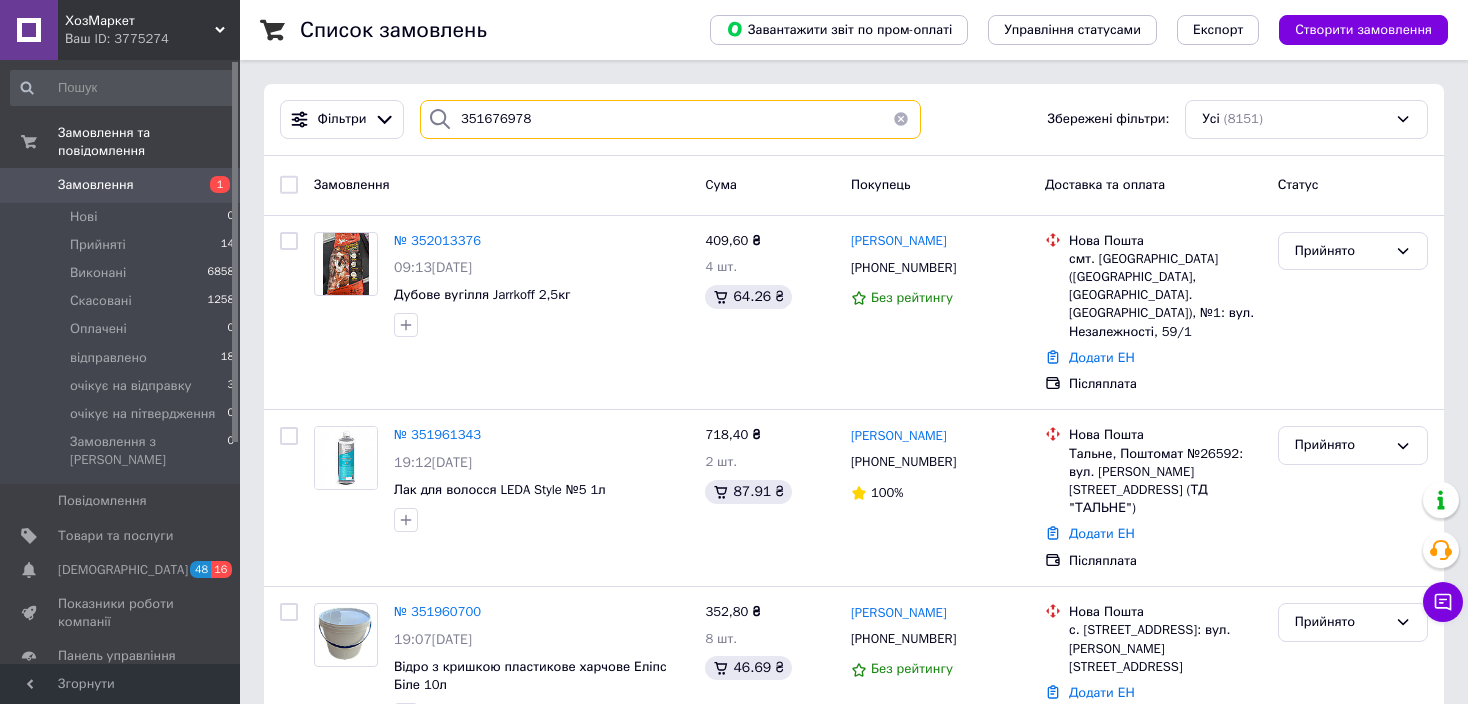 type on "351676978" 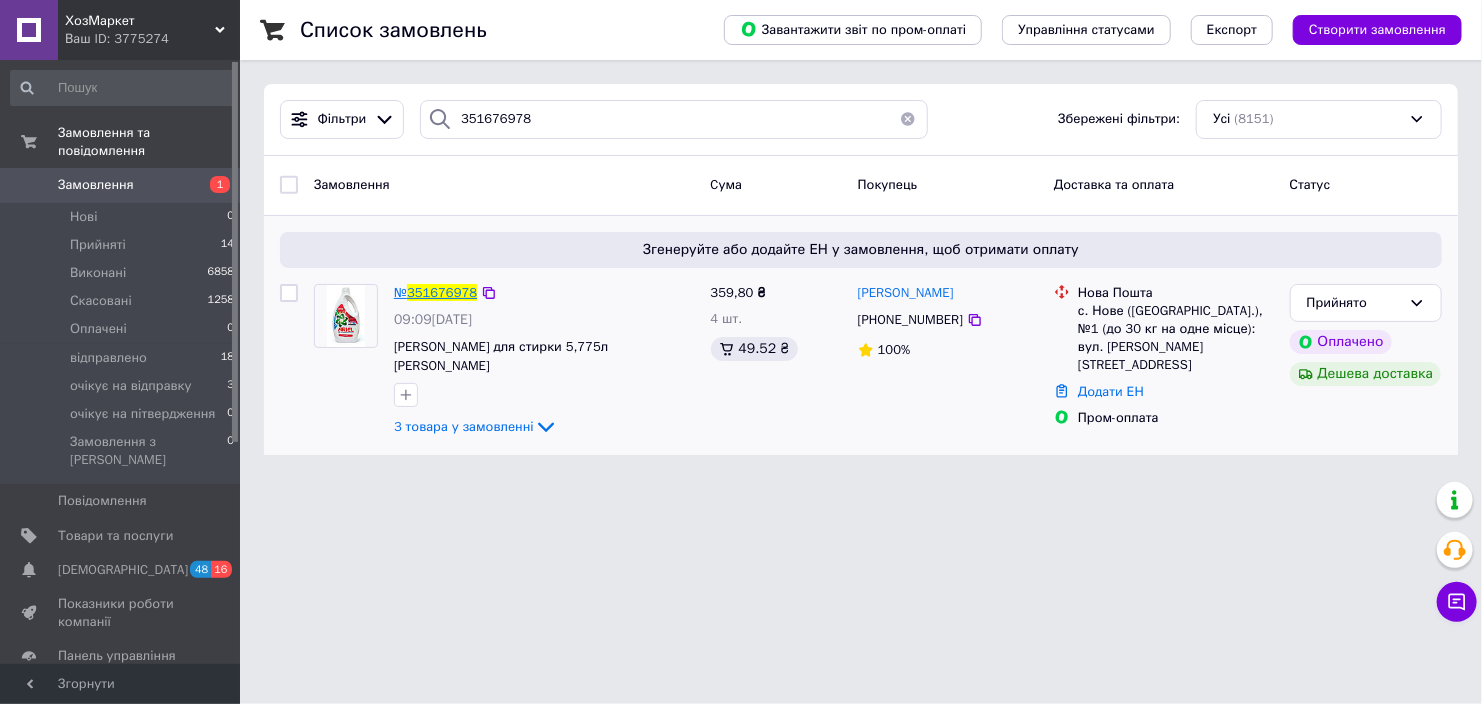 click on "351676978" at bounding box center (442, 292) 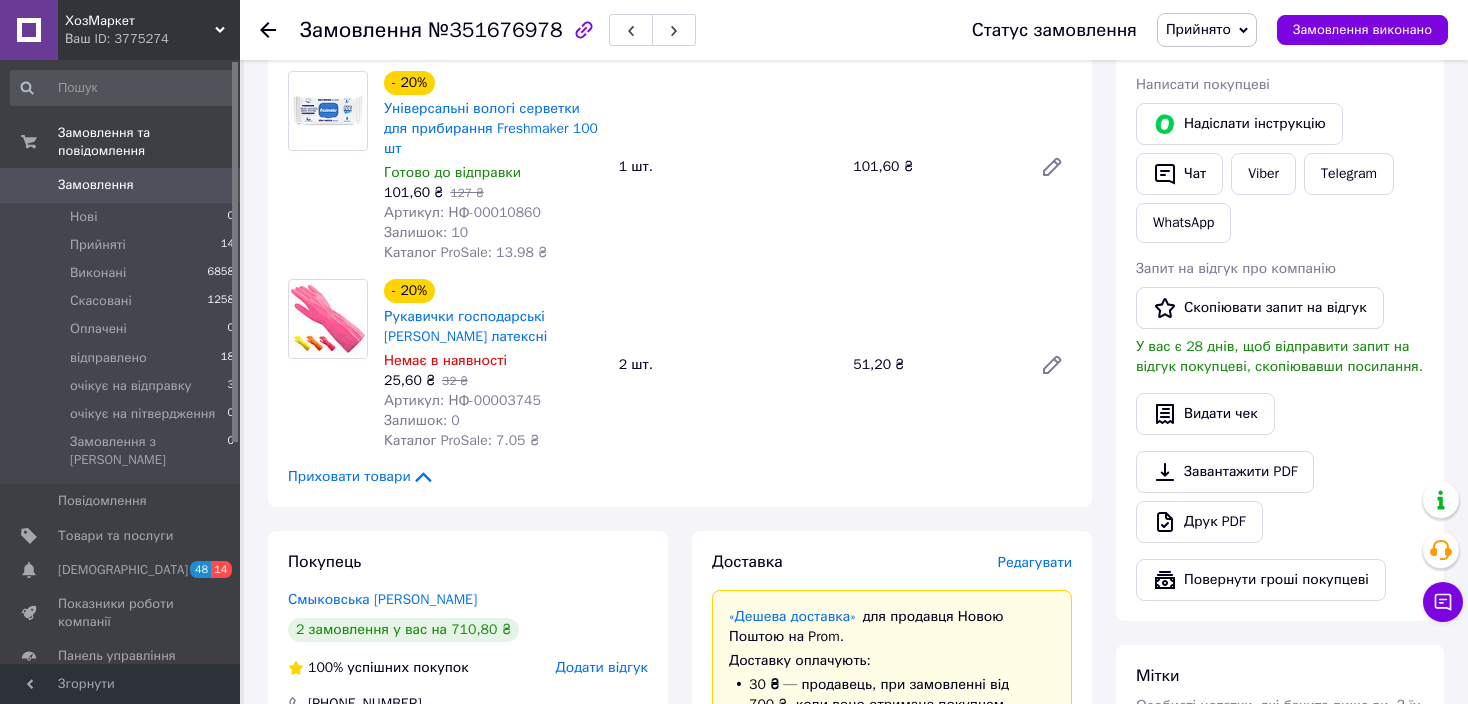 scroll, scrollTop: 400, scrollLeft: 0, axis: vertical 